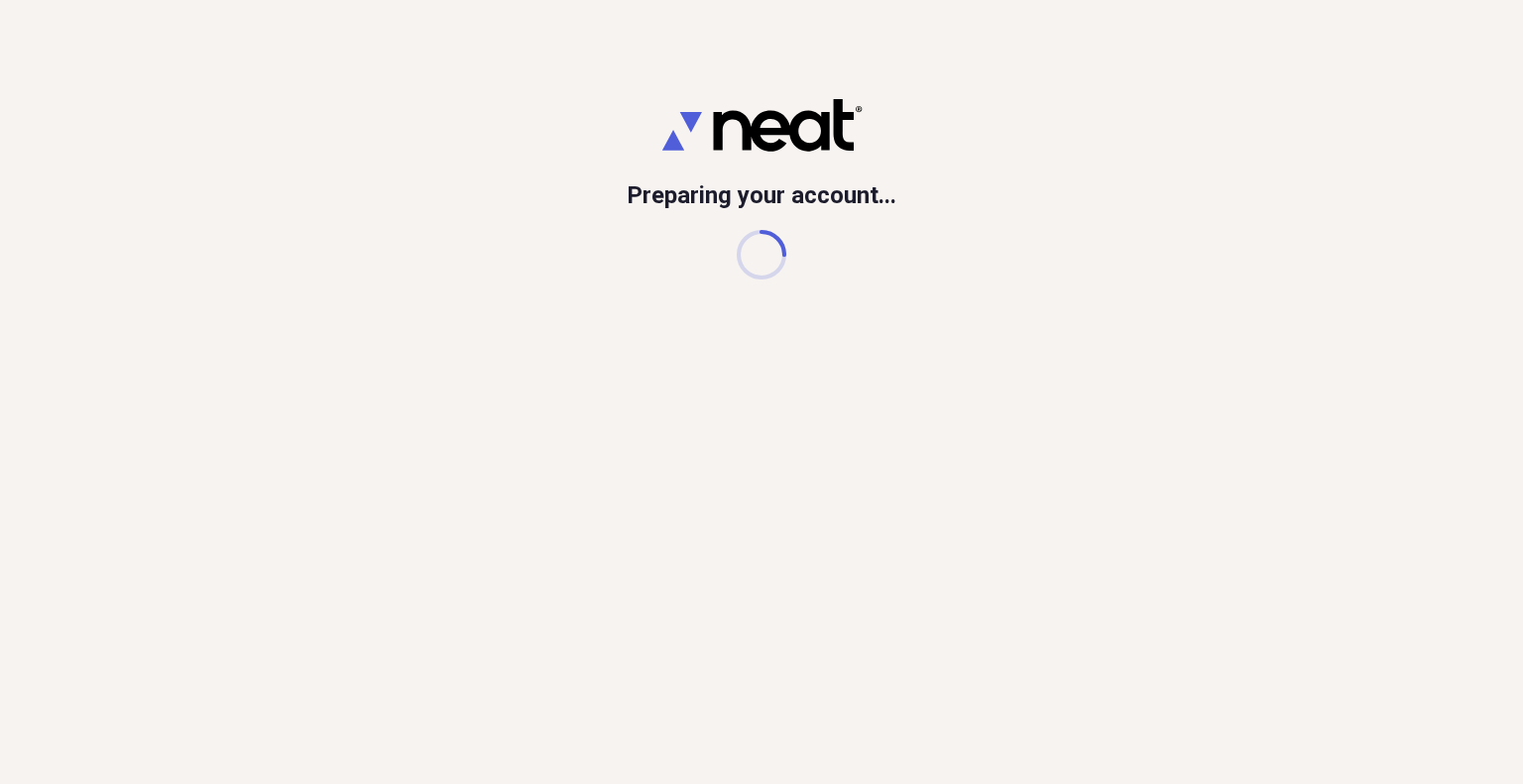 scroll, scrollTop: 0, scrollLeft: 0, axis: both 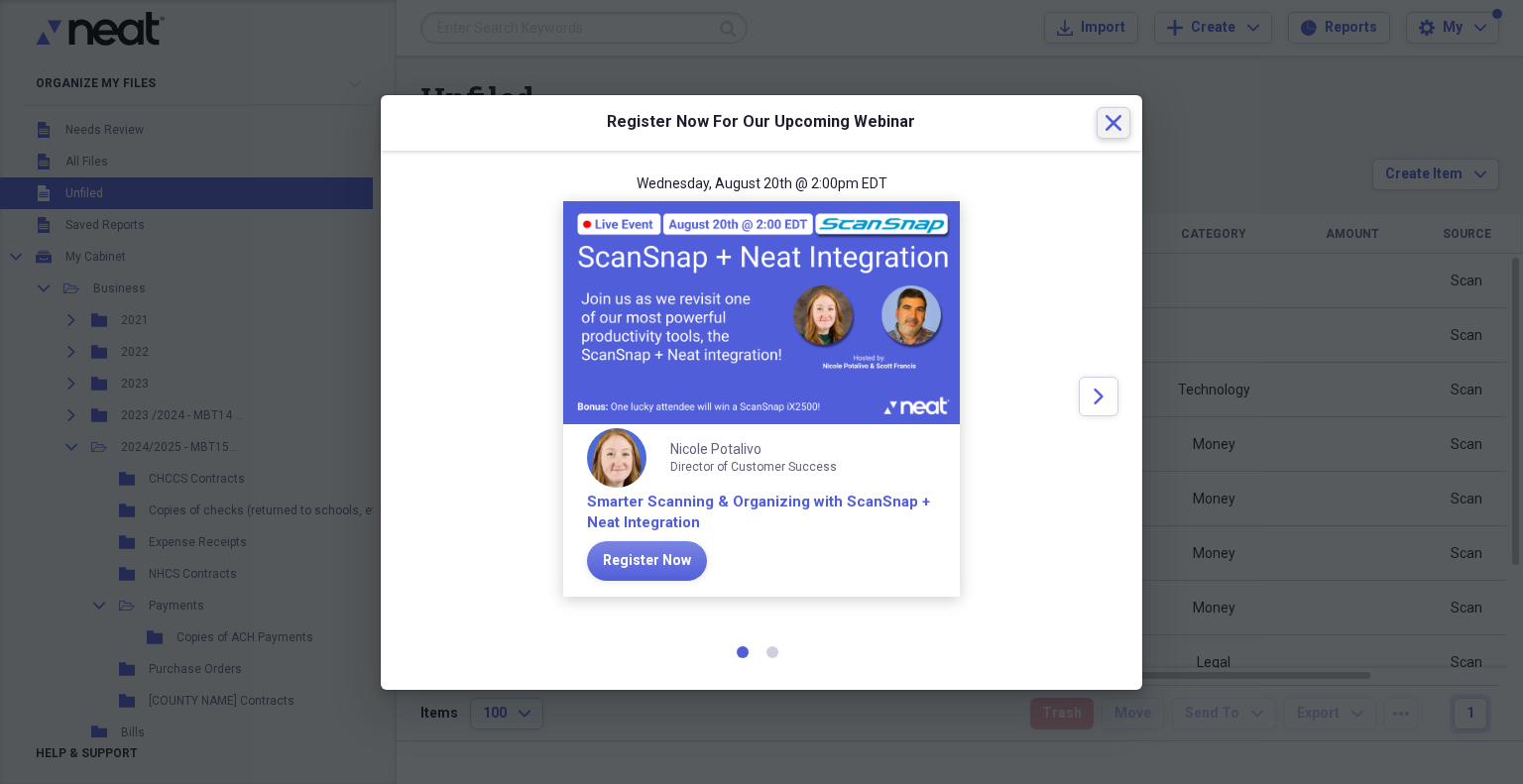 click on "Close" 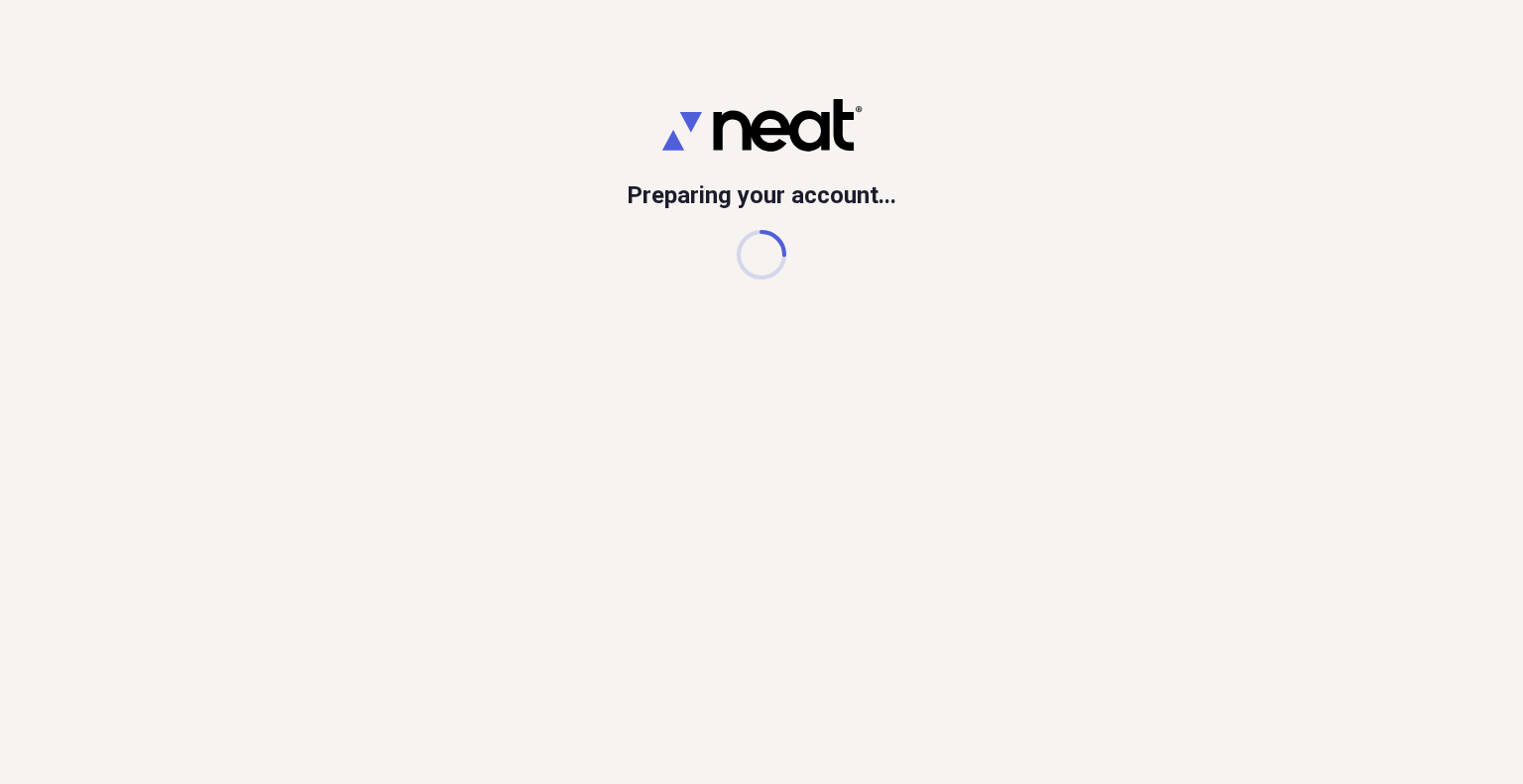 scroll, scrollTop: 0, scrollLeft: 0, axis: both 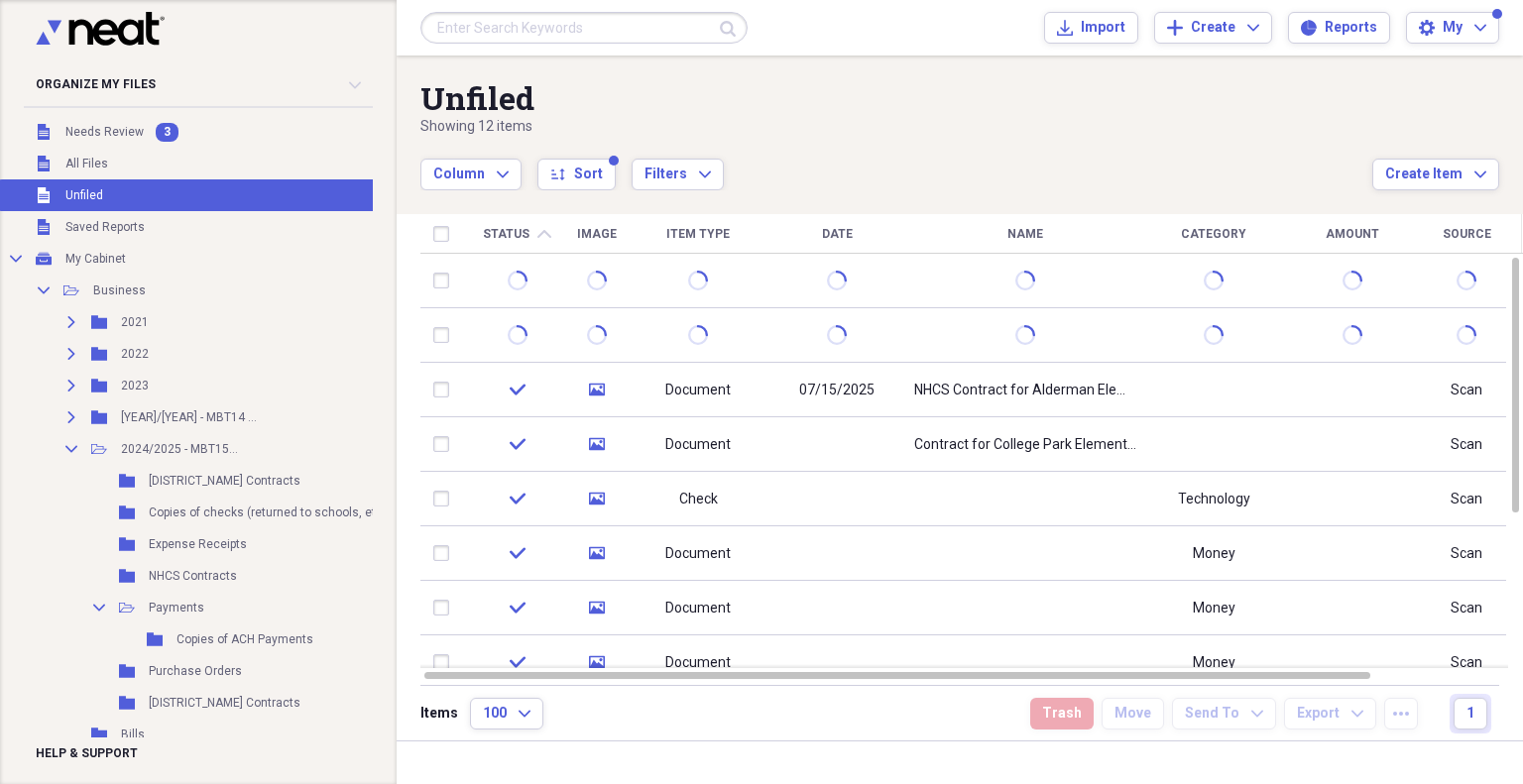 click on "Items 100 Expand Trash Move Send To Expand Export Expand more 1" at bounding box center [960, 713] 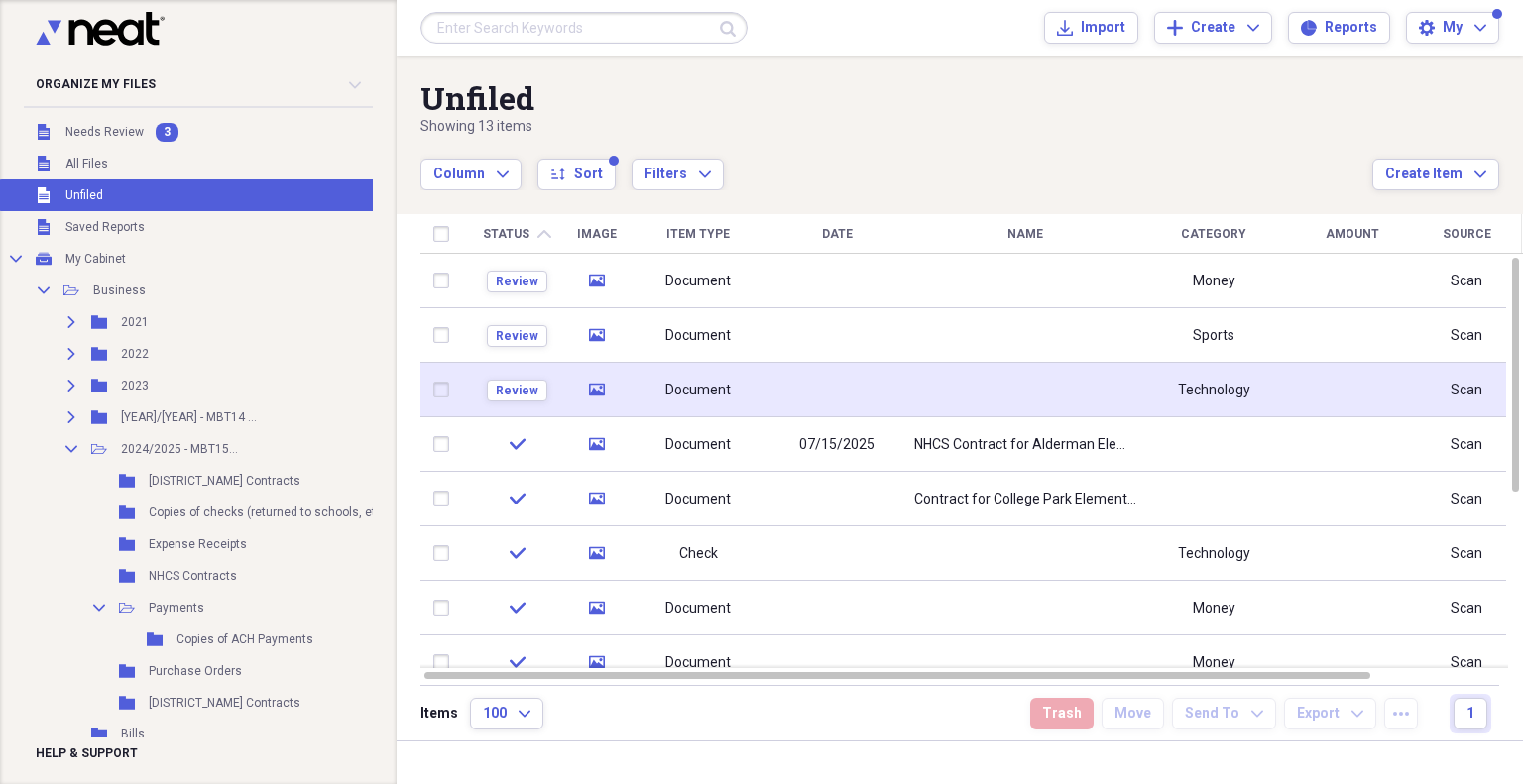 click on "Document" at bounding box center [698, 390] 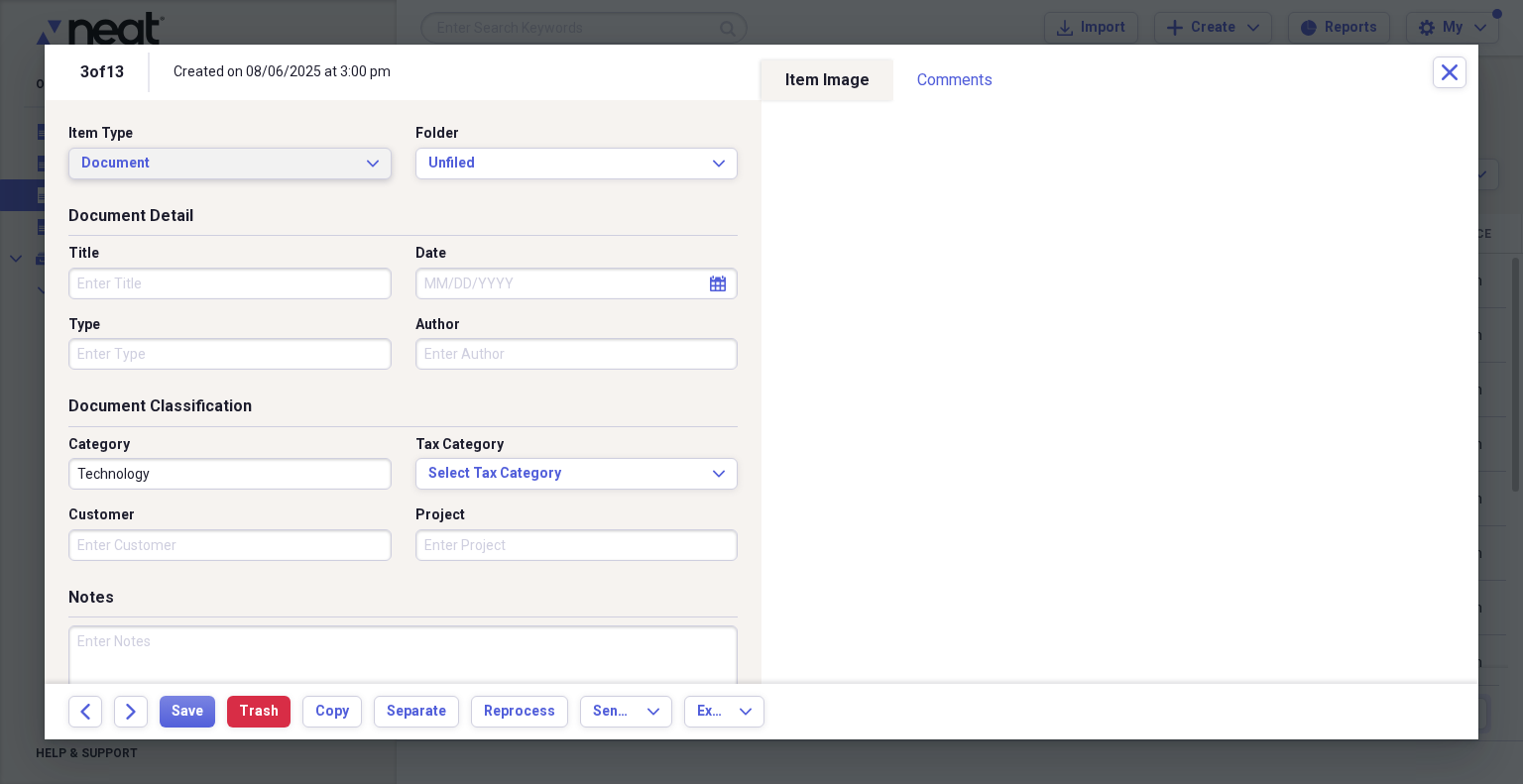 click on "Expand" 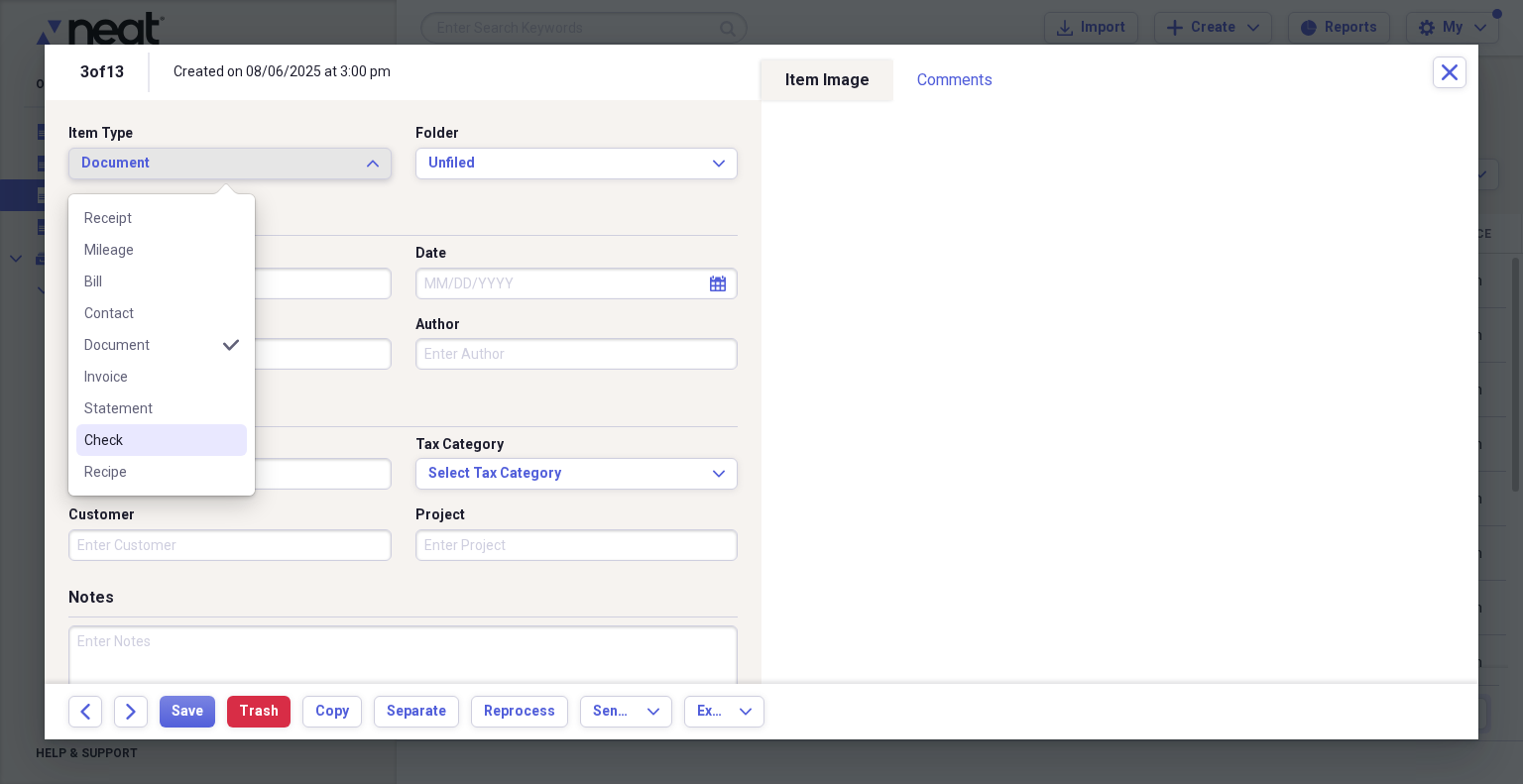 click on "Check" at bounding box center [150, 440] 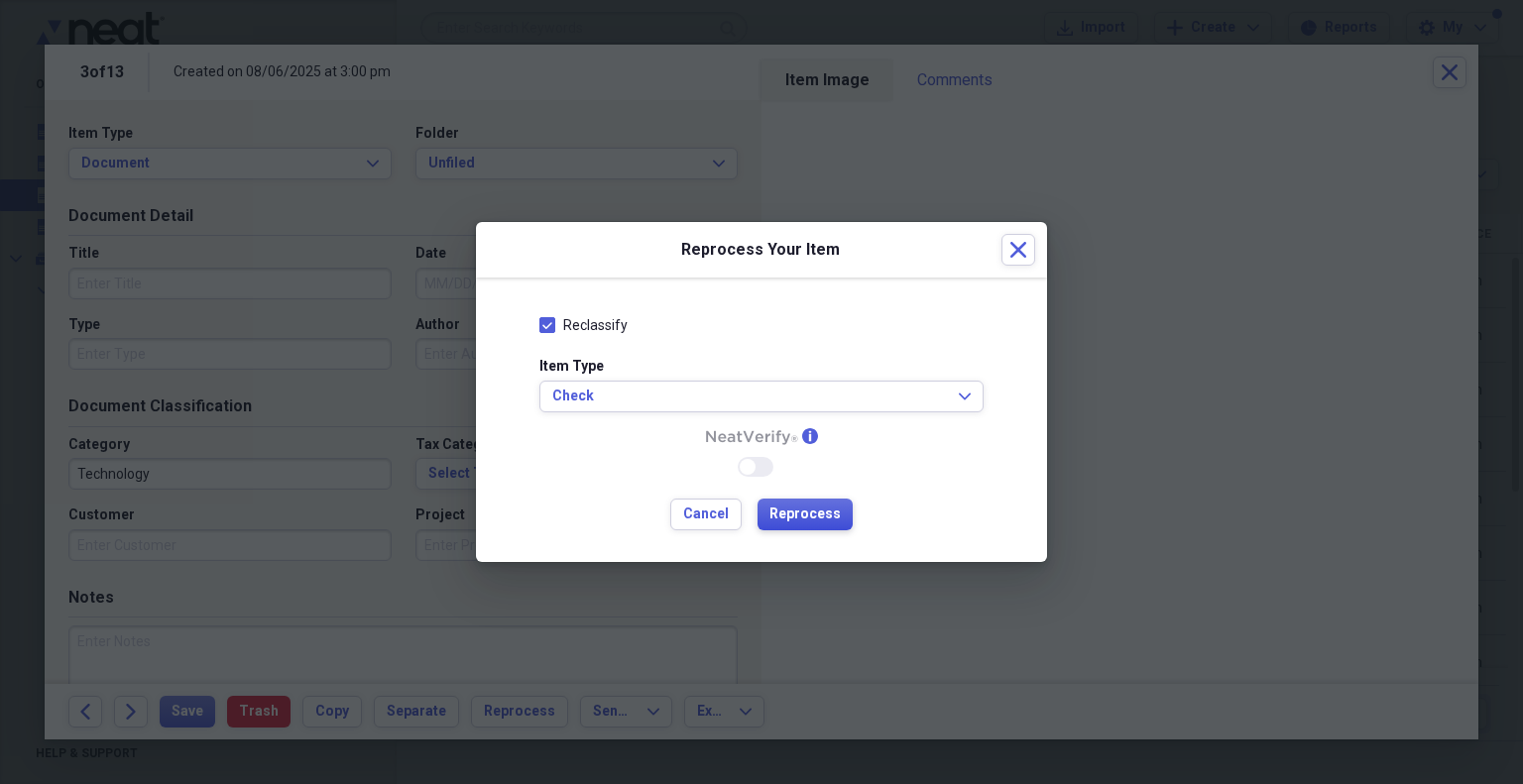 click on "Reprocess" at bounding box center (805, 514) 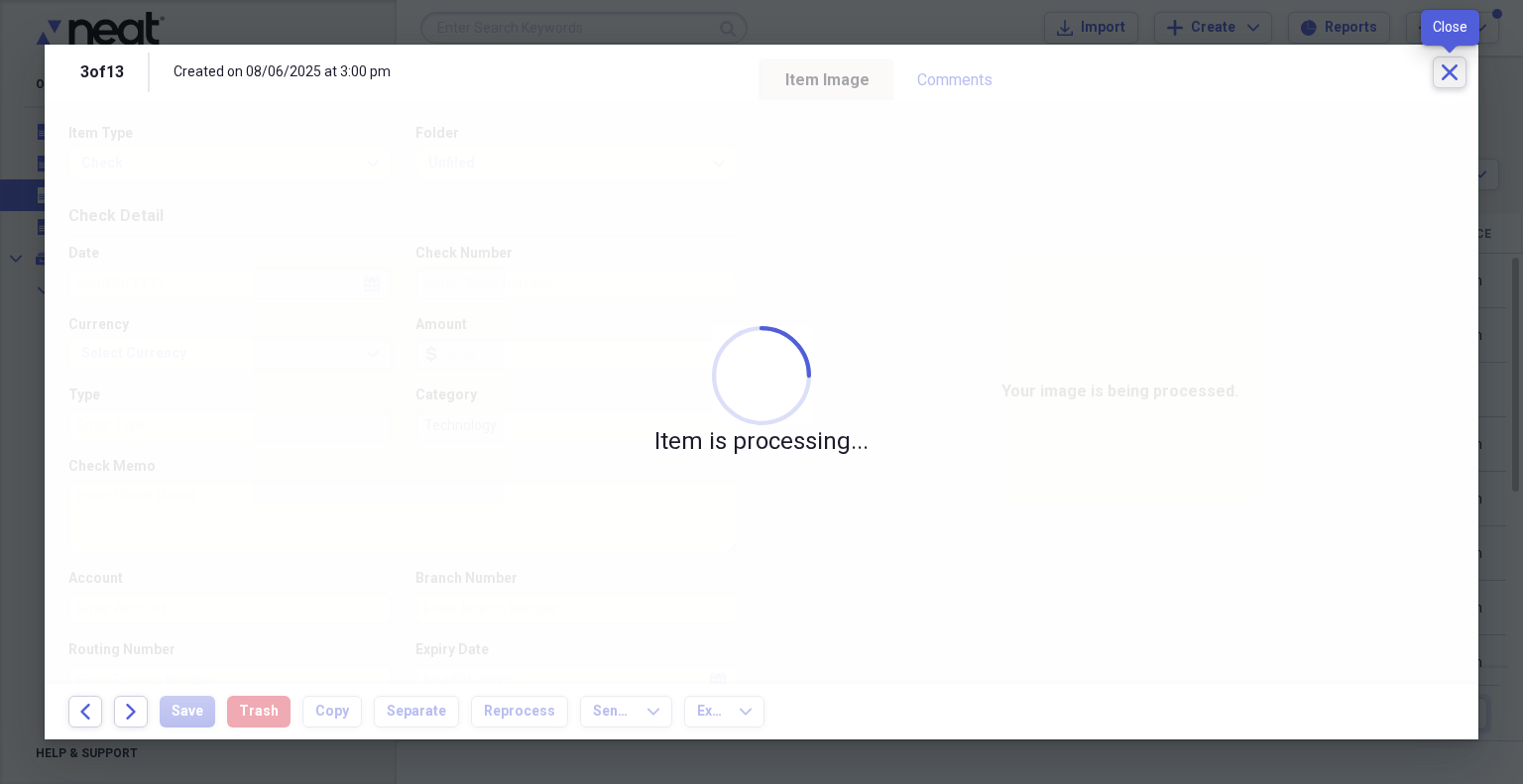 click 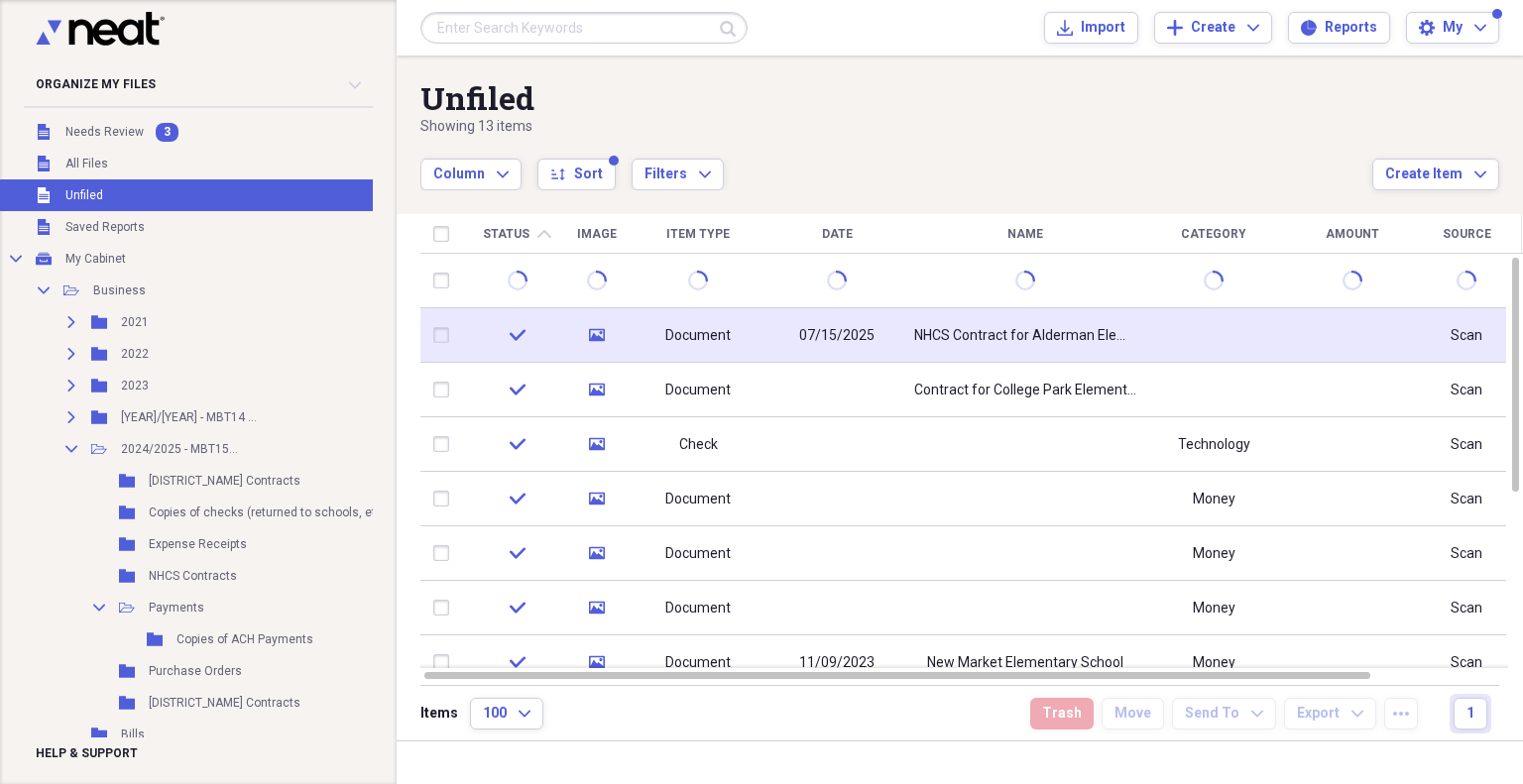 click on "Document" at bounding box center [698, 336] 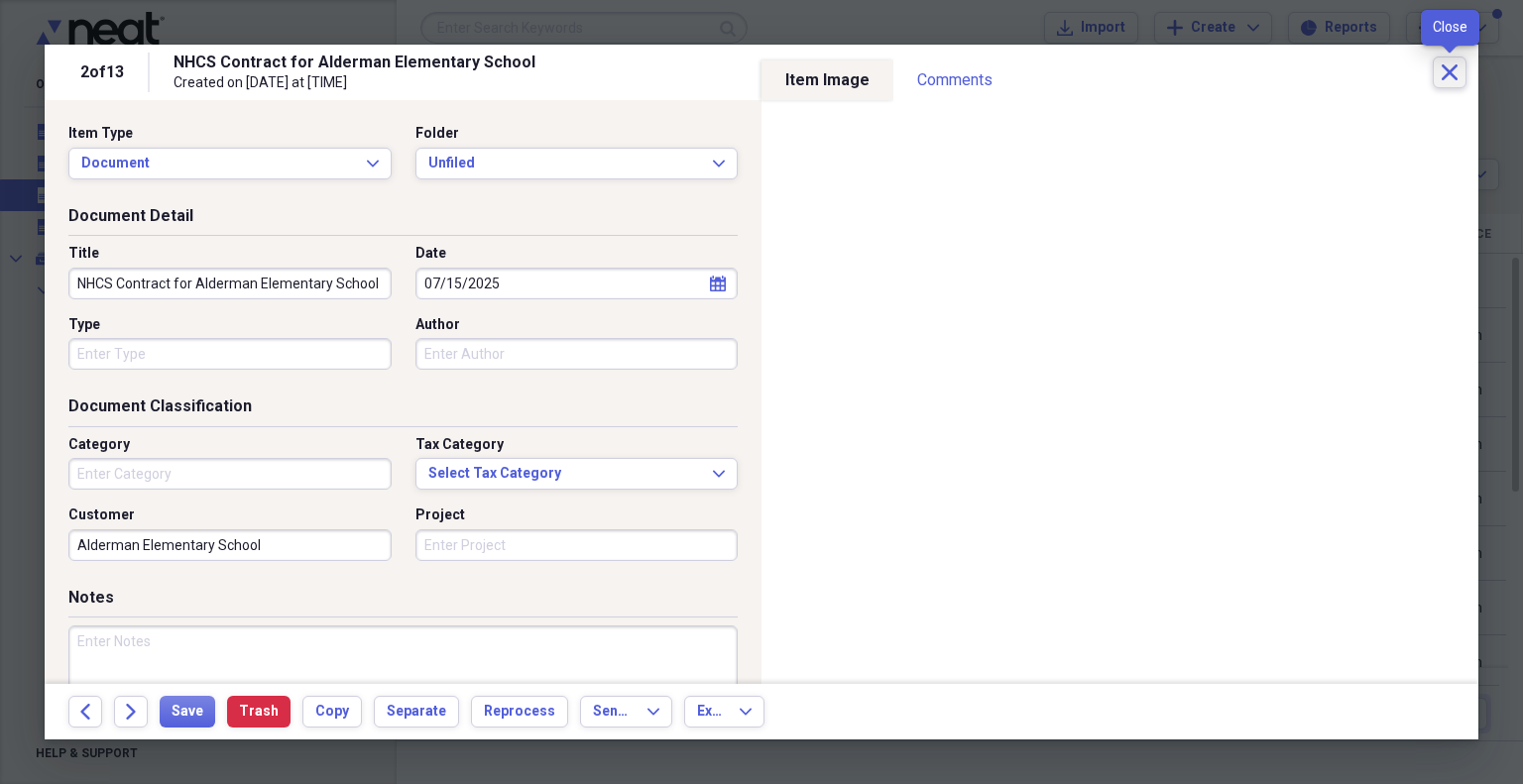 click 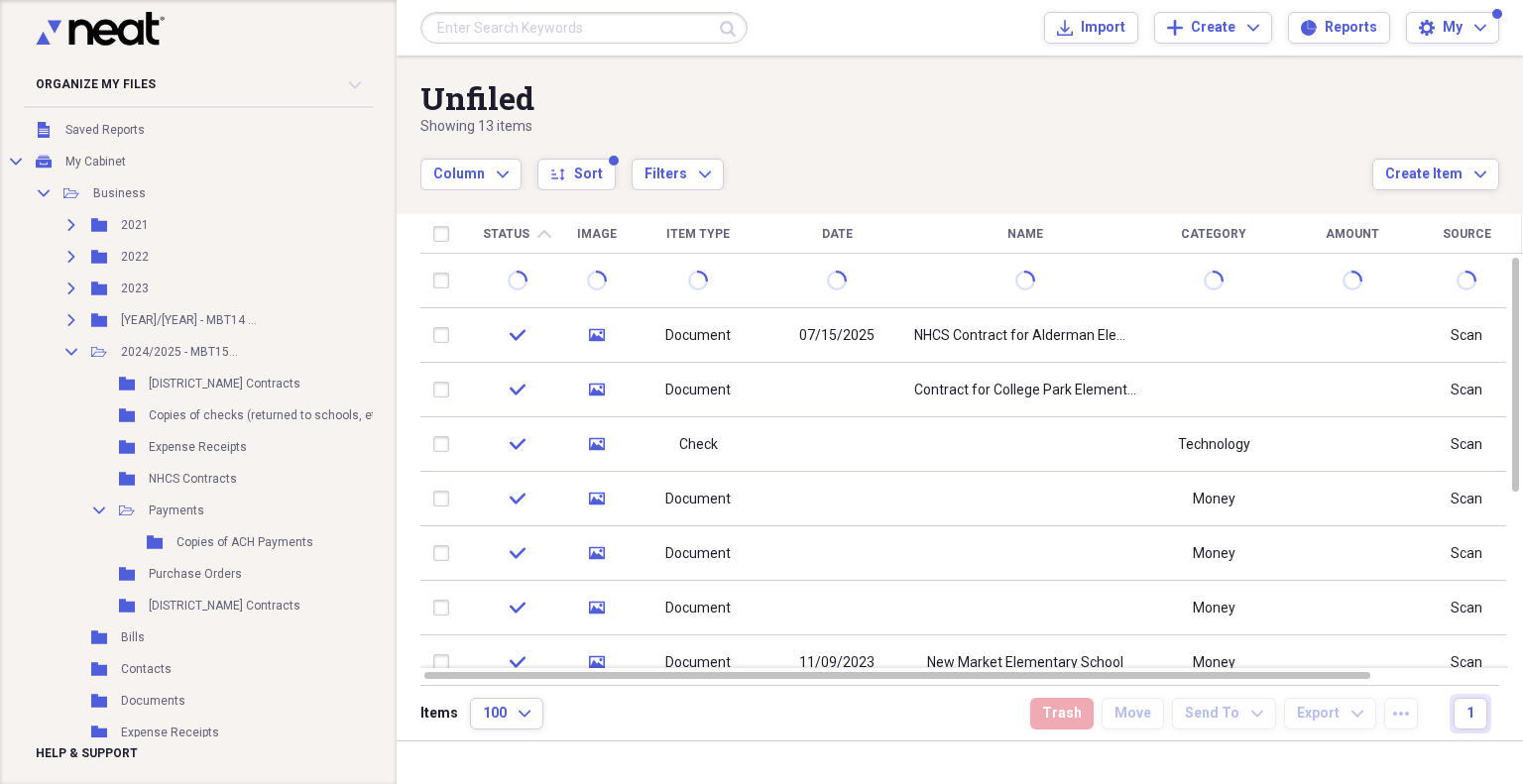 scroll, scrollTop: 108, scrollLeft: 0, axis: vertical 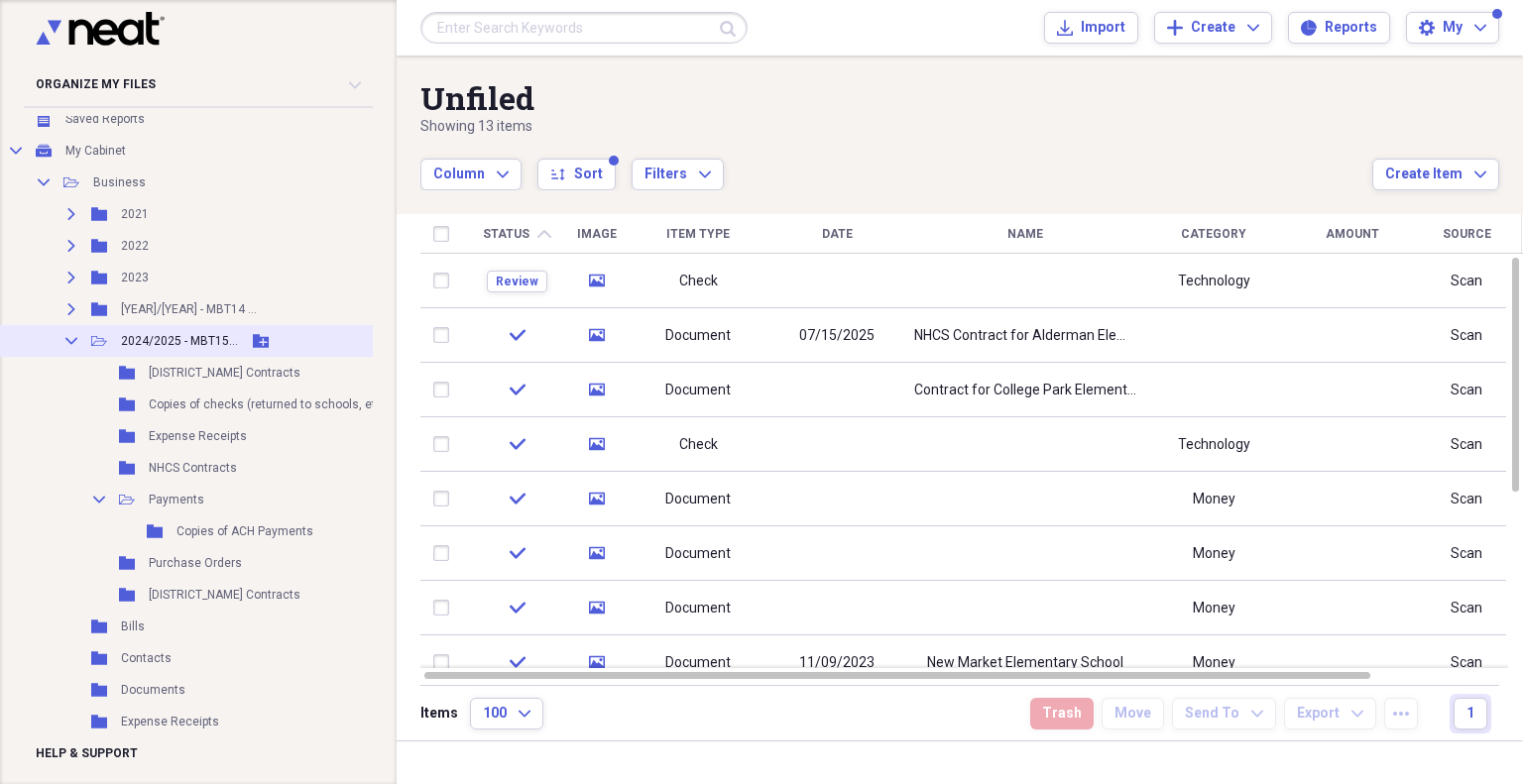 click on "2024/2025 - MBT15..." at bounding box center (179, 341) 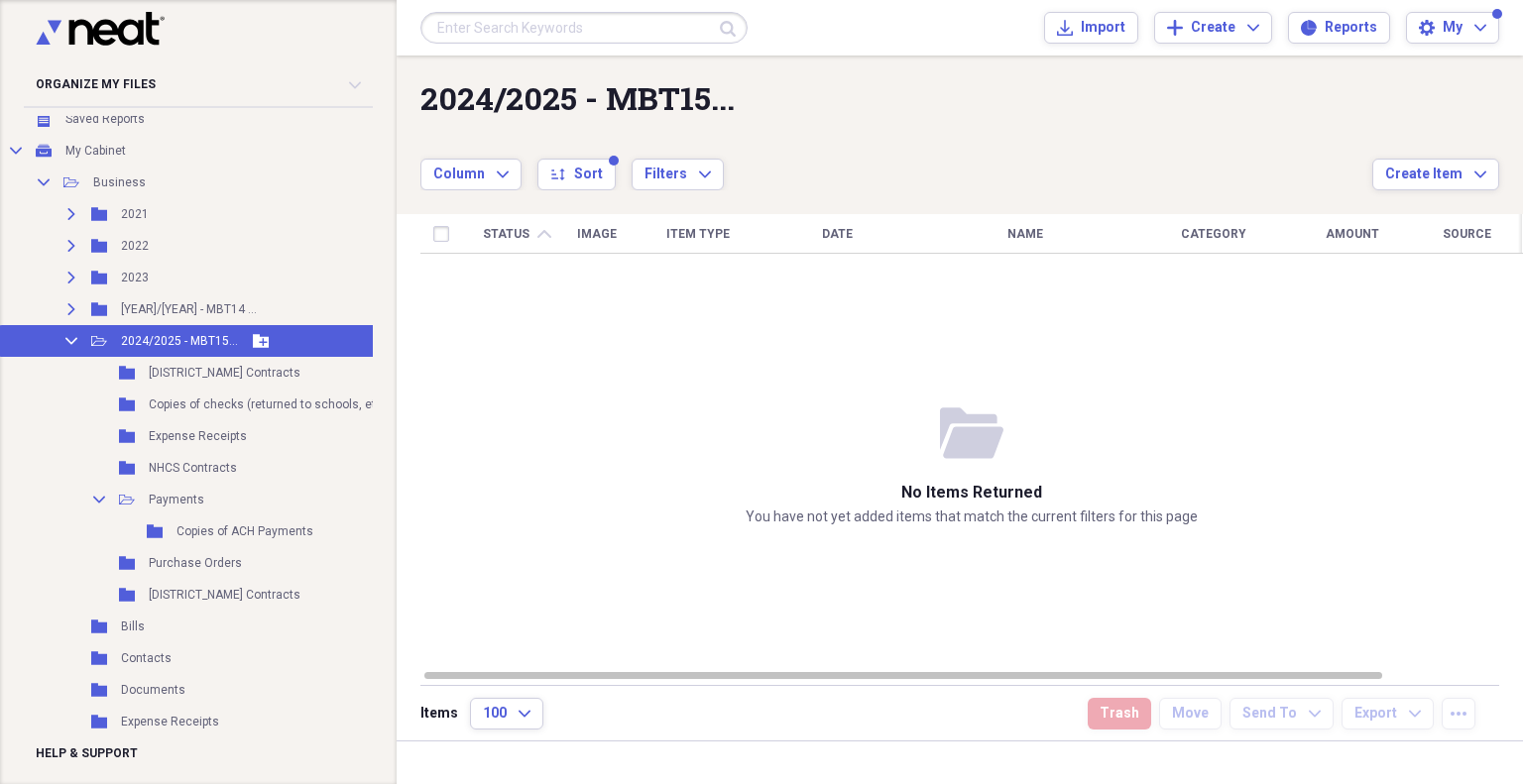 click on "2024/2025 - MBT15..." at bounding box center (179, 341) 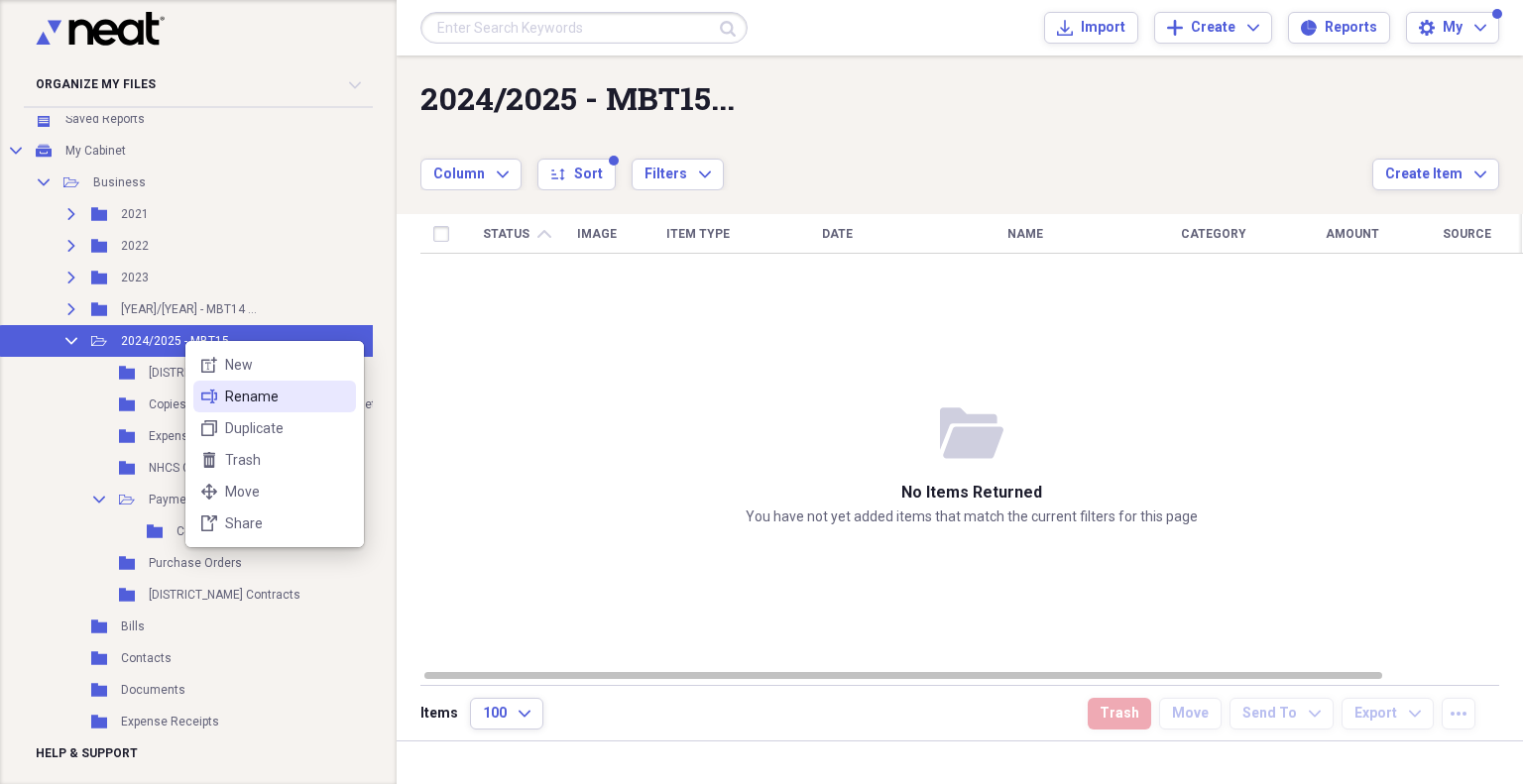 click on "Rename" at bounding box center (287, 396) 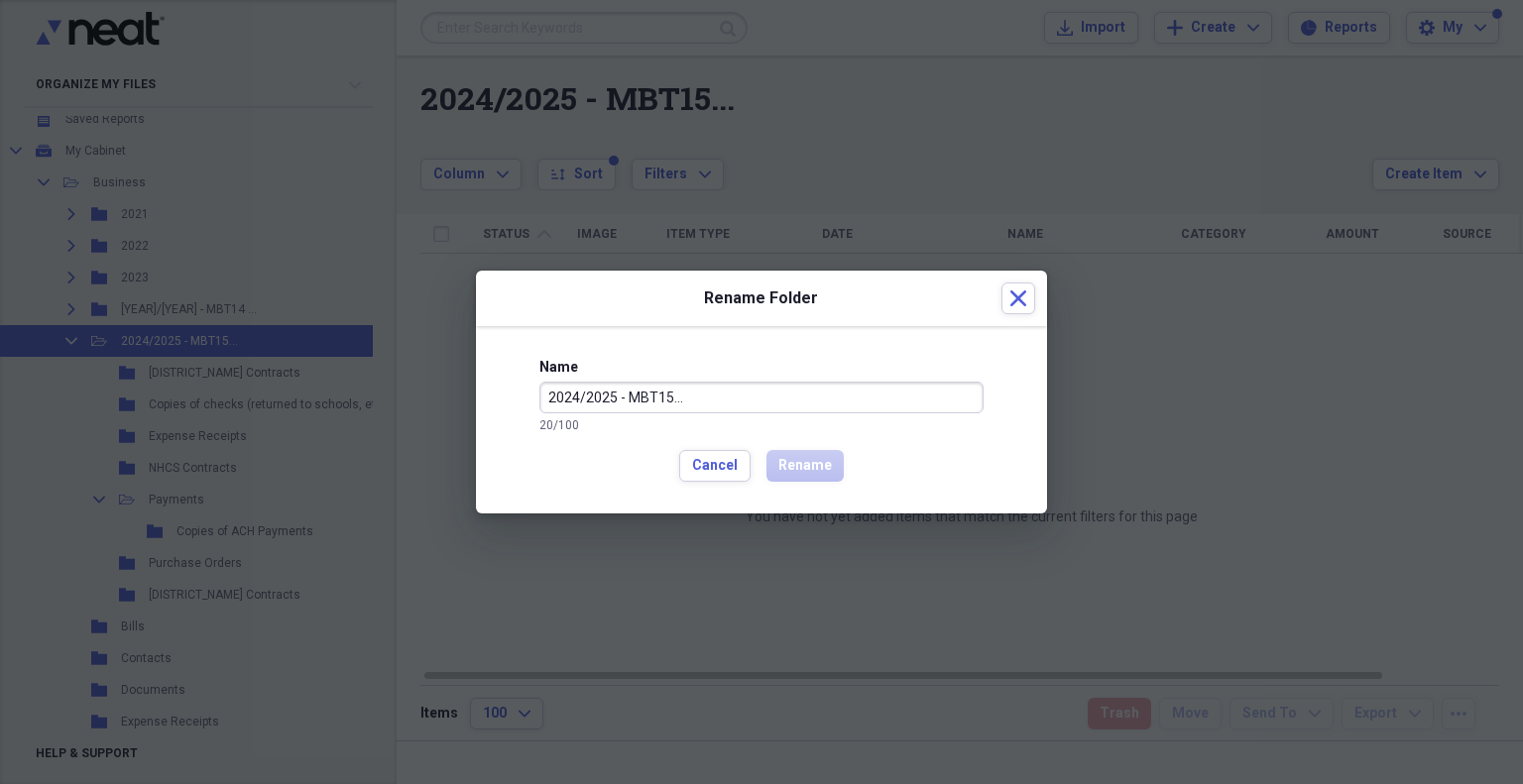 click at bounding box center [762, 392] 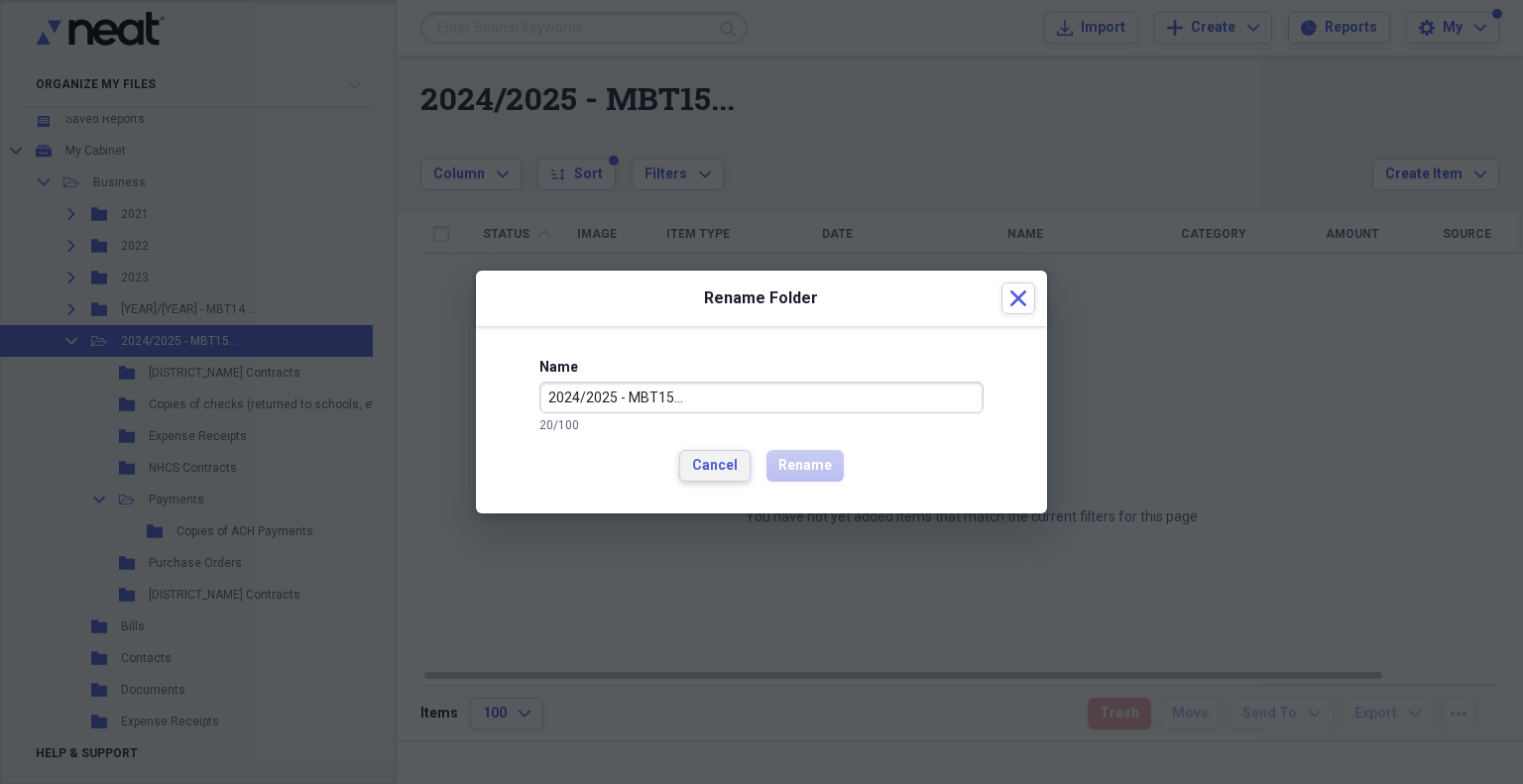 click on "Cancel" at bounding box center (715, 466) 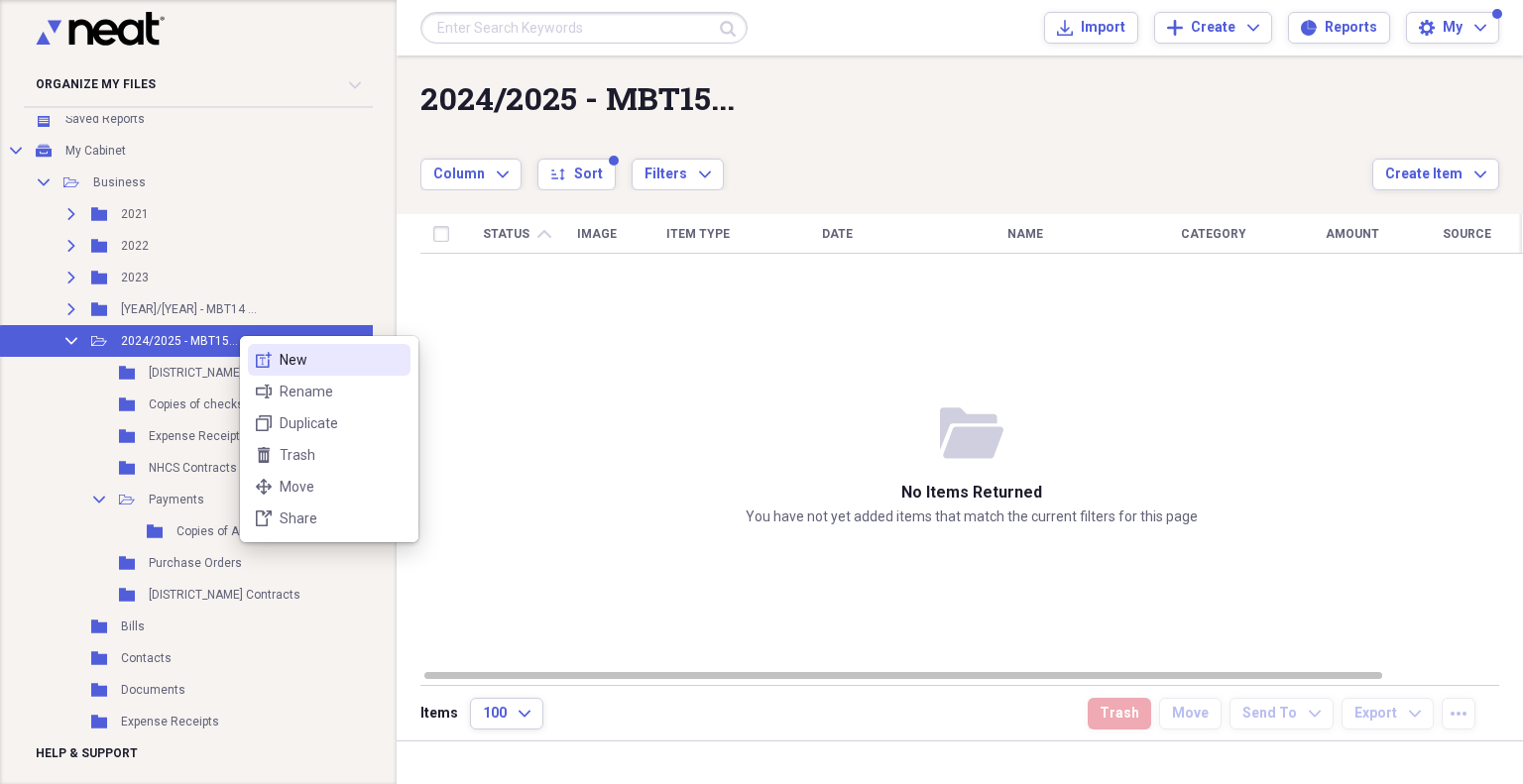 click on "New" at bounding box center [341, 360] 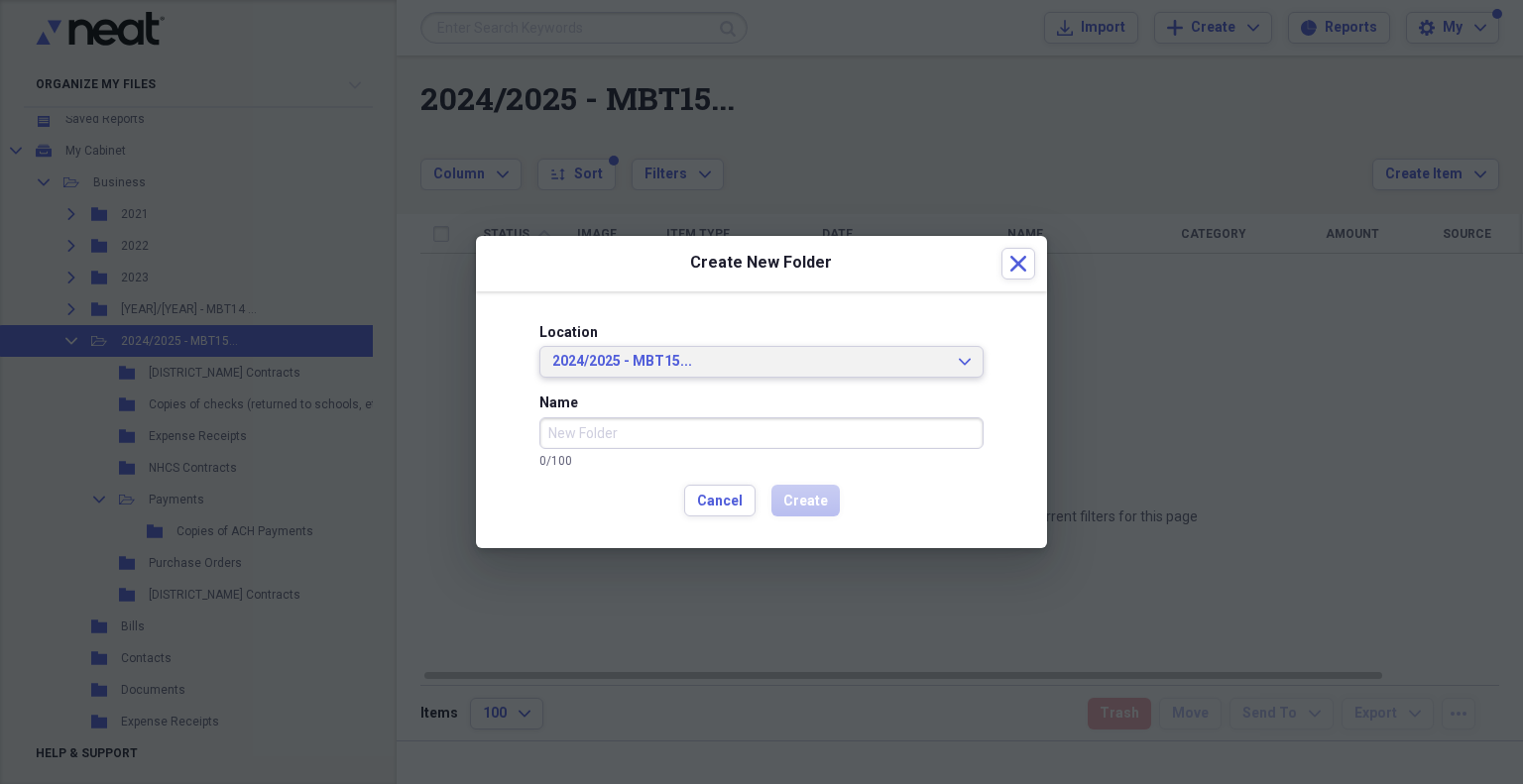 click on "[YEAR]/[YEAR] - MBT[NUMBER]... Expand" at bounding box center (762, 362) 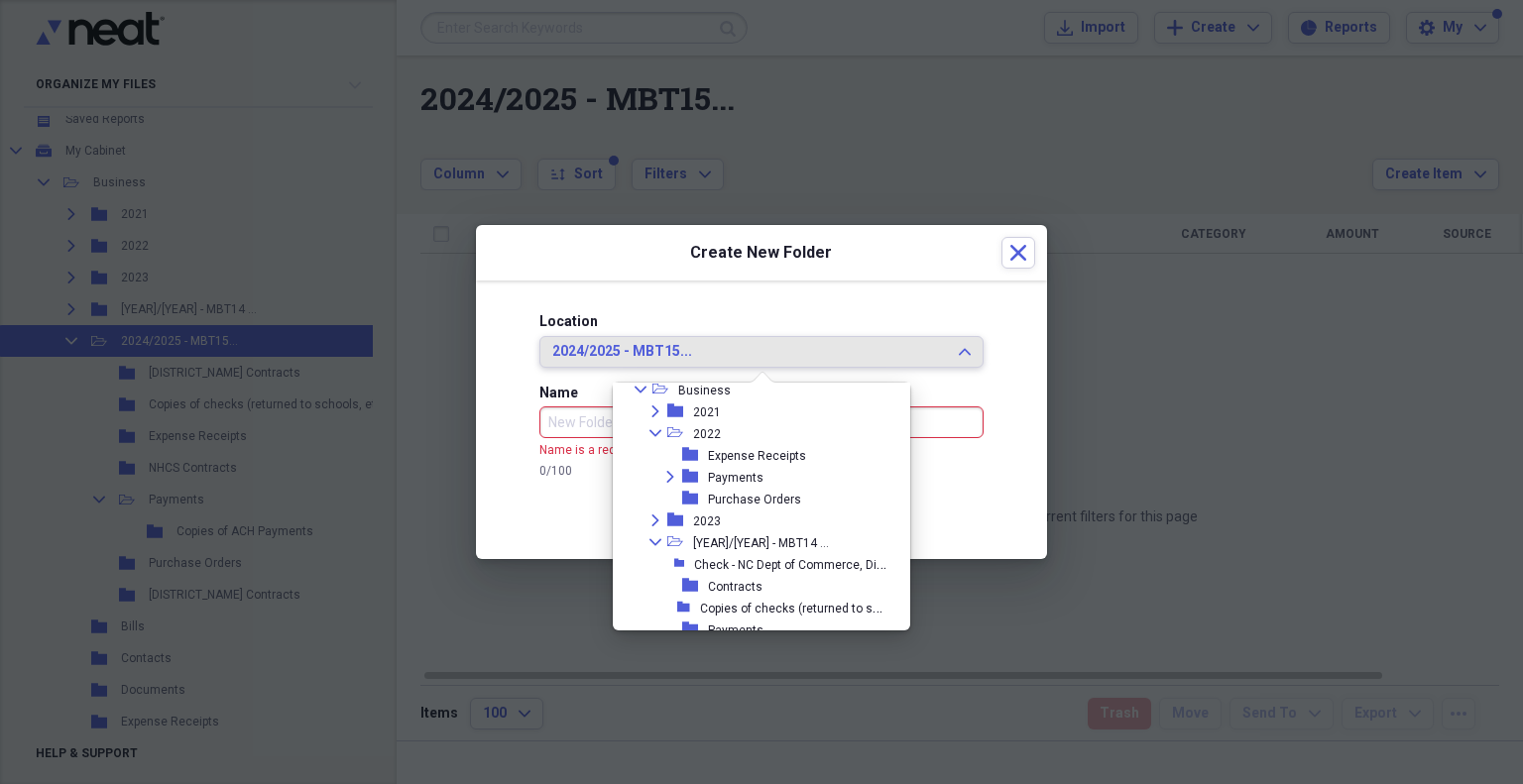 scroll, scrollTop: 0, scrollLeft: 0, axis: both 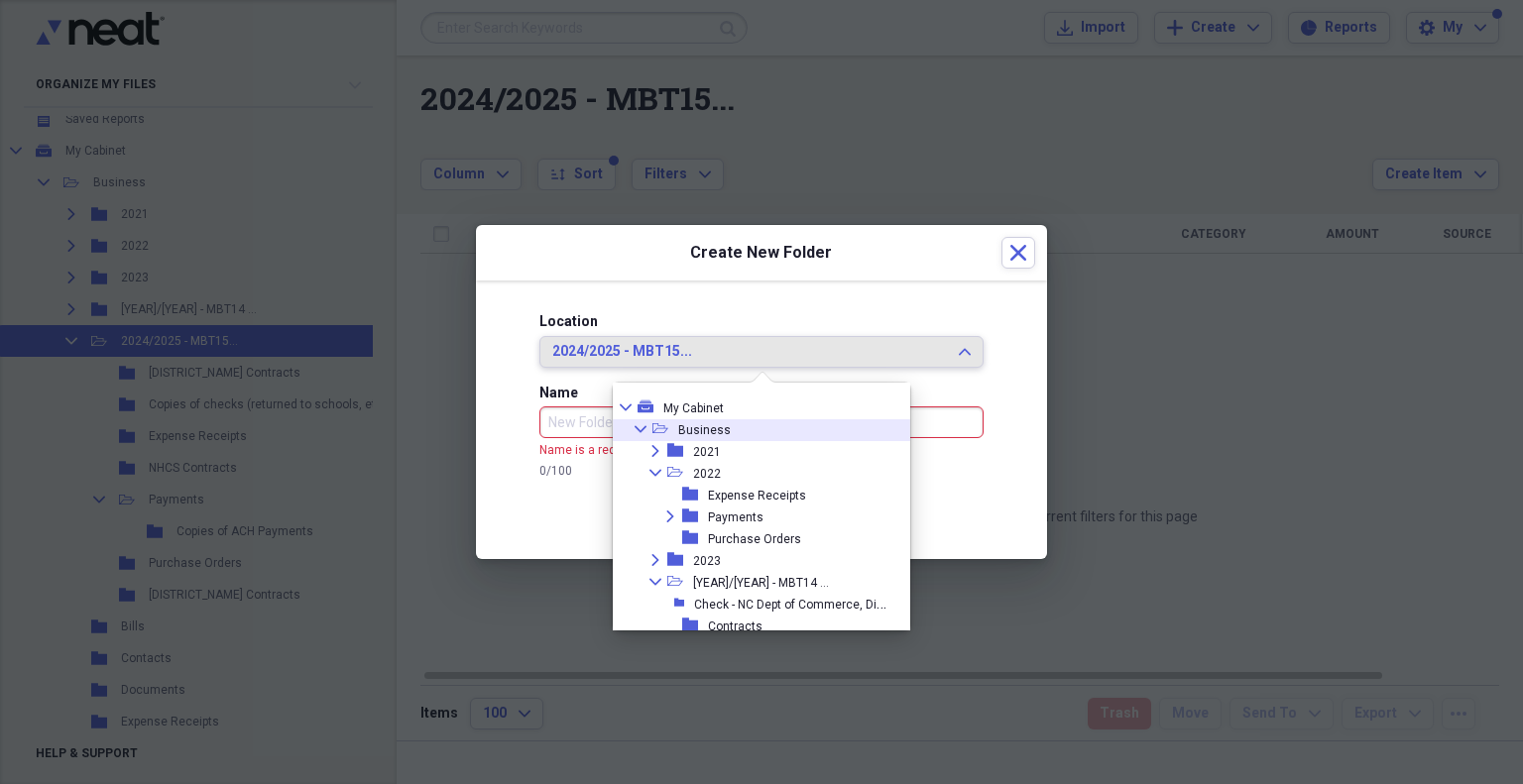 click on "Collapse open-folder Business" at bounding box center (754, 430) 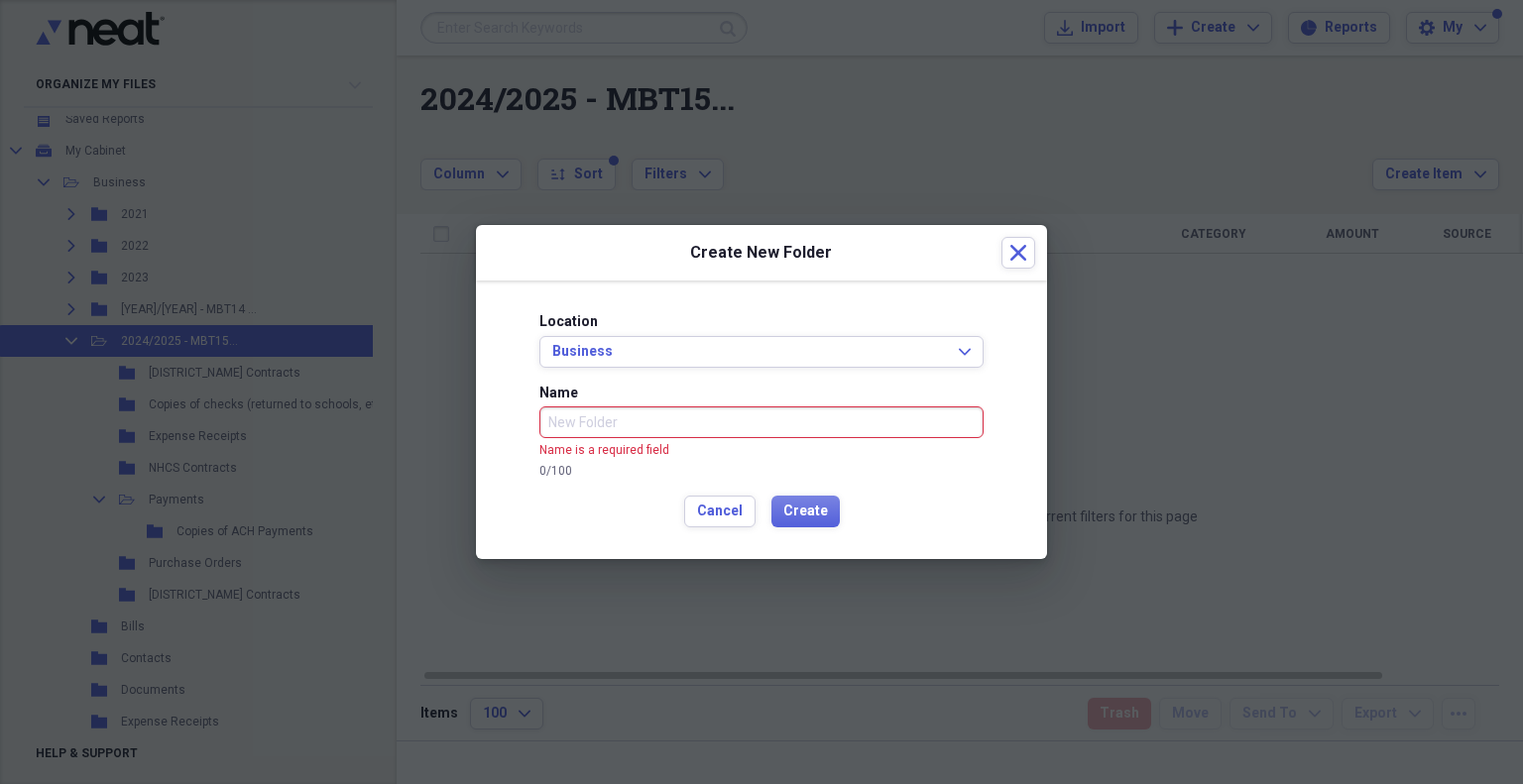 click on "Name" at bounding box center [762, 422] 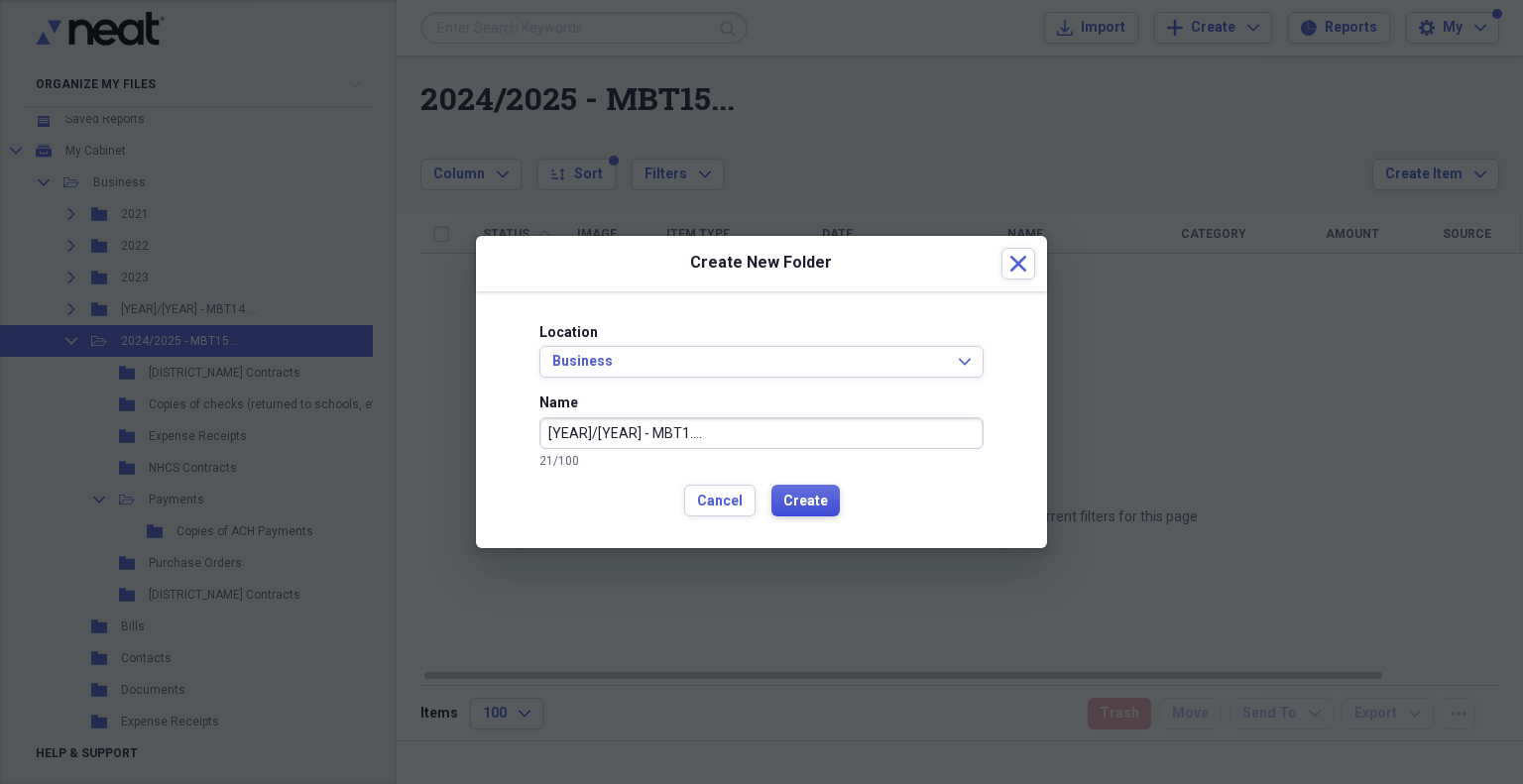 type on "[YEAR]/[YEAR] - MBT1...." 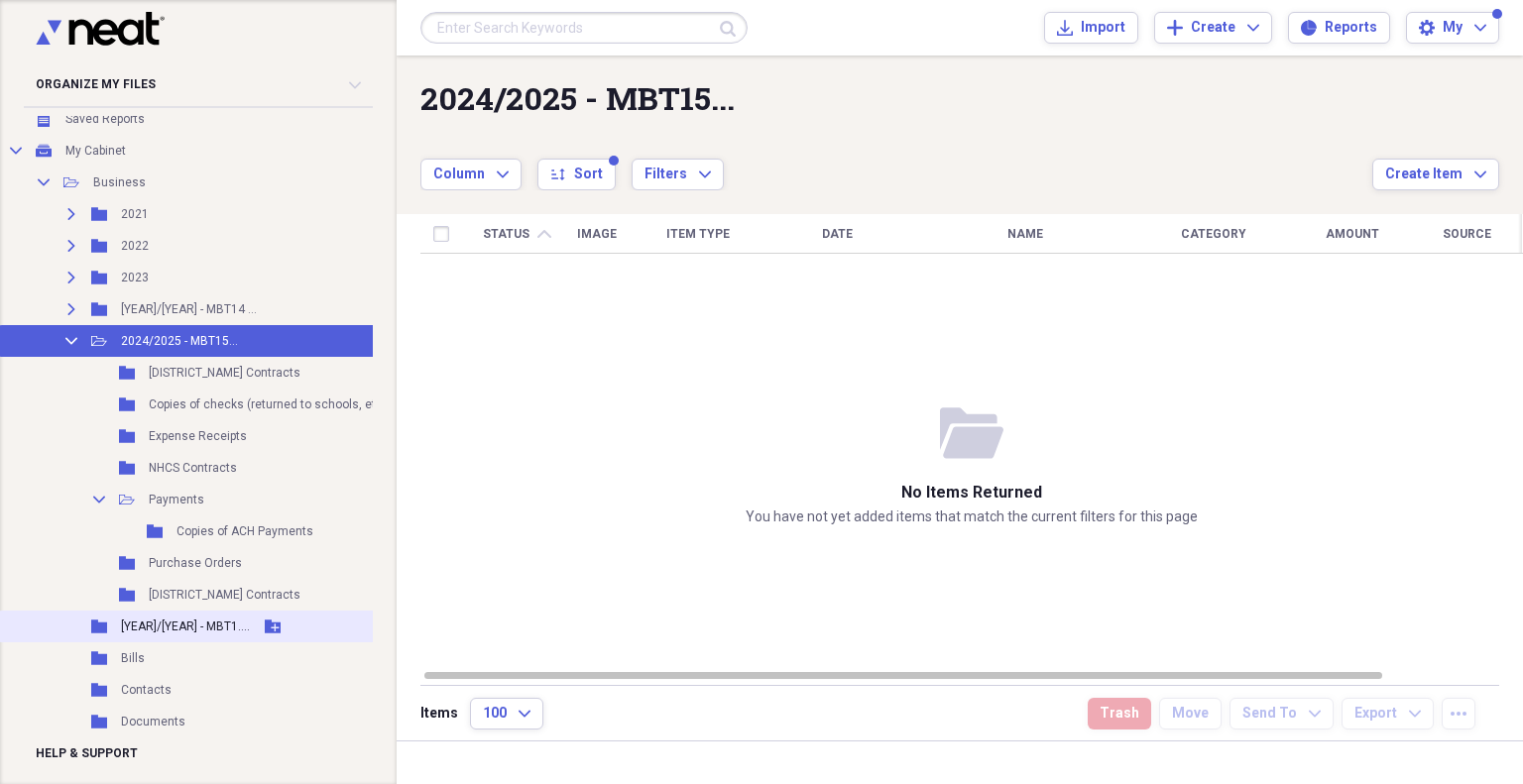 click on "Folder 2025/2026 - MBT16.... Add Folder" at bounding box center (223, 626) 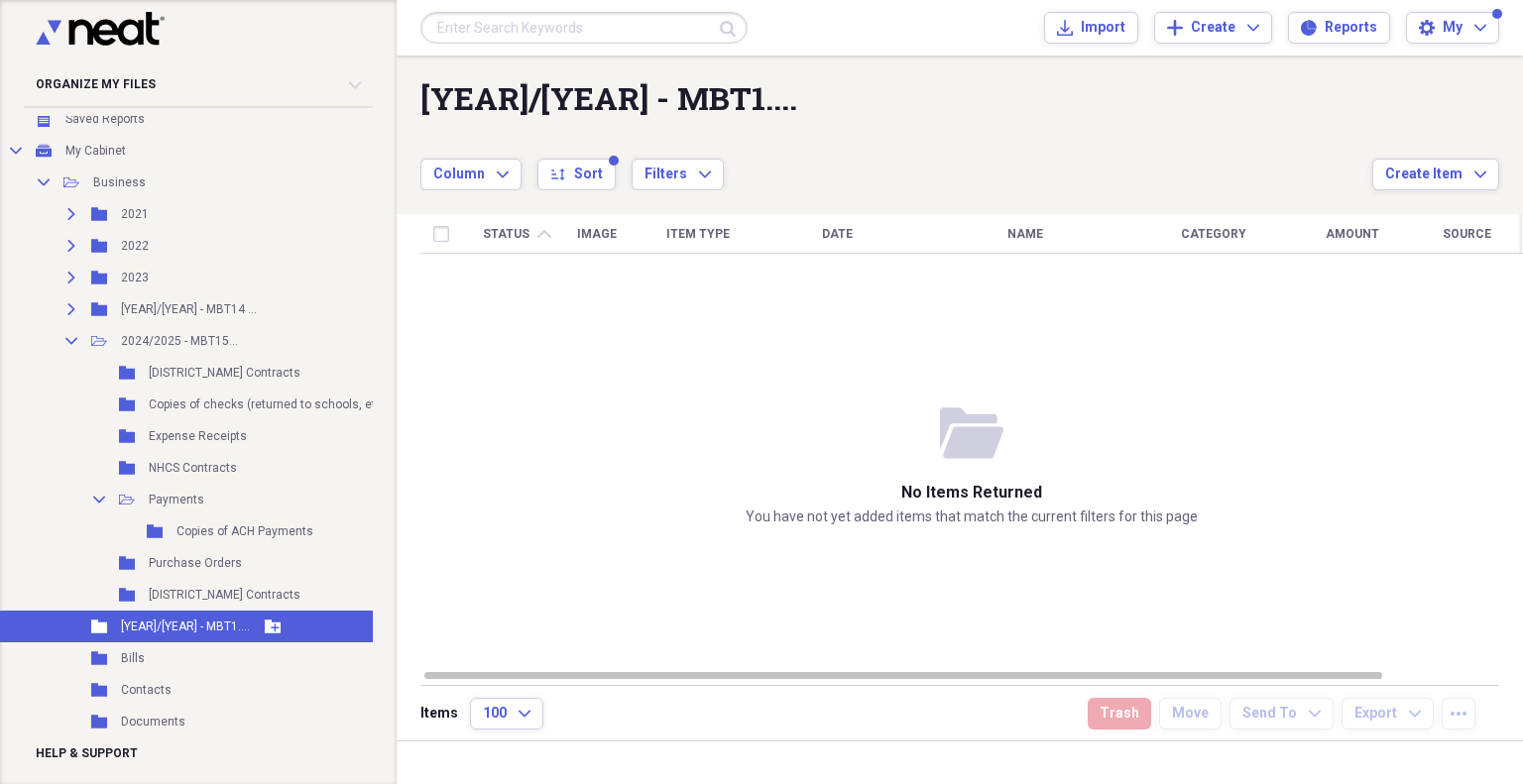 click 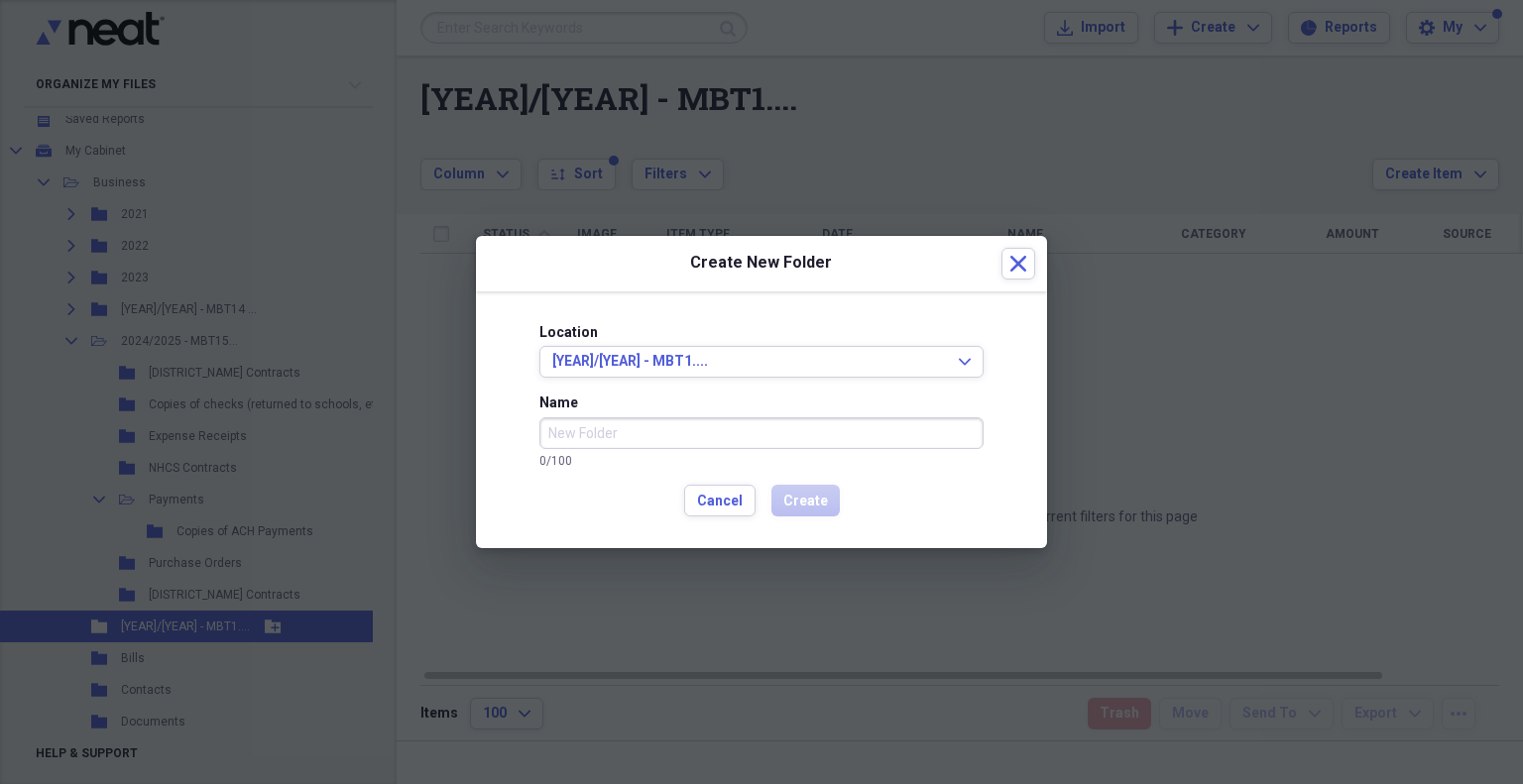 click on "Name" at bounding box center [762, 433] 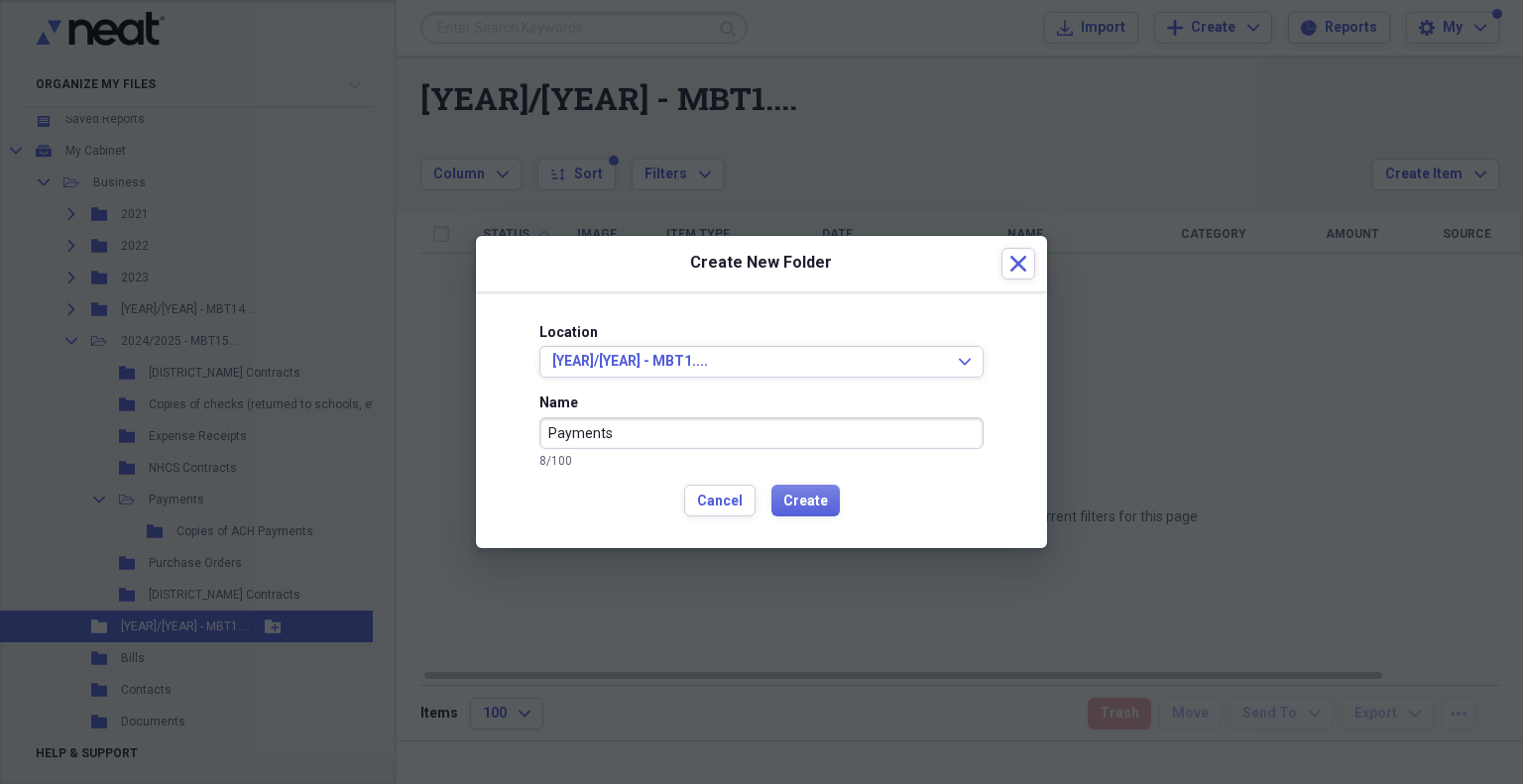 type on "Payments" 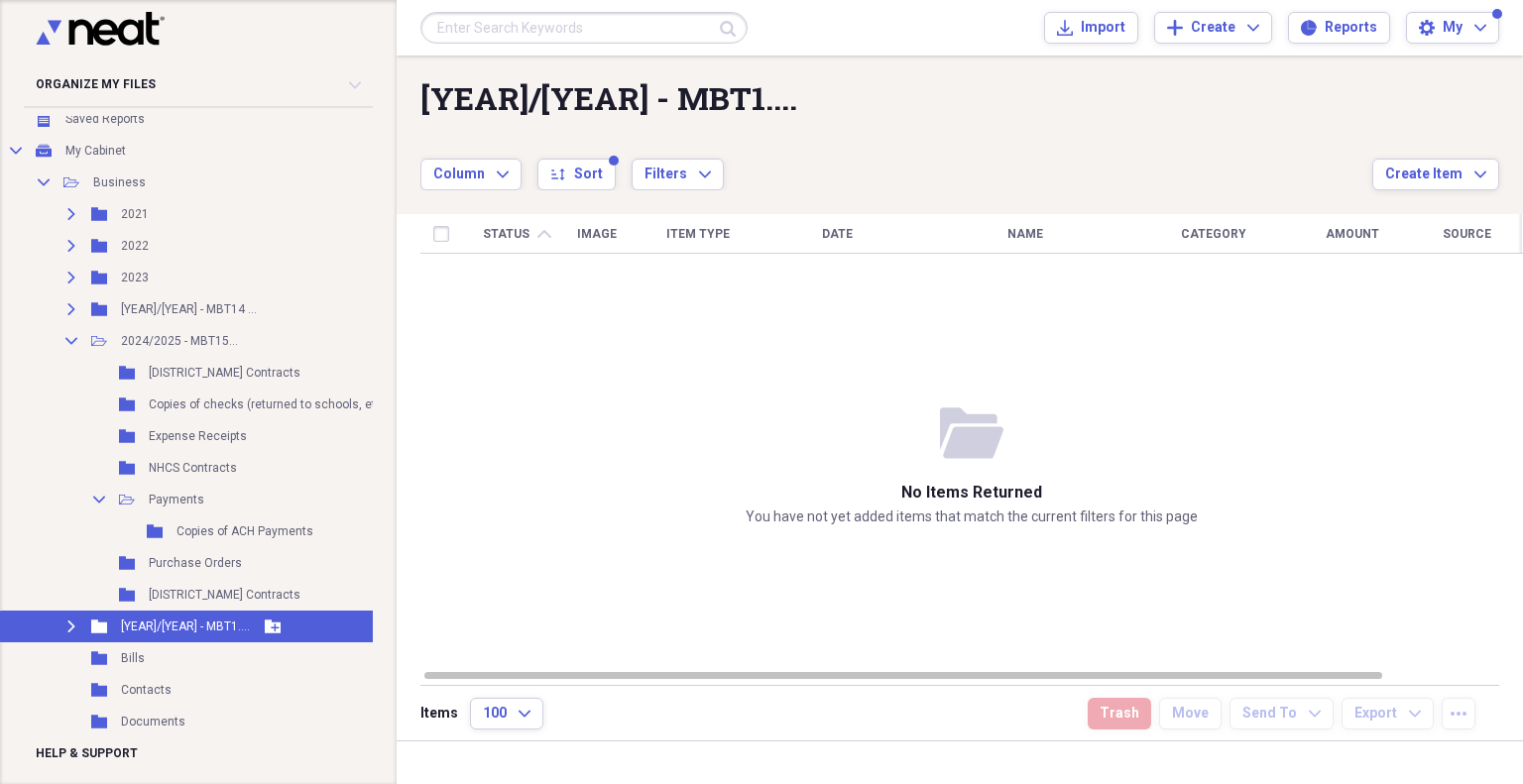 click on "Add Folder" 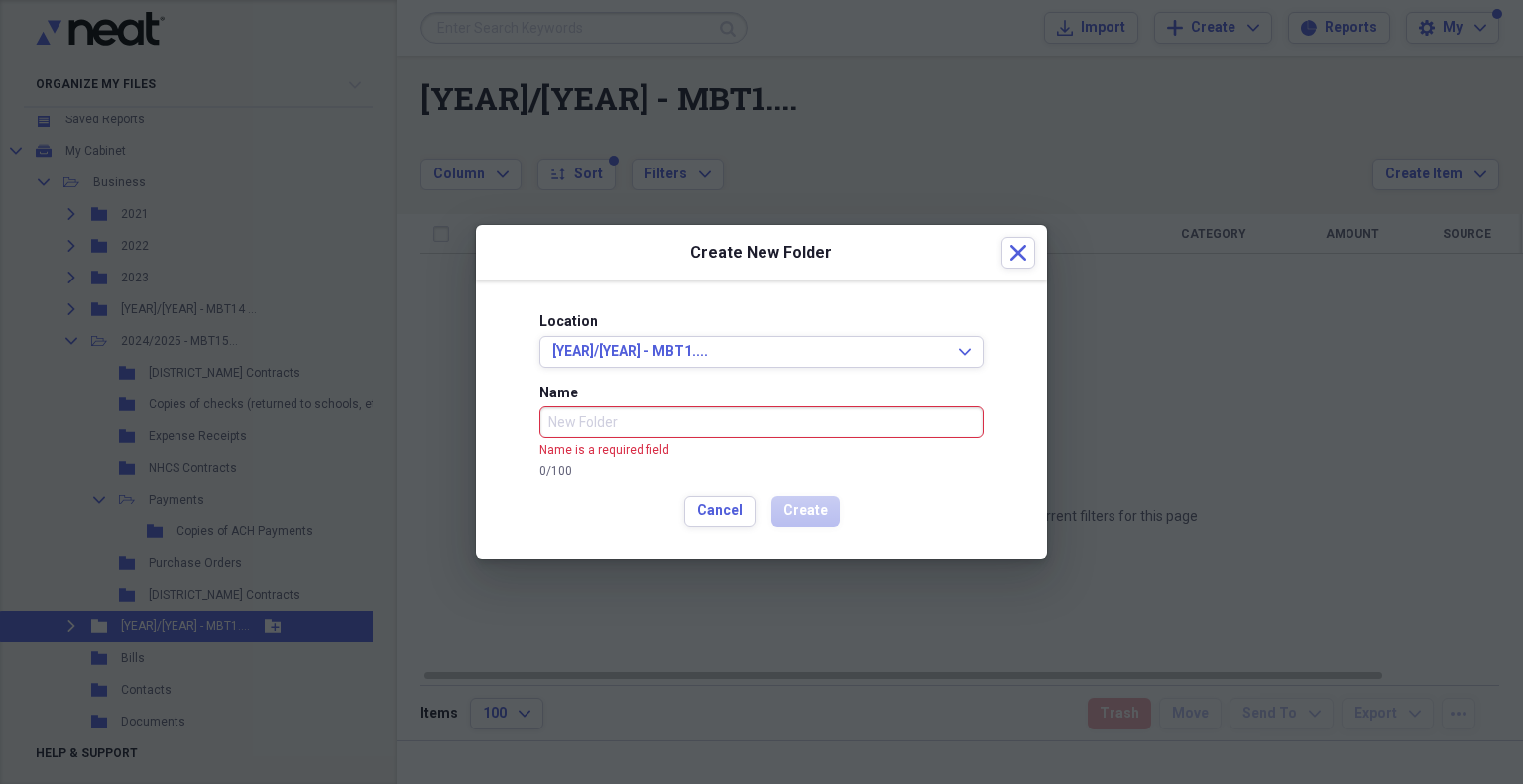 click at bounding box center (762, 392) 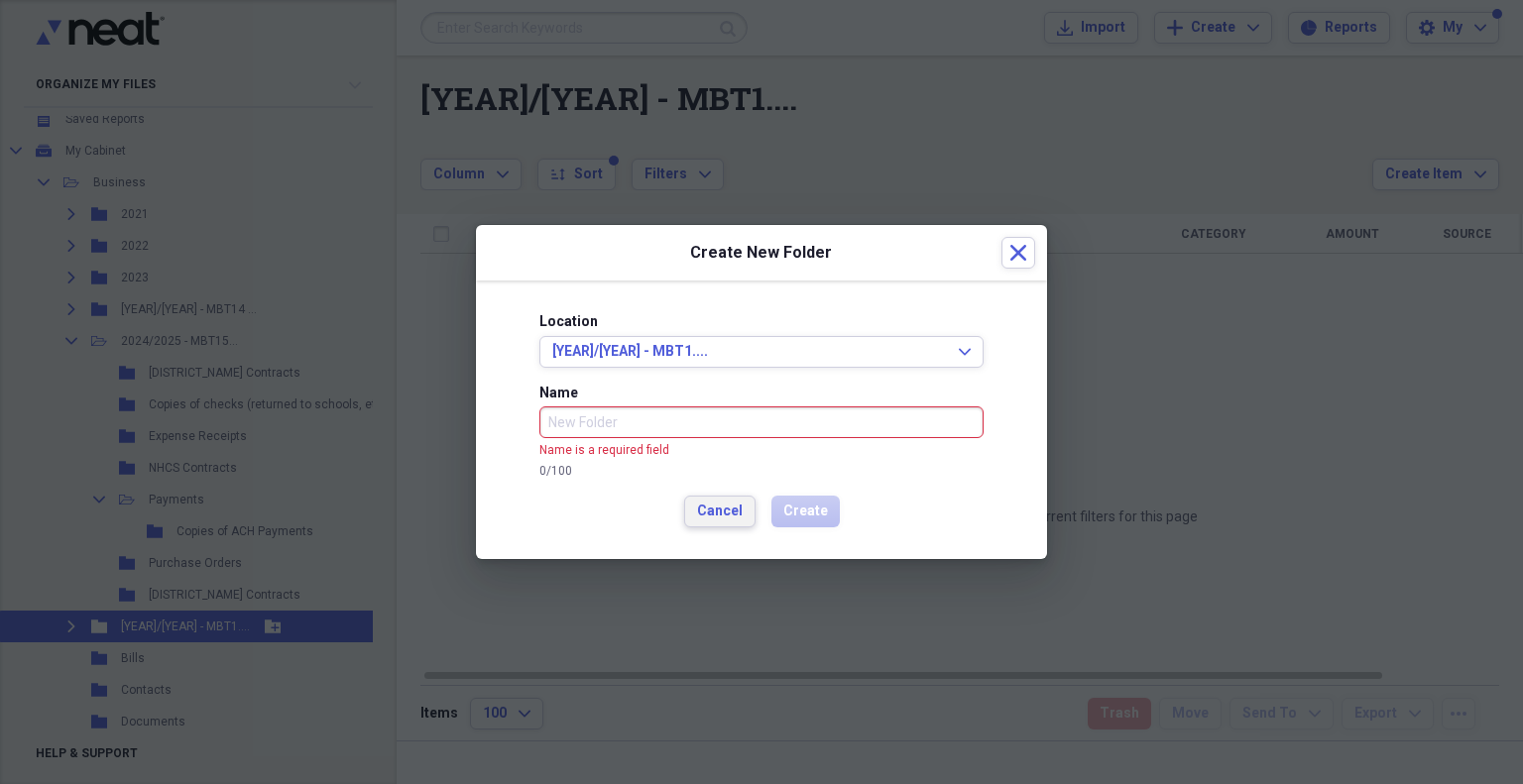 drag, startPoint x: 67, startPoint y: 627, endPoint x: 718, endPoint y: 510, distance: 661.4303 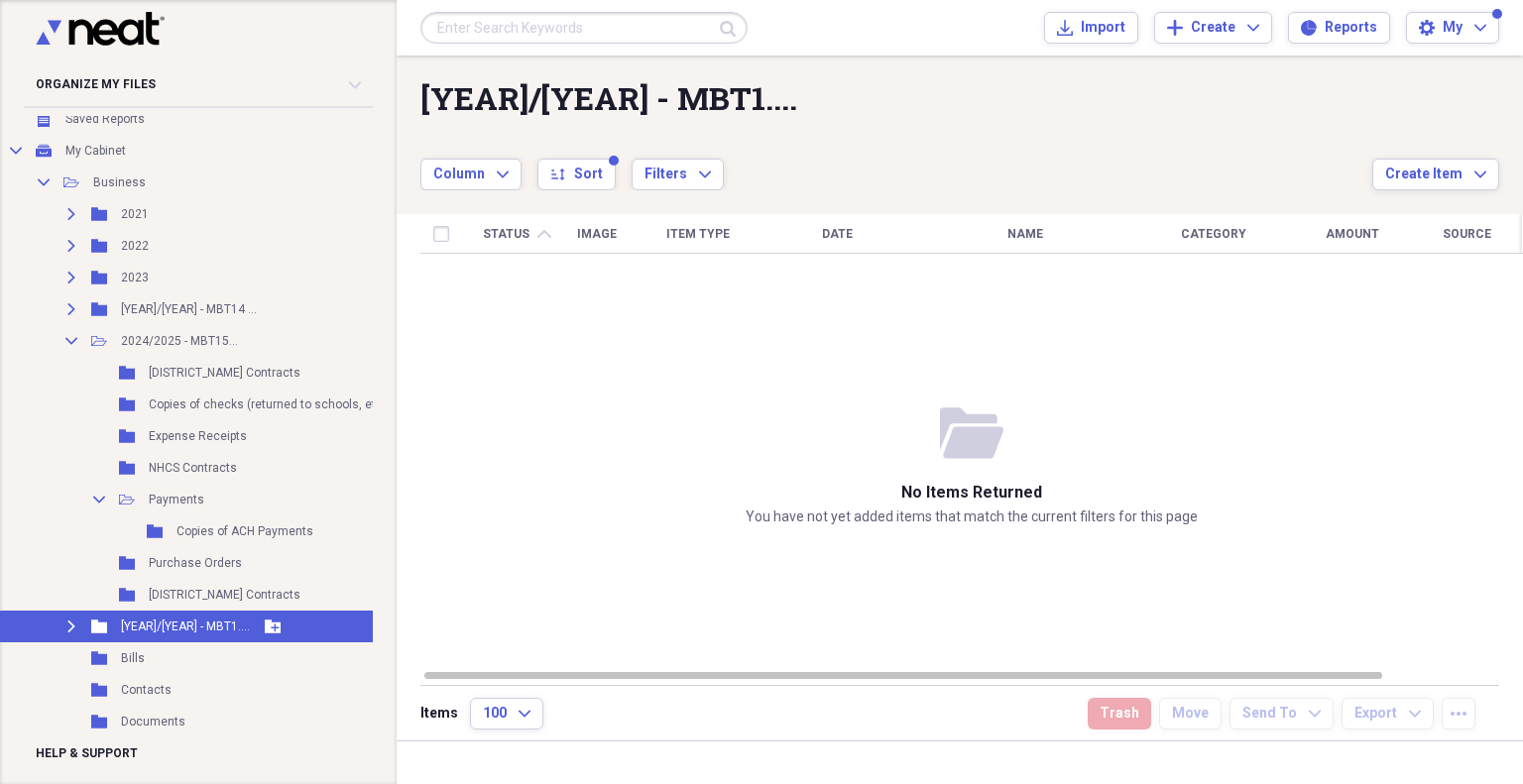 click on "Expand" 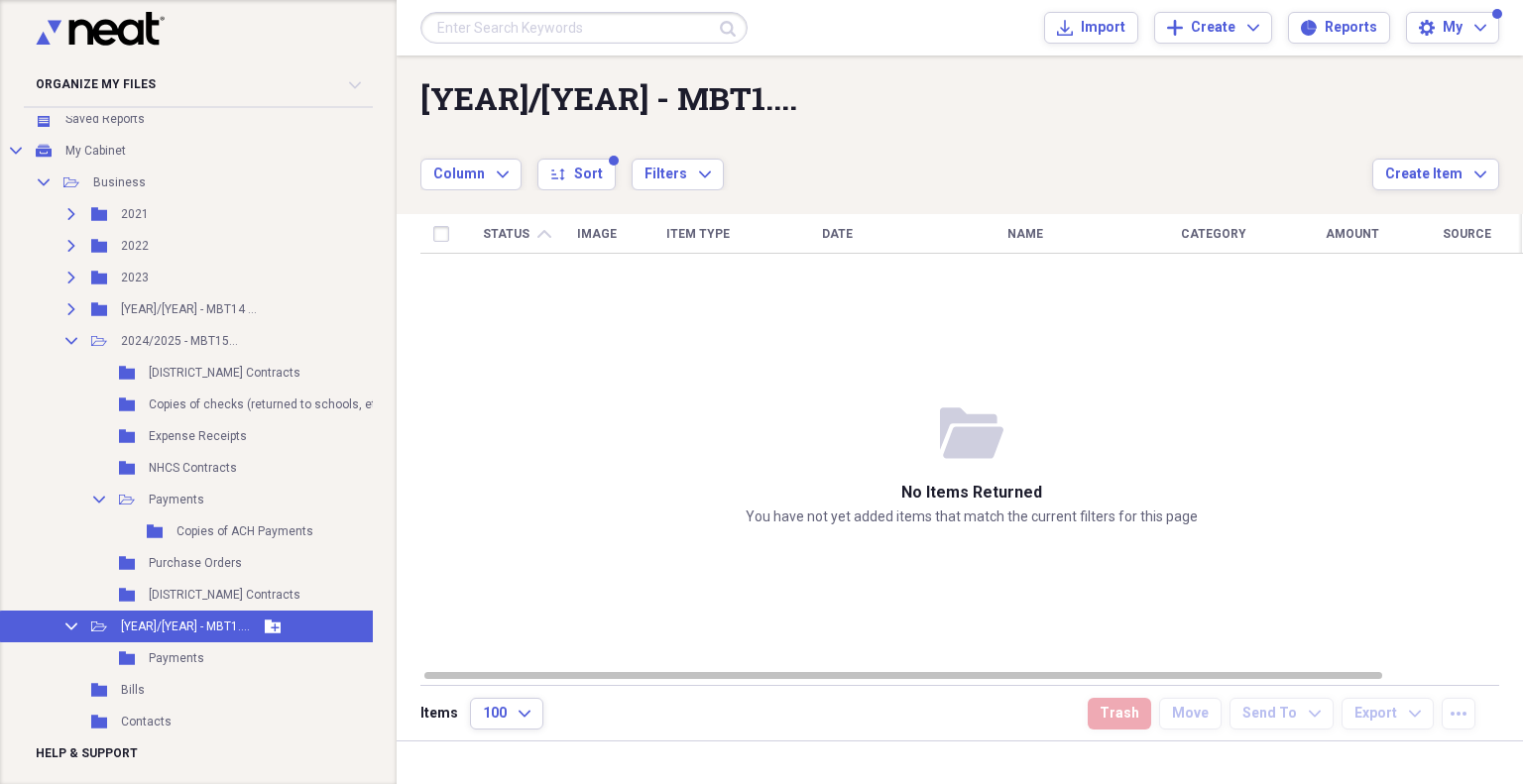click 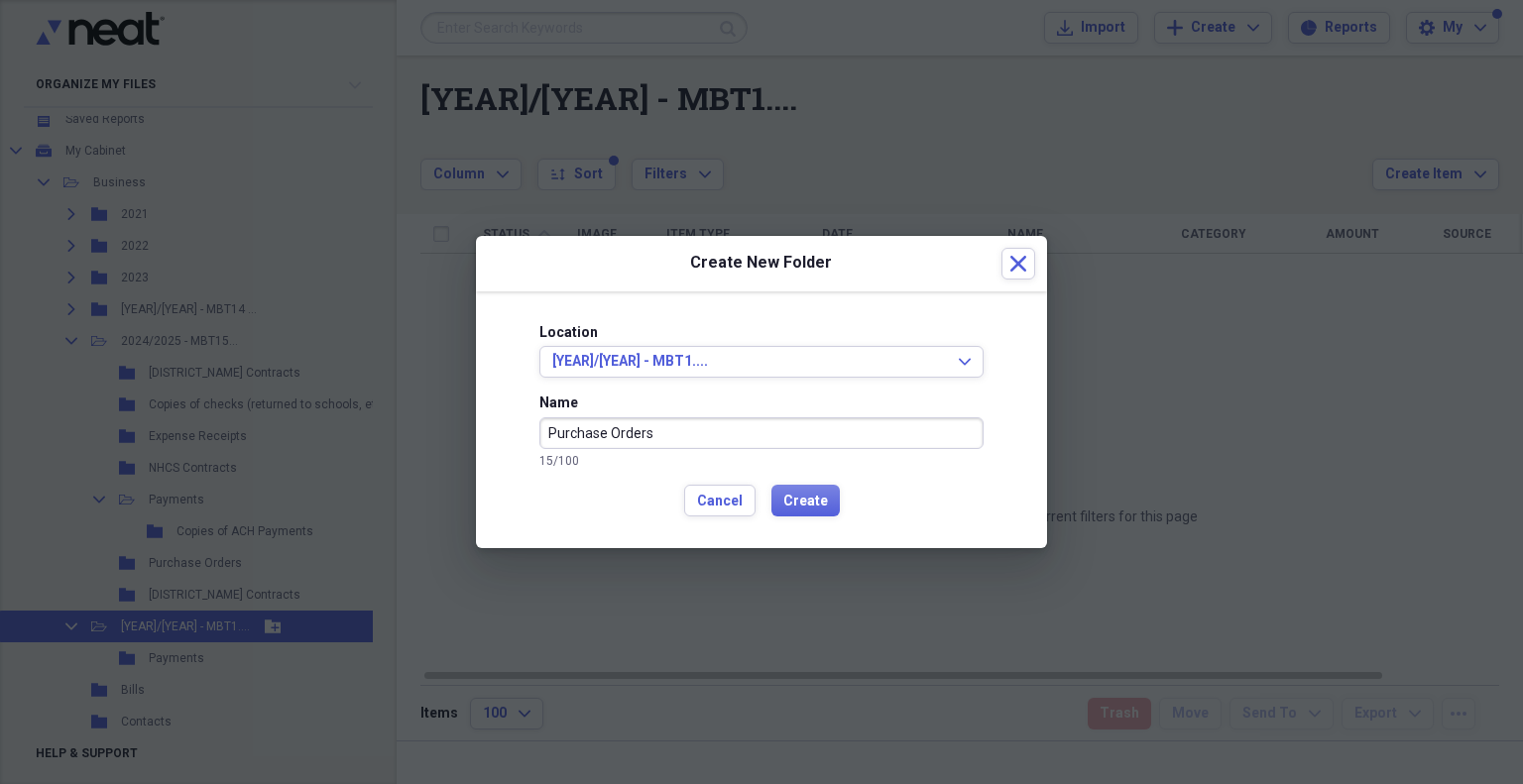 type on "Purchase Orders" 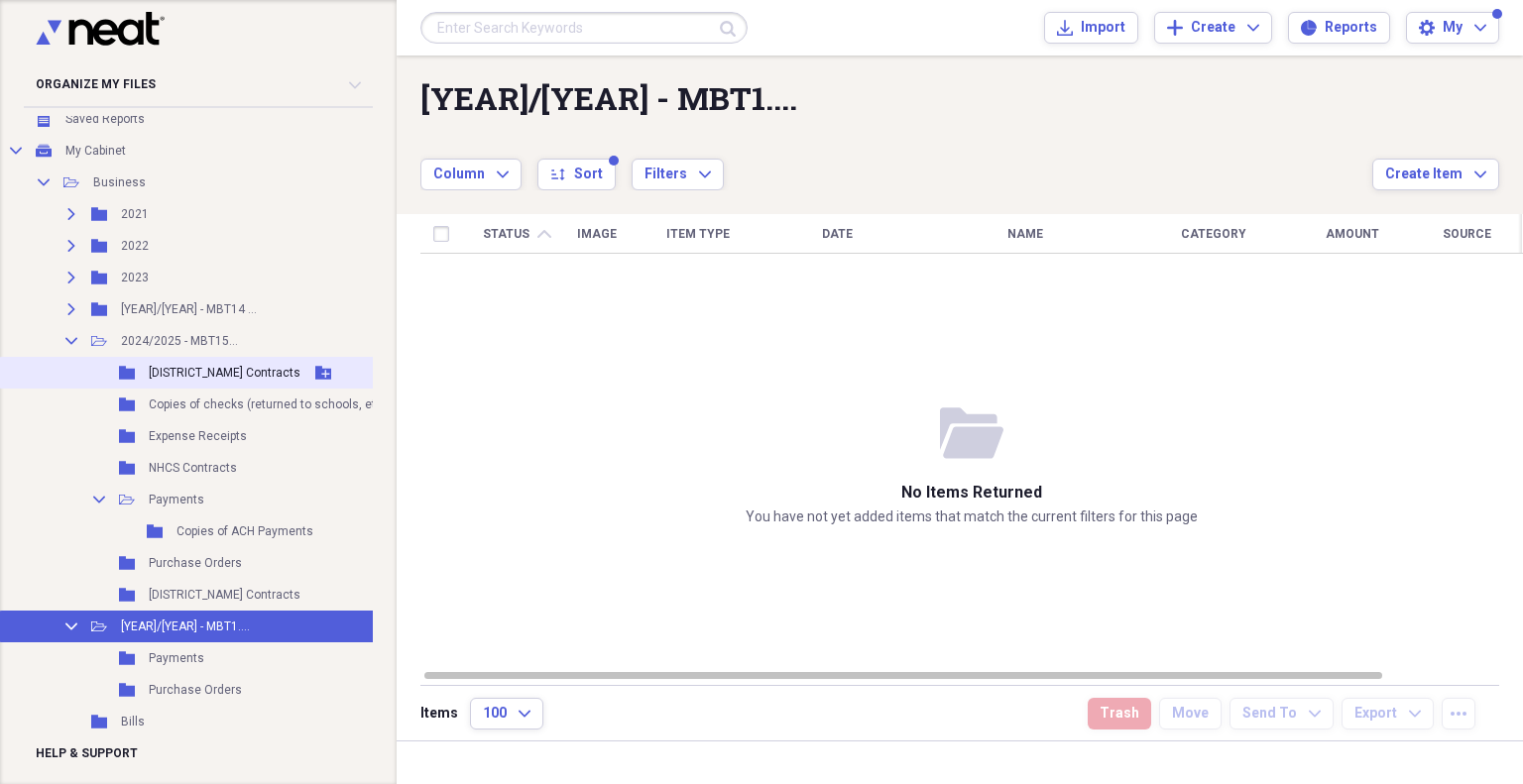click on "Folder CHCCS Contracts Add Folder" at bounding box center (223, 373) 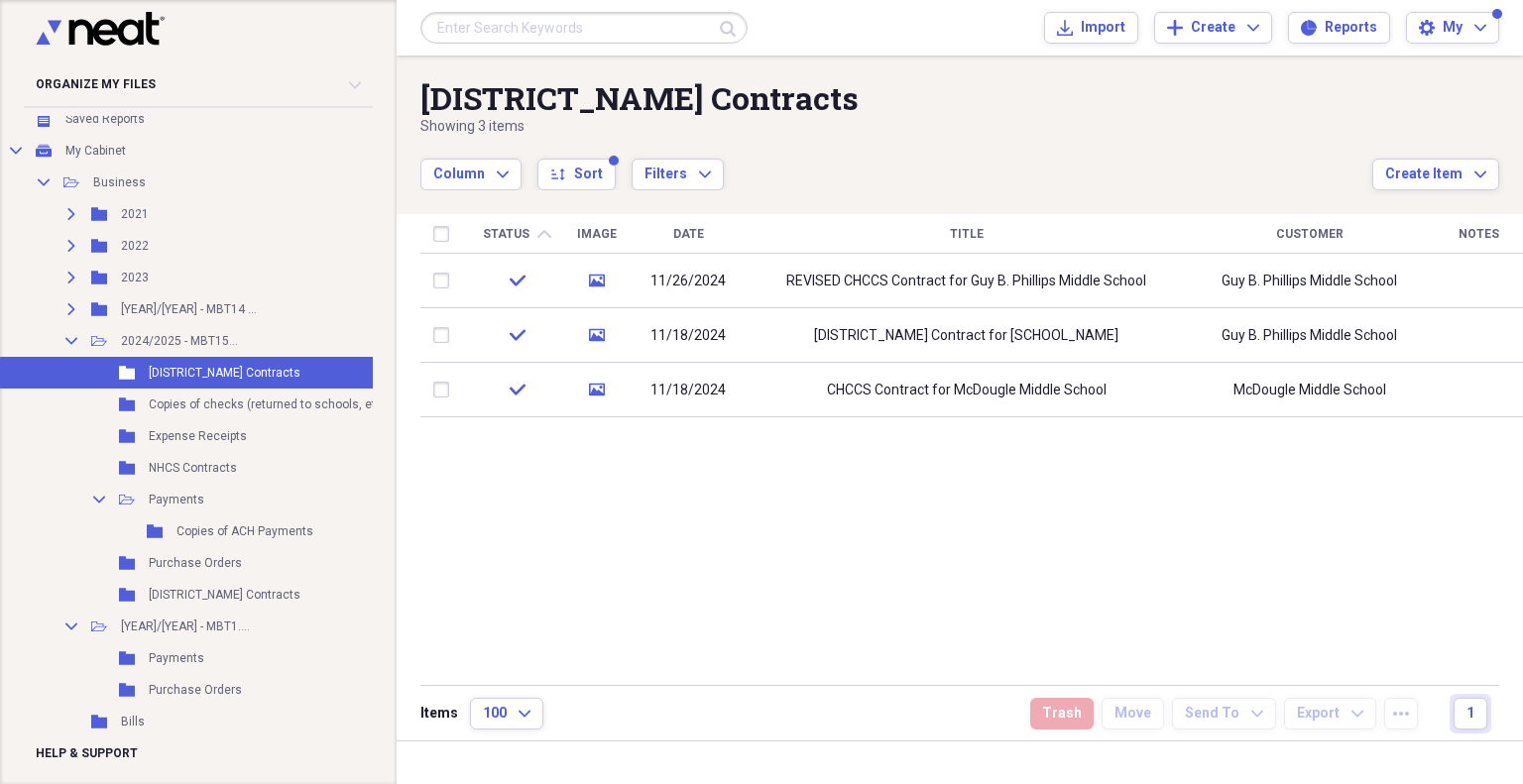 scroll, scrollTop: 0, scrollLeft: 0, axis: both 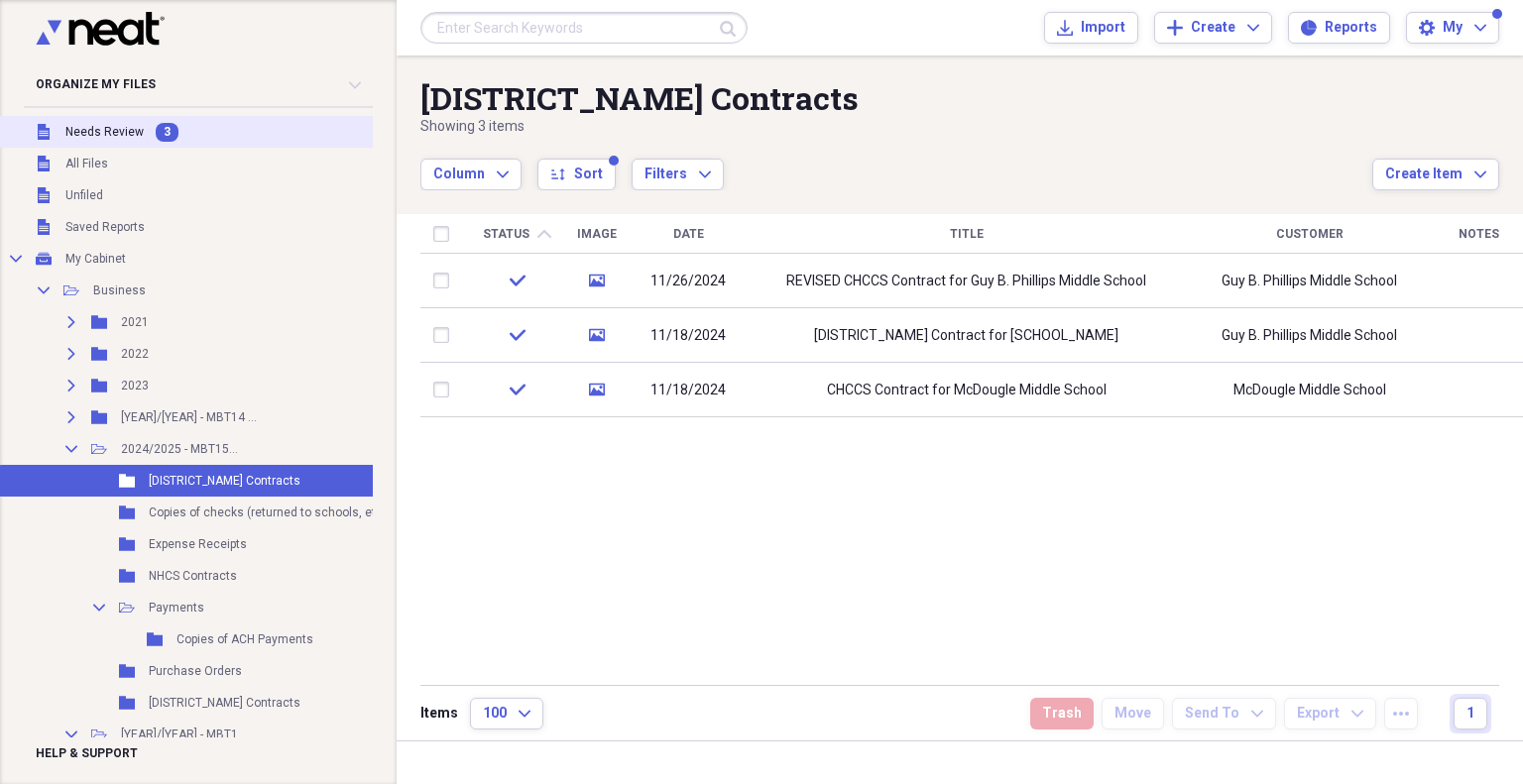 click on "3" at bounding box center [167, 132] 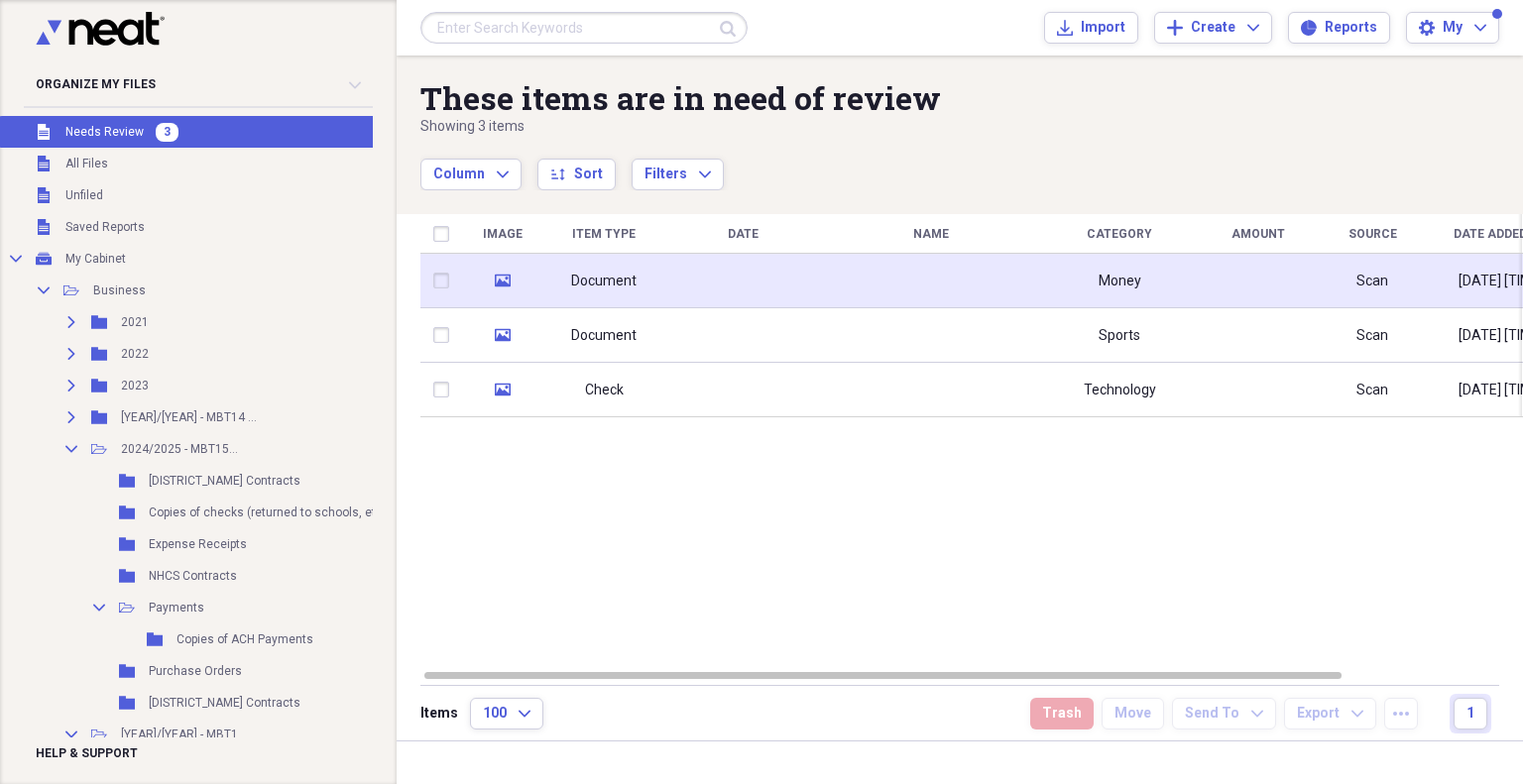 click on "Document" at bounding box center (604, 281) 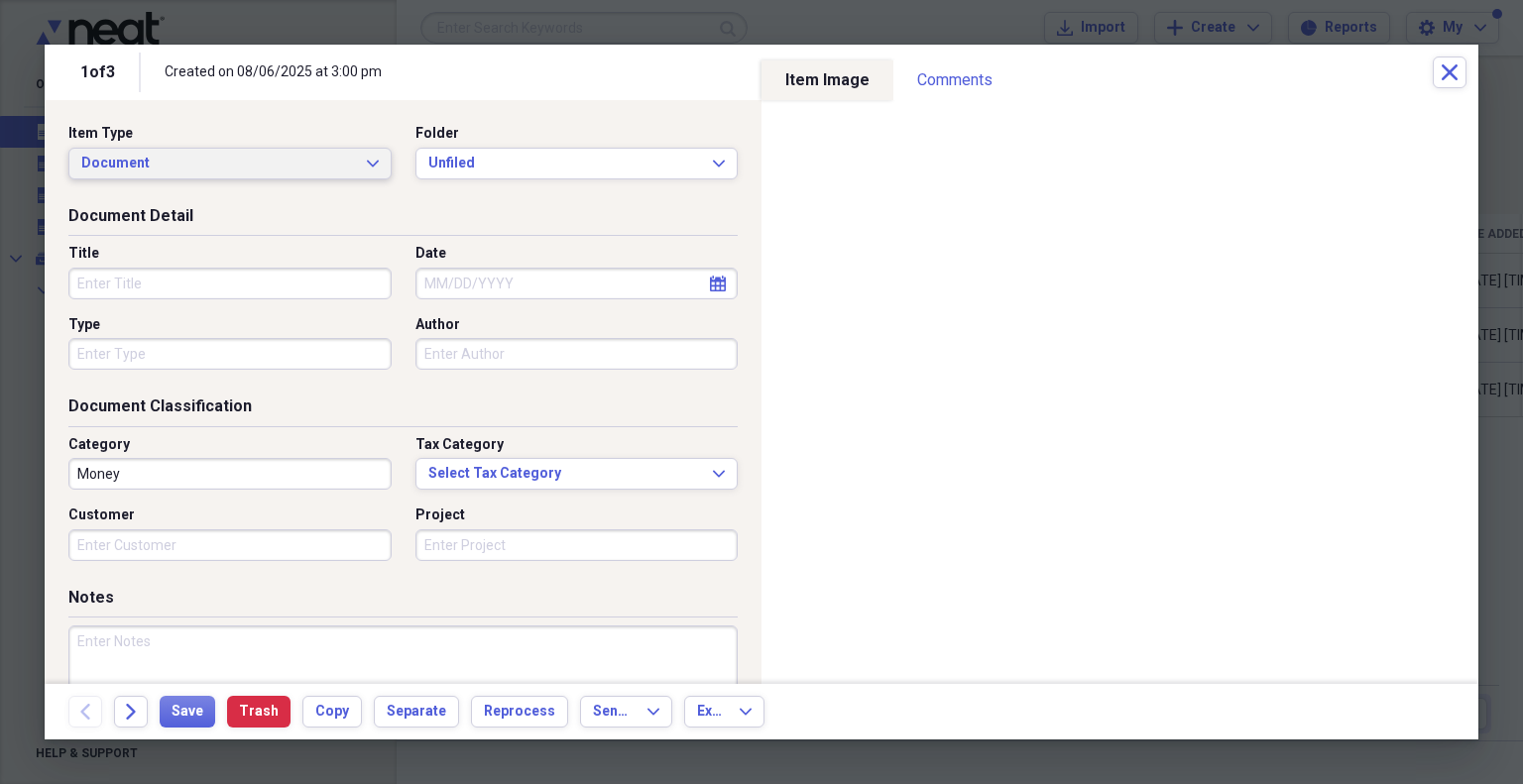 click on "Expand" 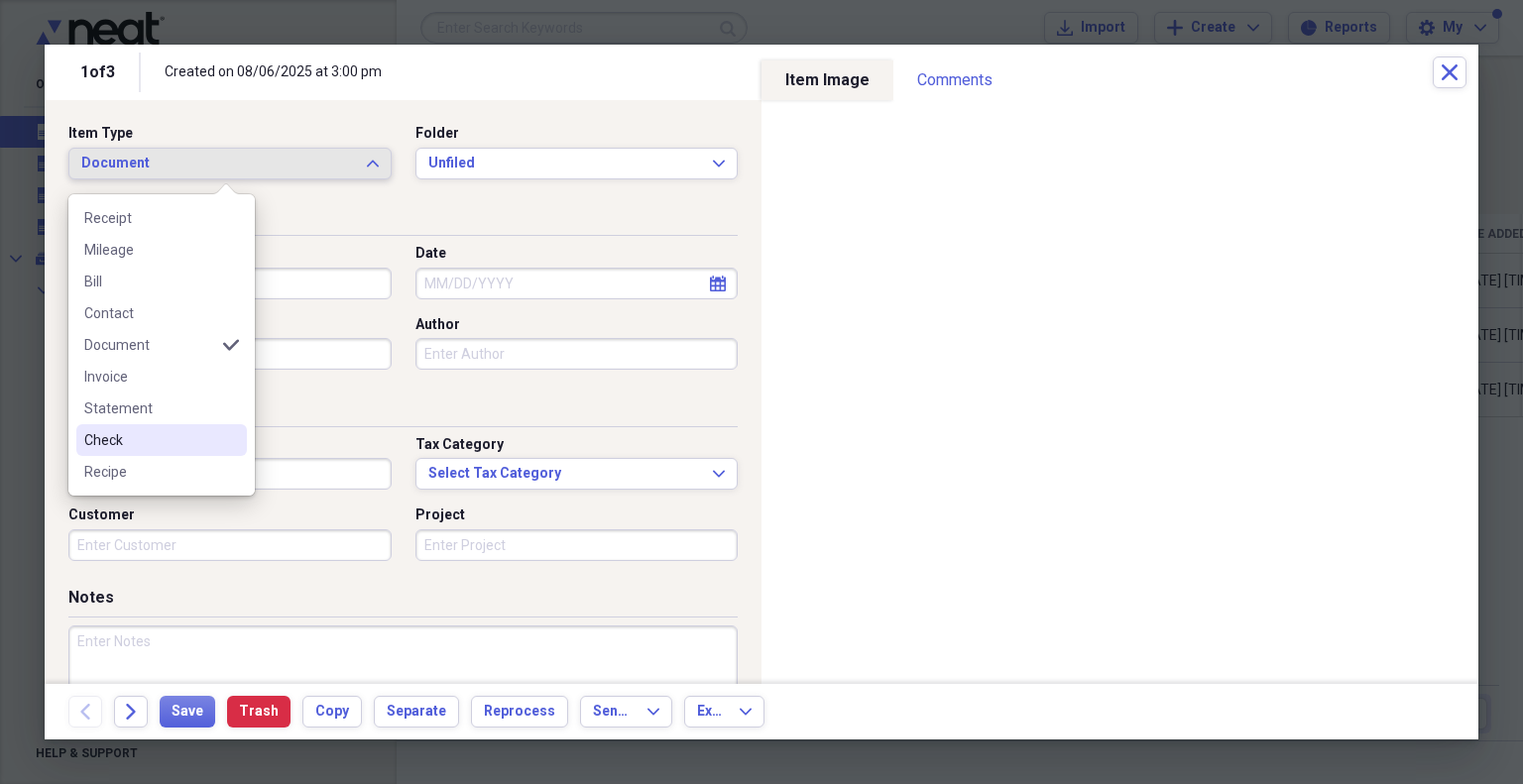 click on "Check" at bounding box center [162, 440] 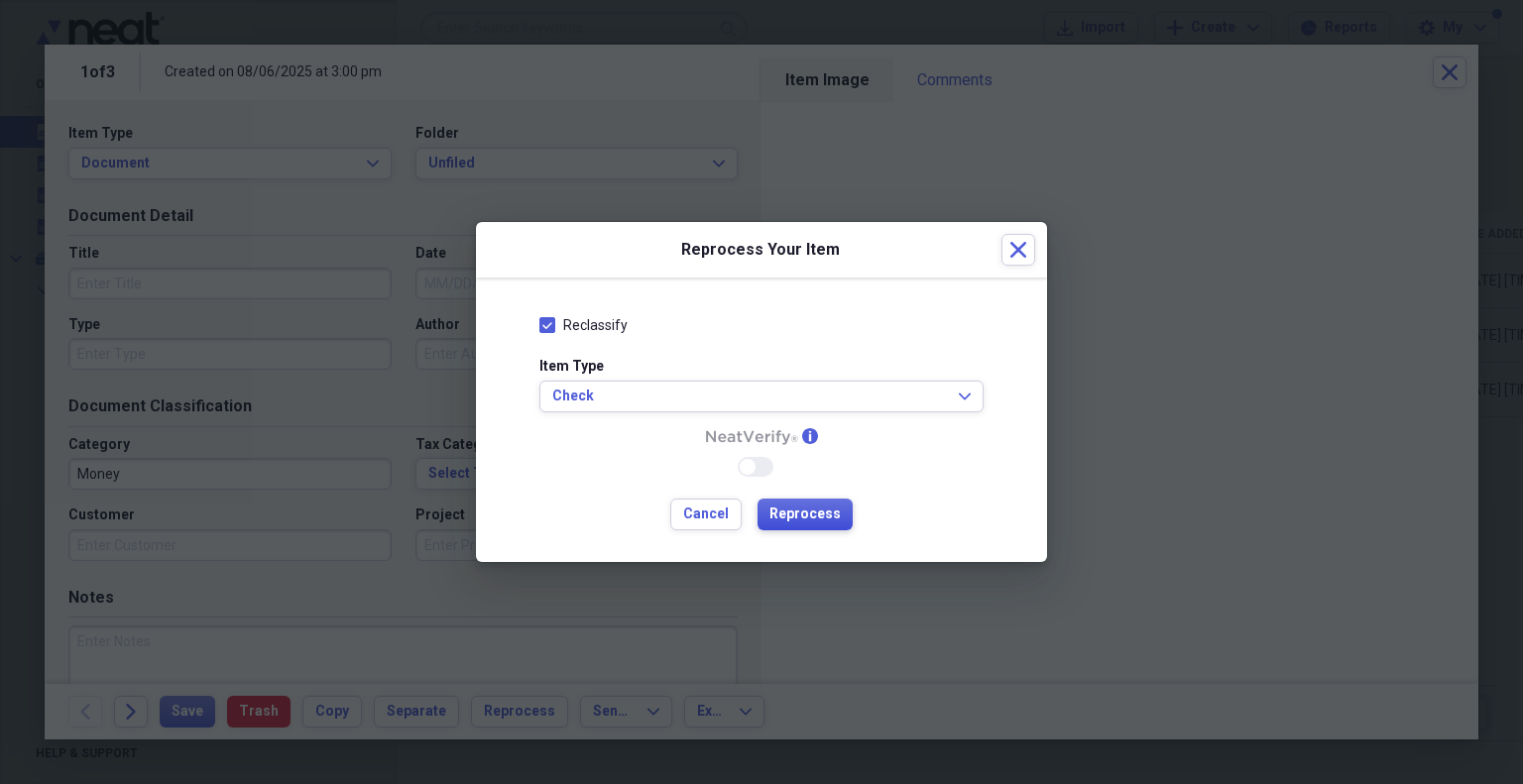 click on "Reprocess" at bounding box center [805, 514] 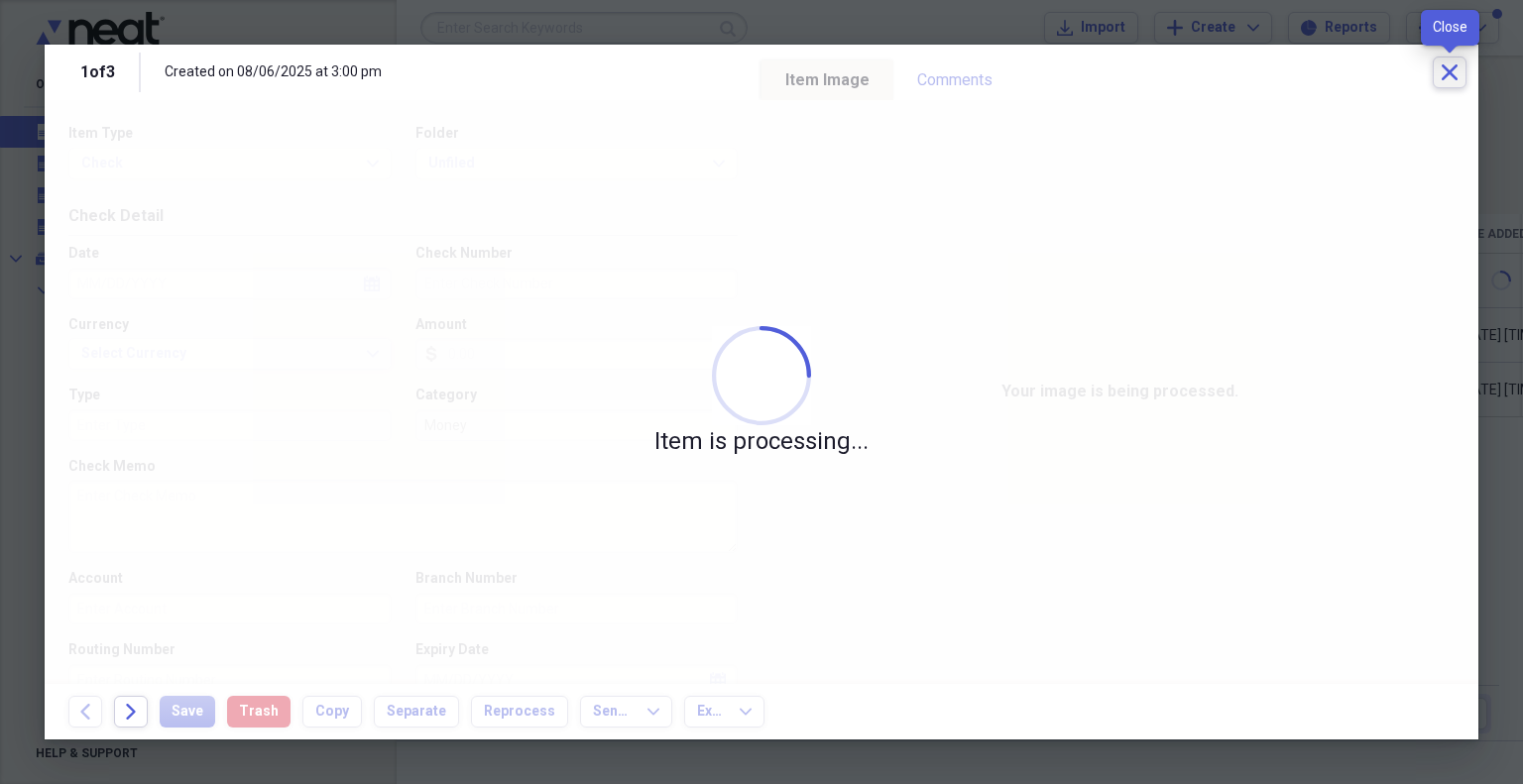click on "Close" at bounding box center [1450, 72] 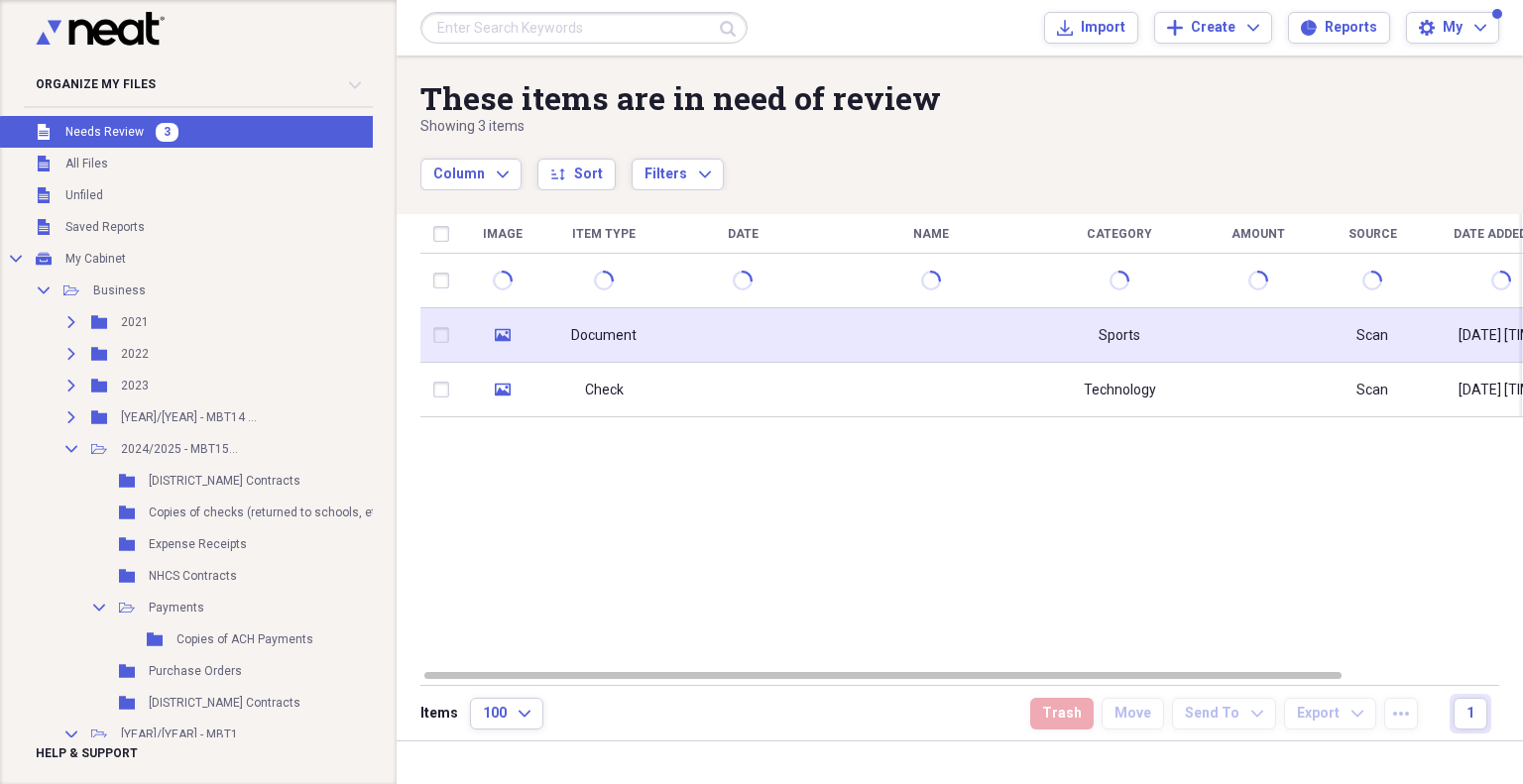click on "Document" at bounding box center (604, 336) 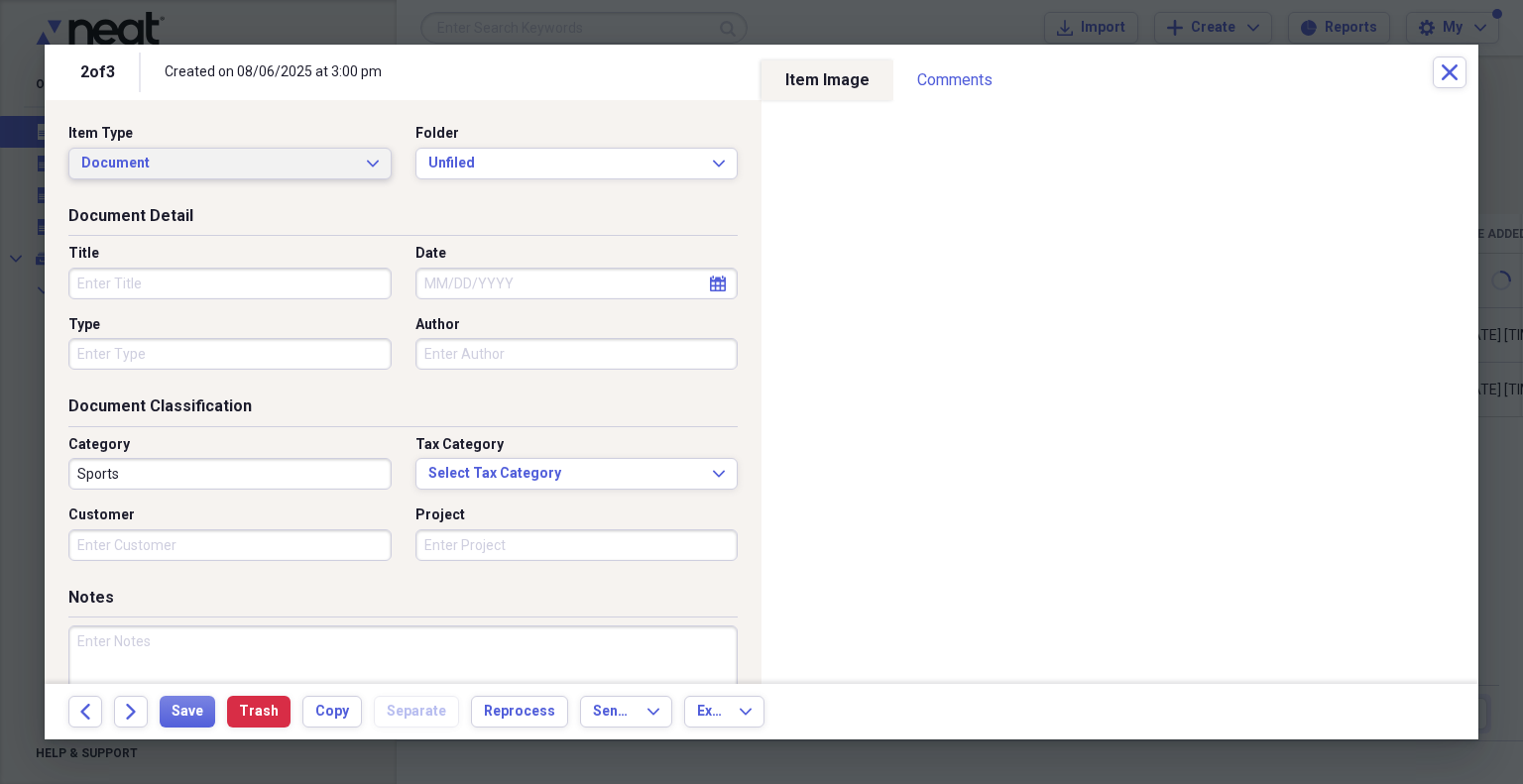 click on "Expand" 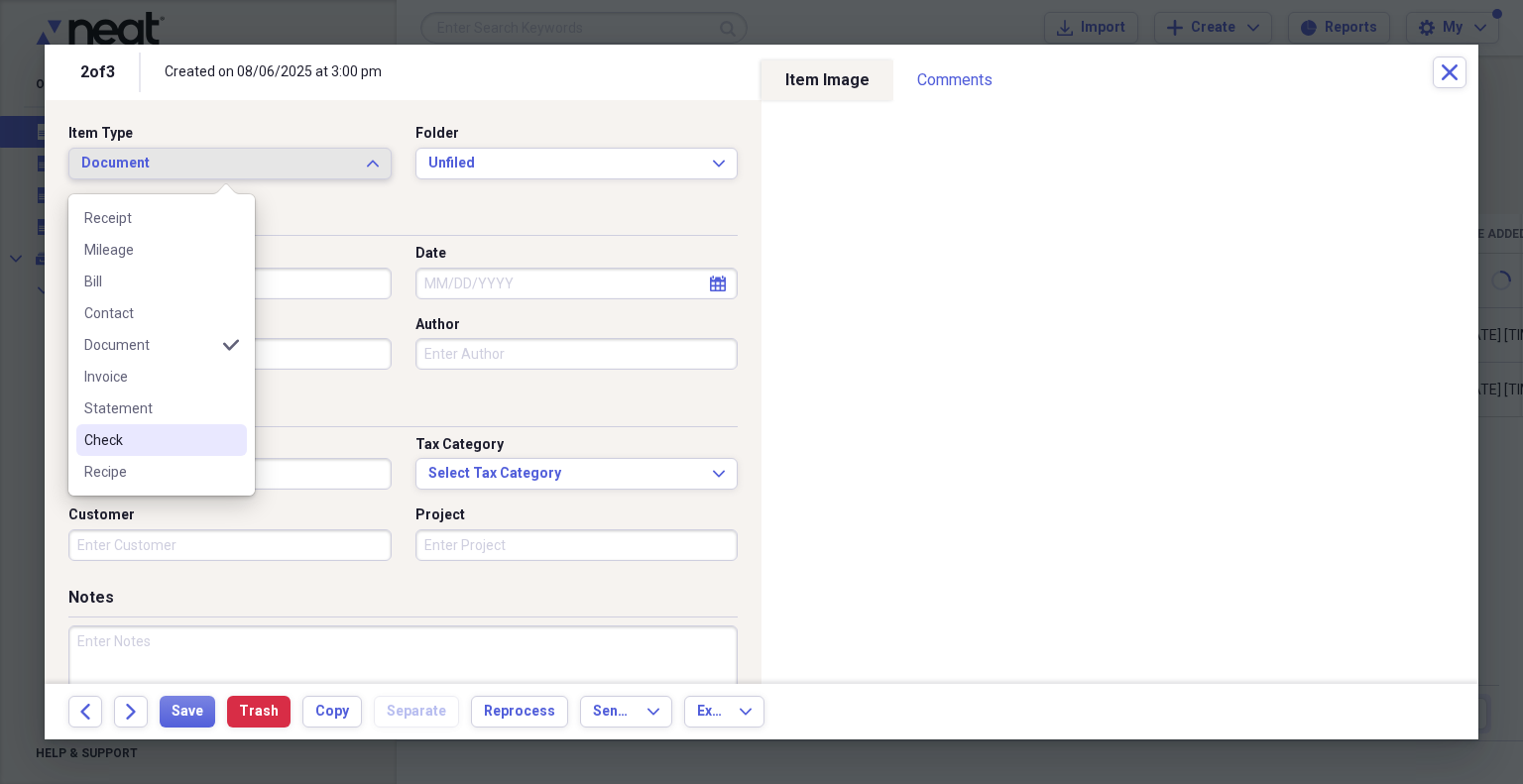 click on "Check" at bounding box center [162, 440] 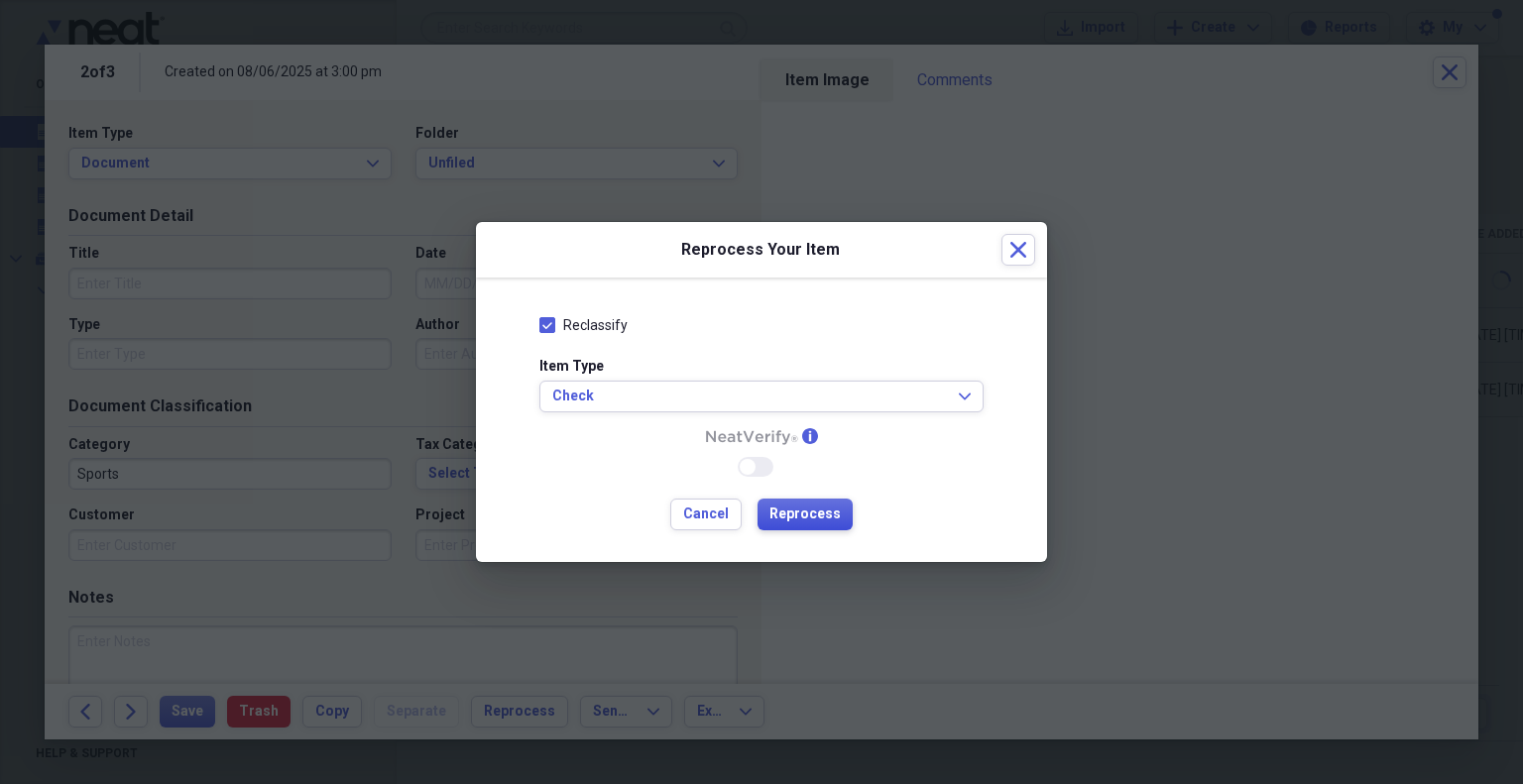 click on "Reprocess" at bounding box center (805, 514) 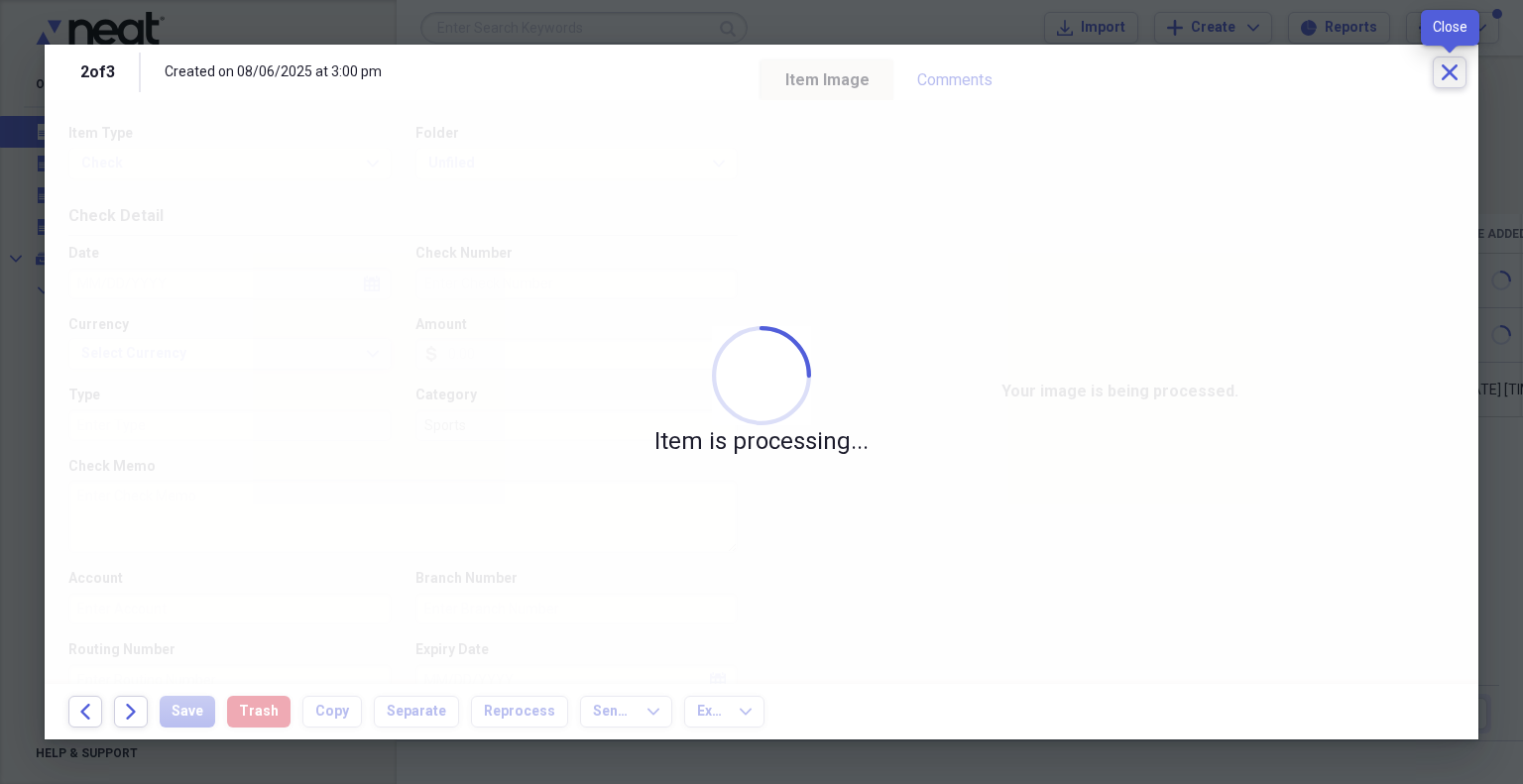 click on "Close" 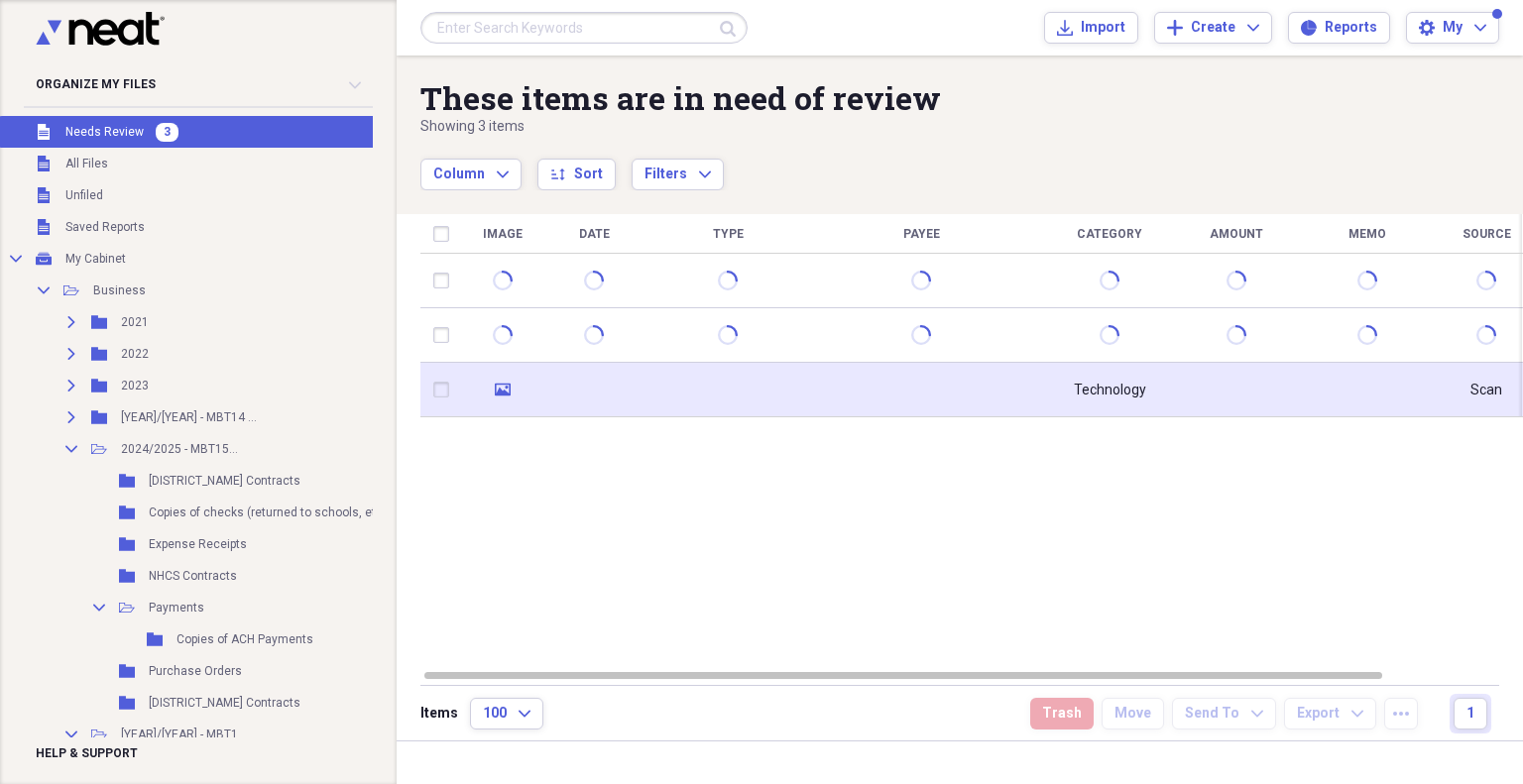 click at bounding box center (594, 390) 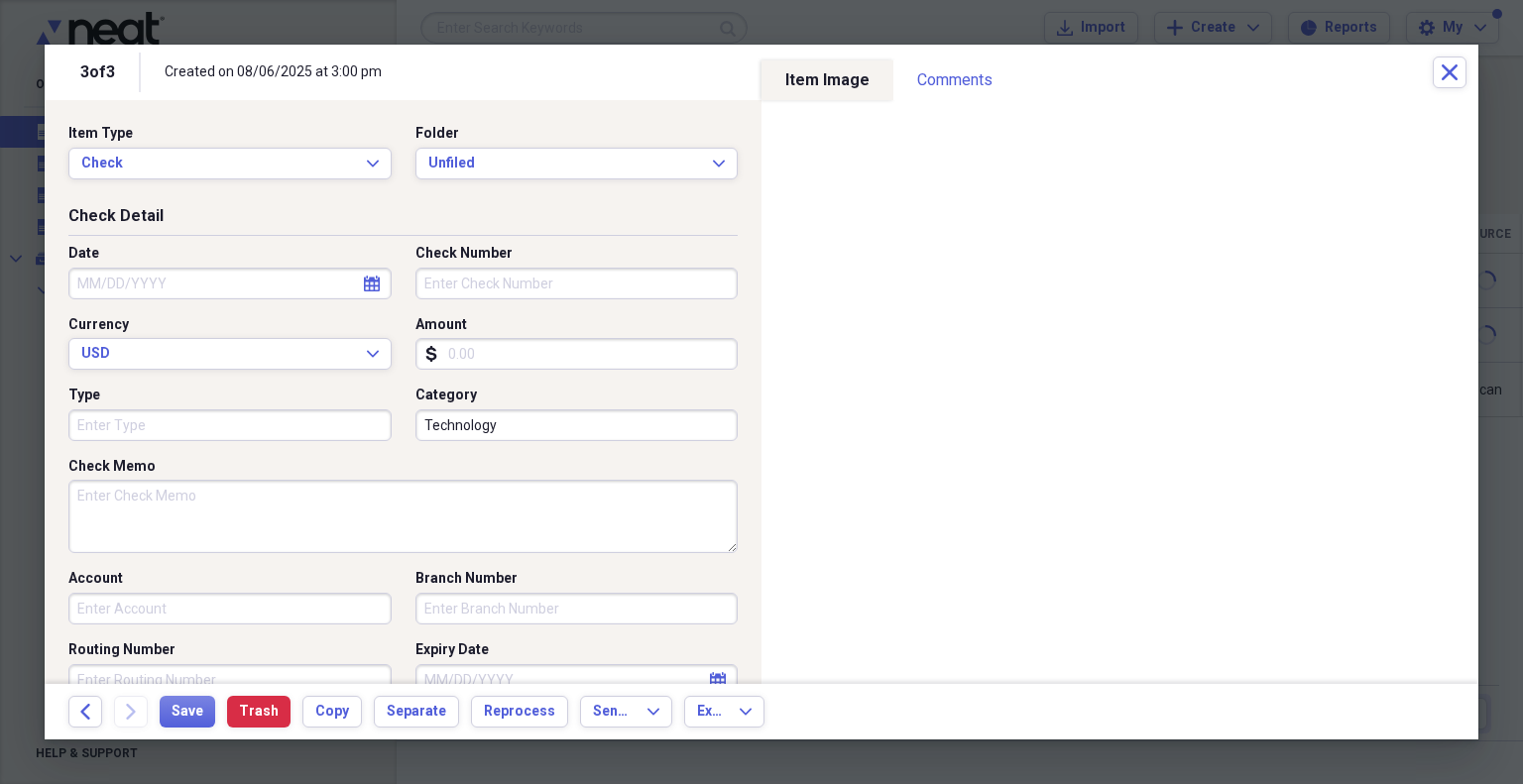 click on "Date" at bounding box center [230, 283] 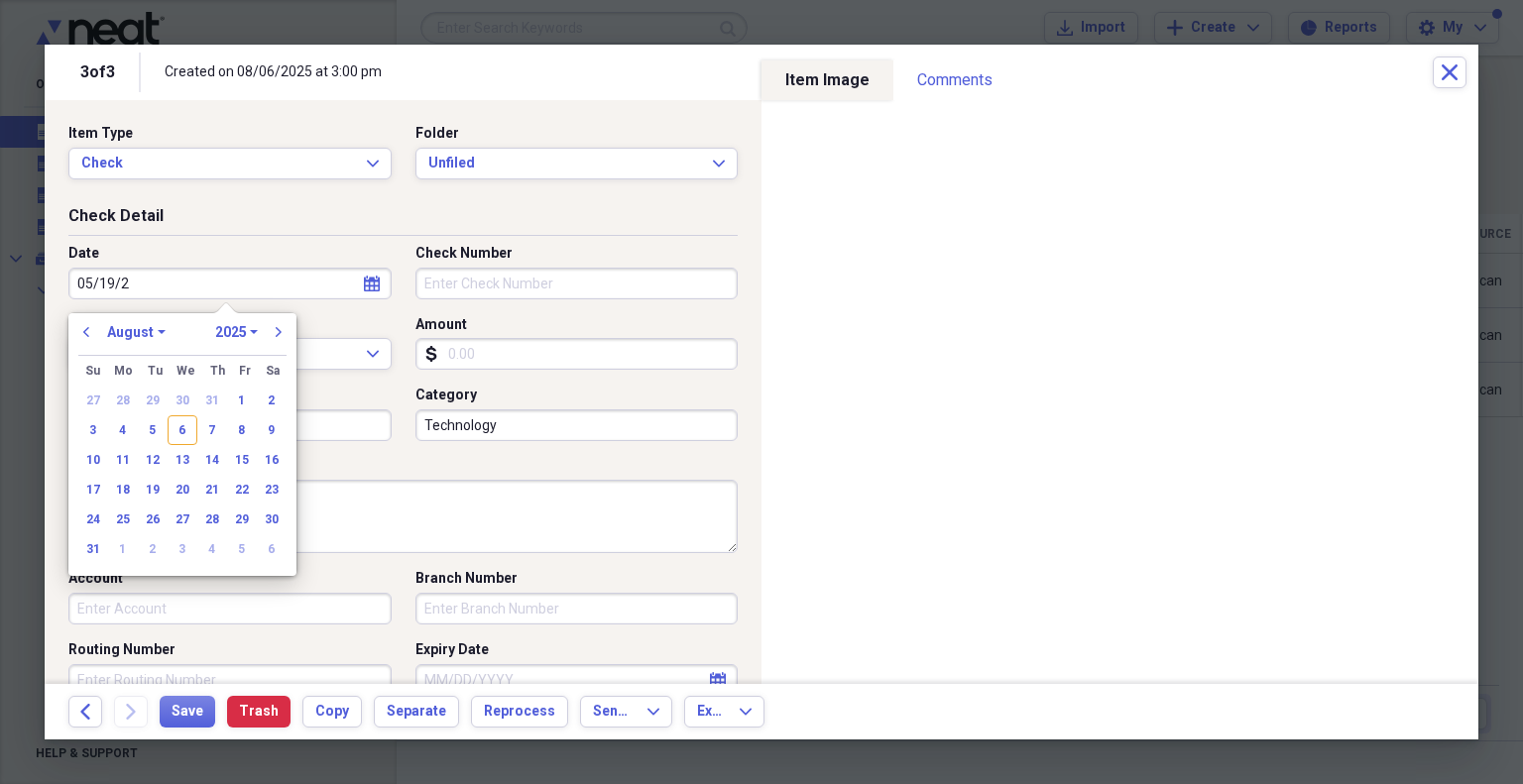 type on "05/19/20" 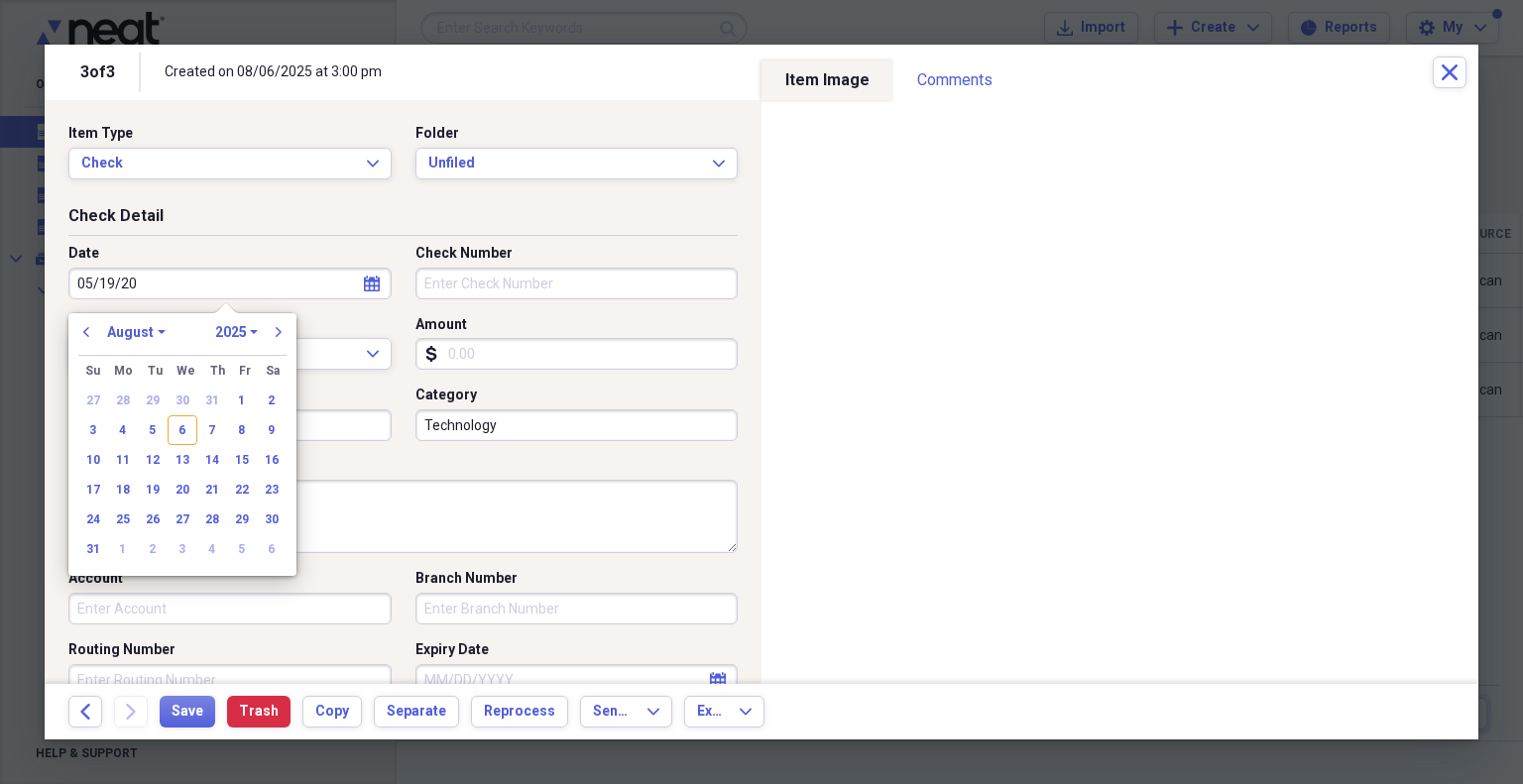 select on "4" 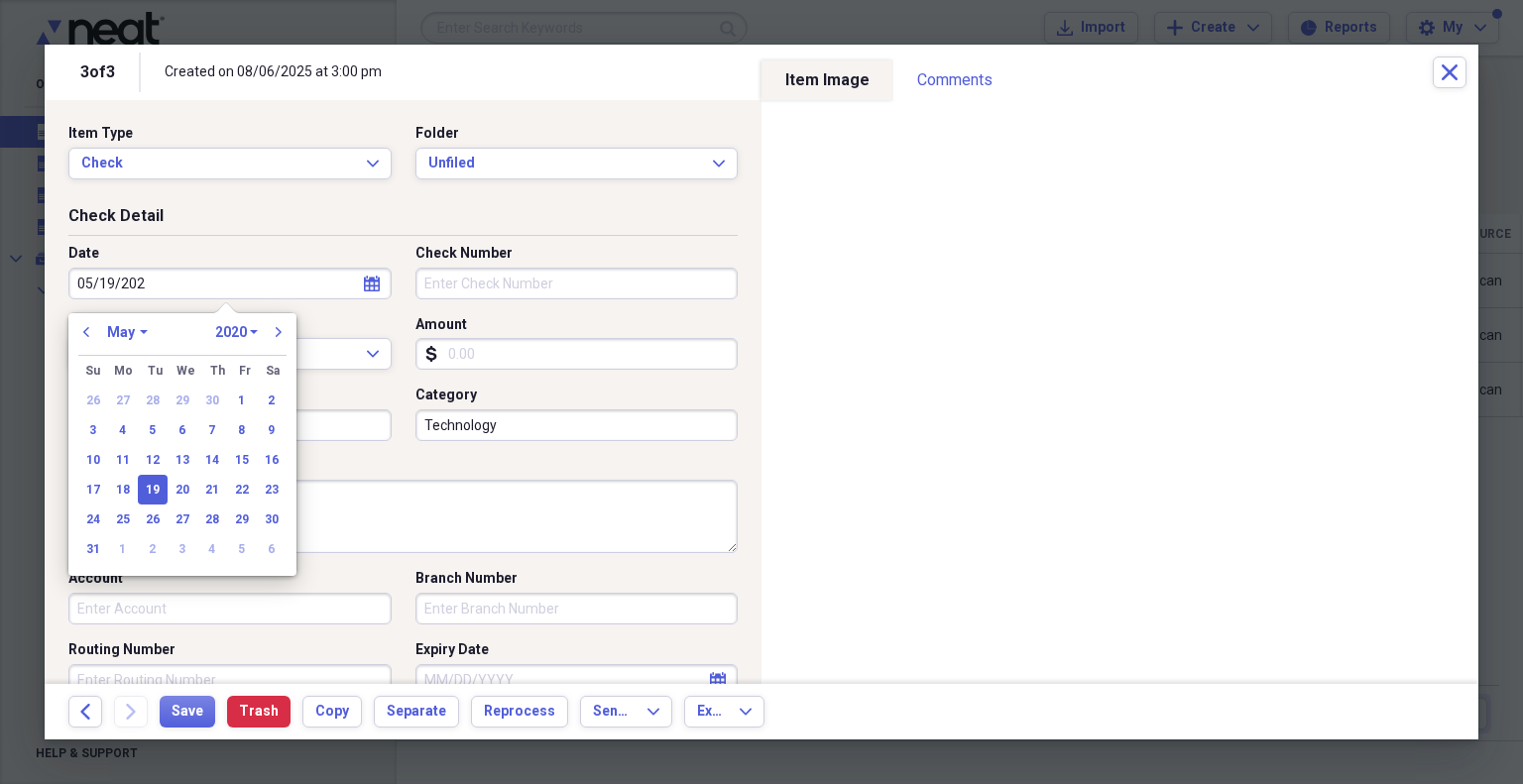 type on "05/19/2025" 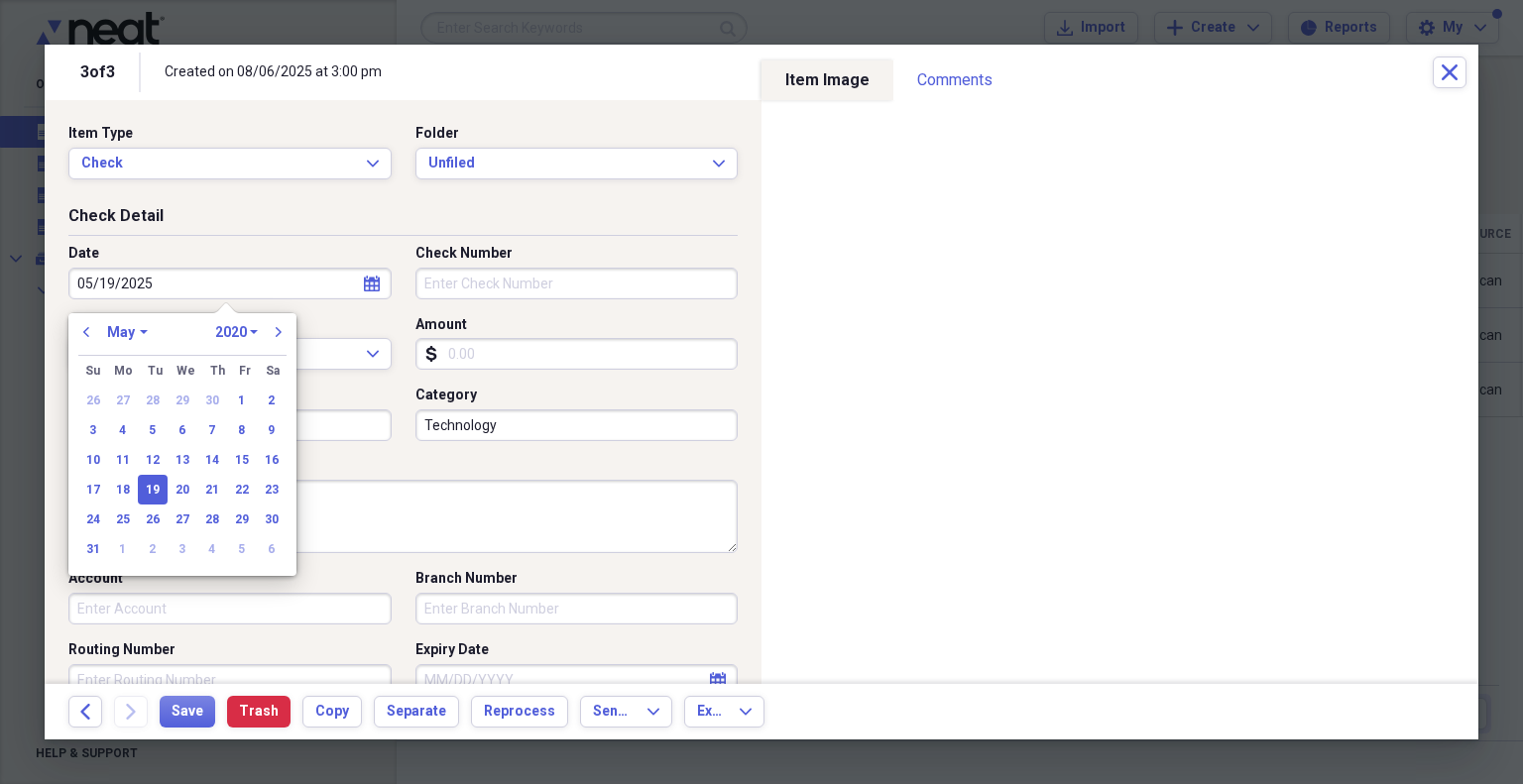 select on "2025" 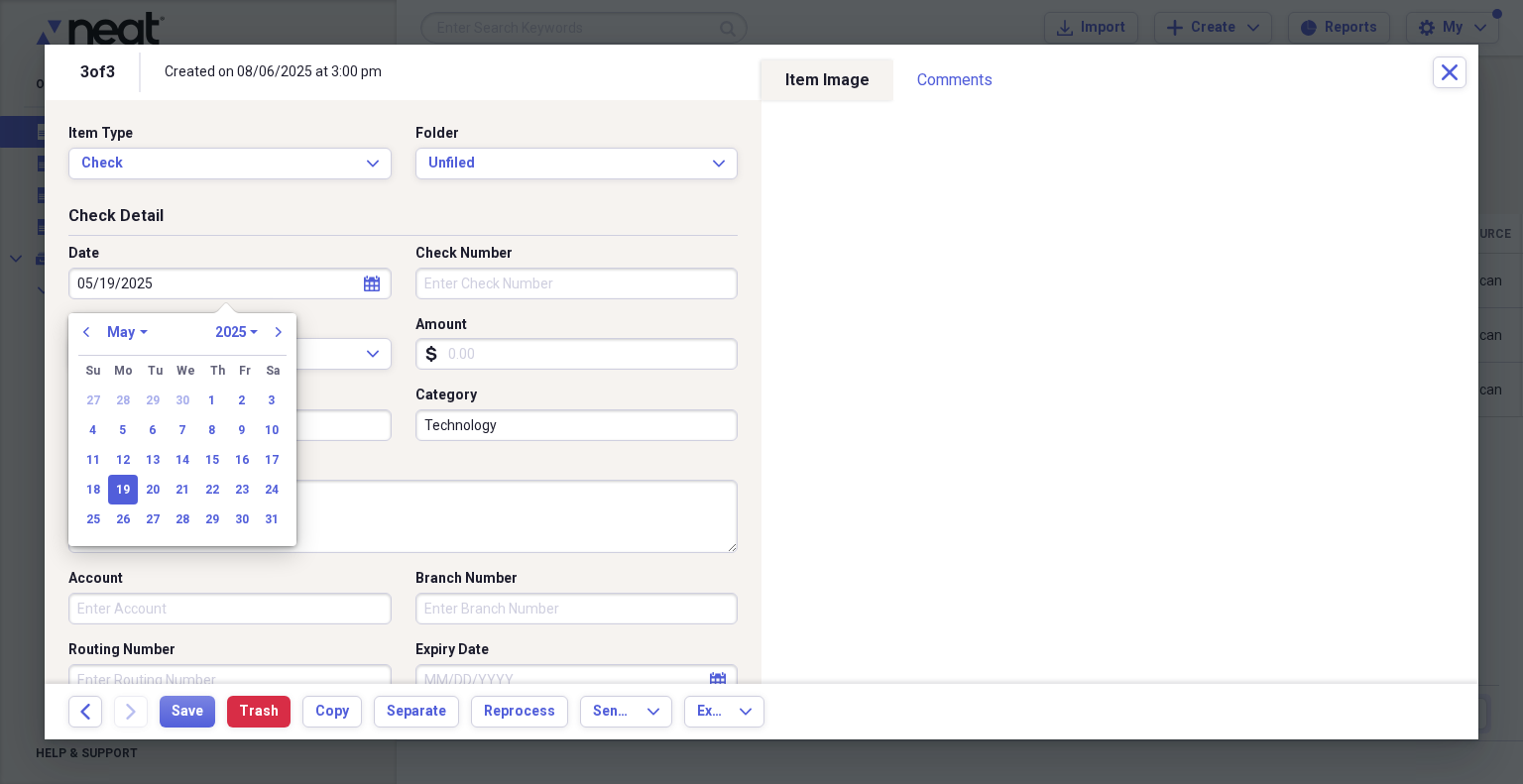 type on "05/19/2025" 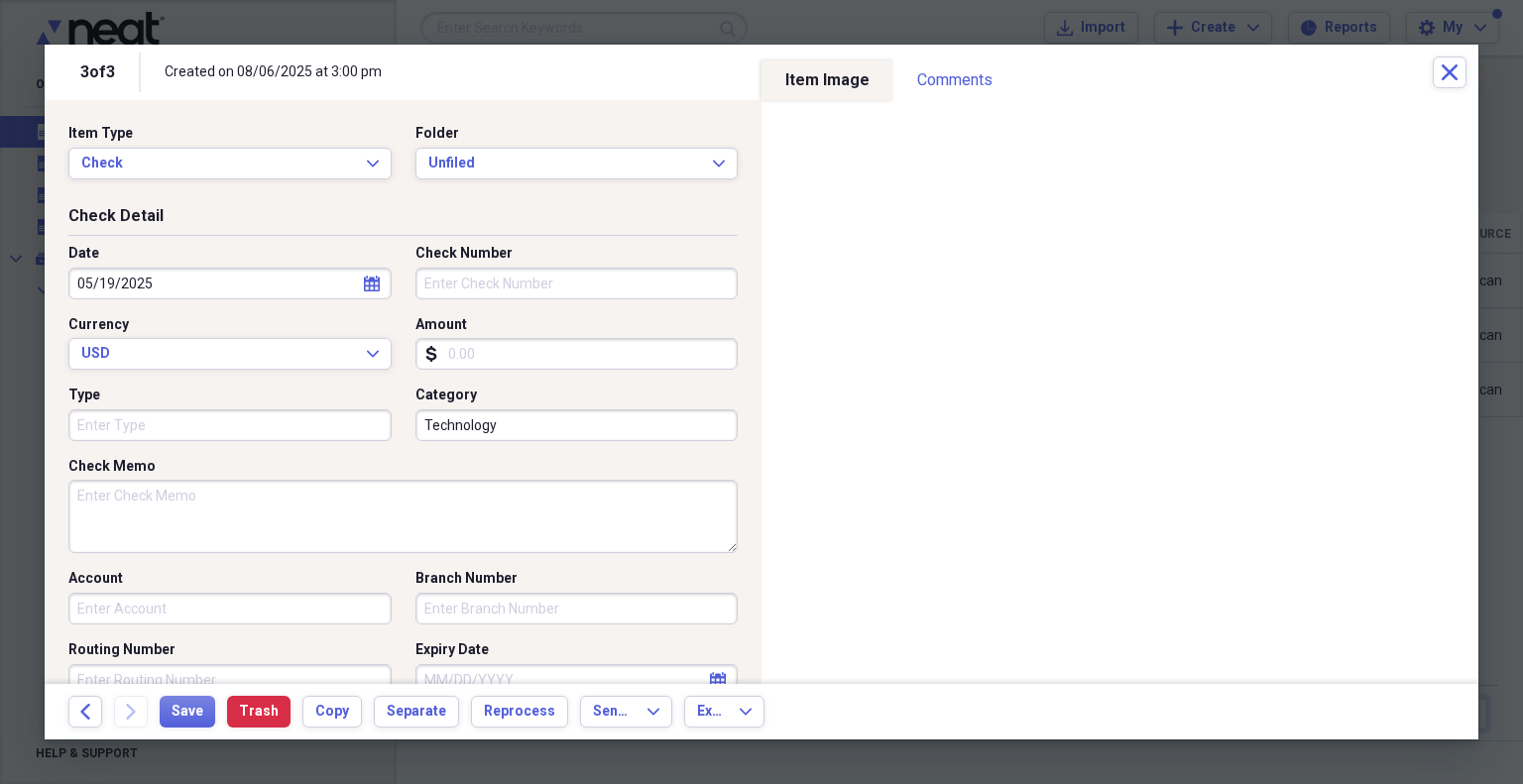 click on "Check Number" at bounding box center (577, 283) 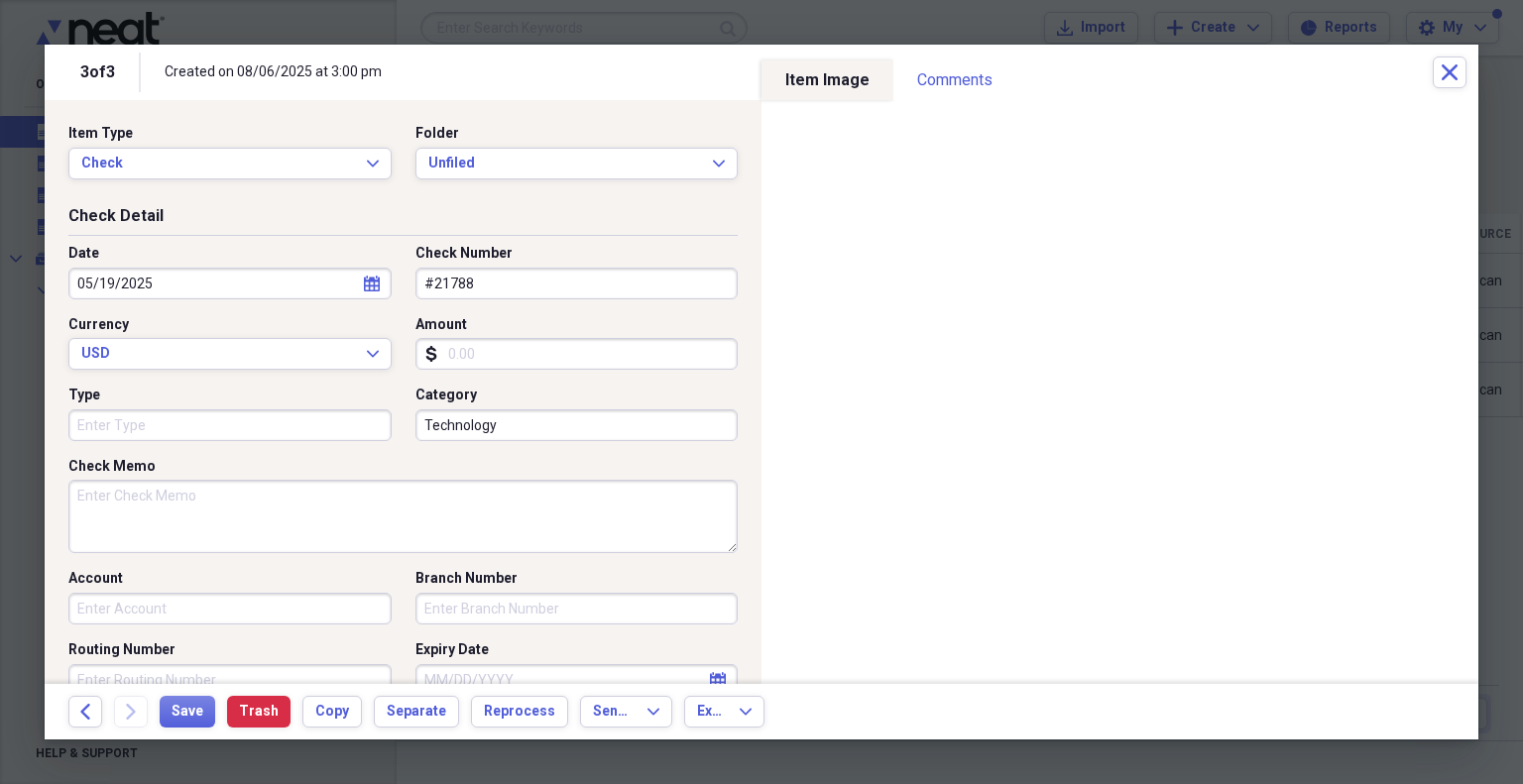 type on "#21788" 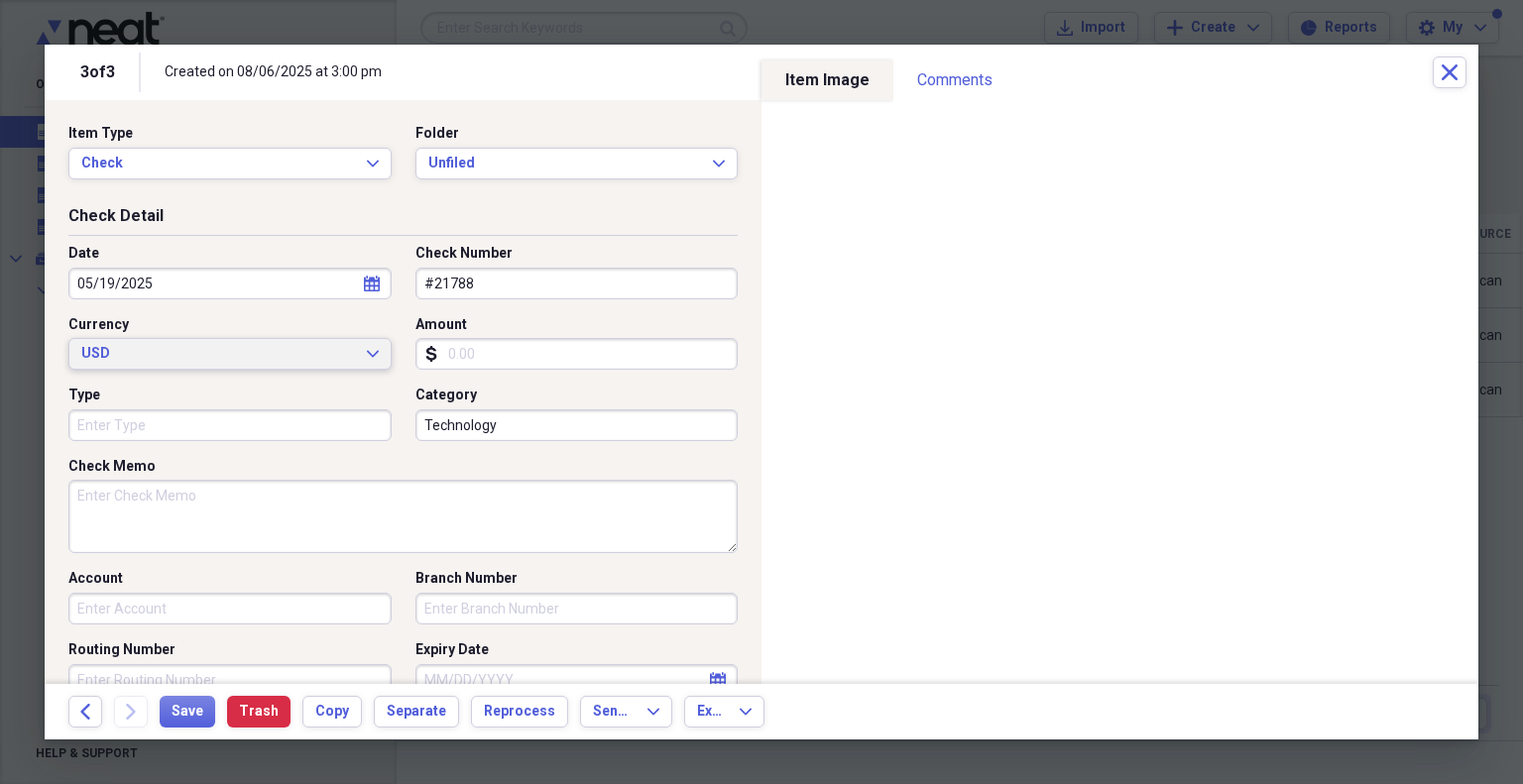 type 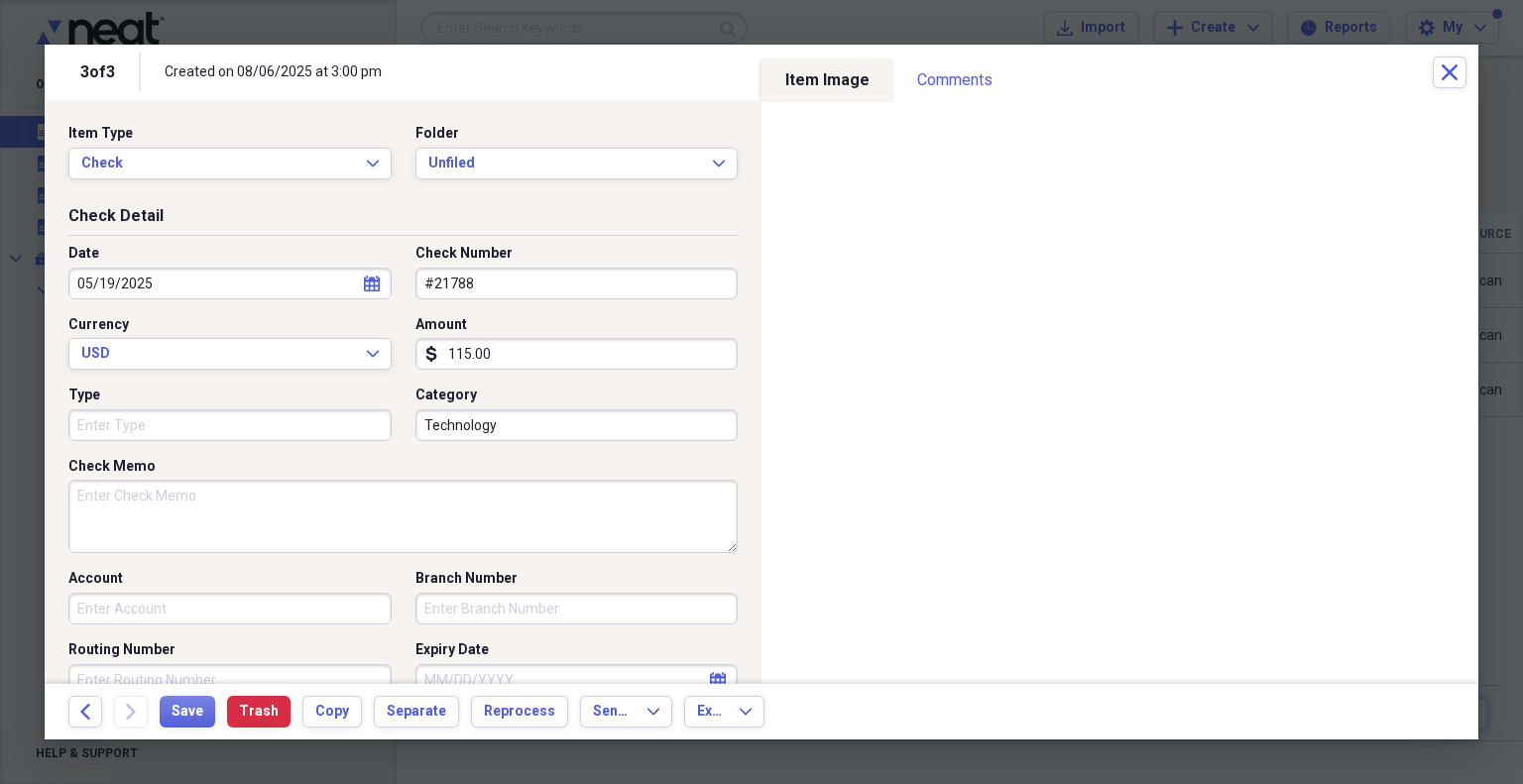 type on "115.00" 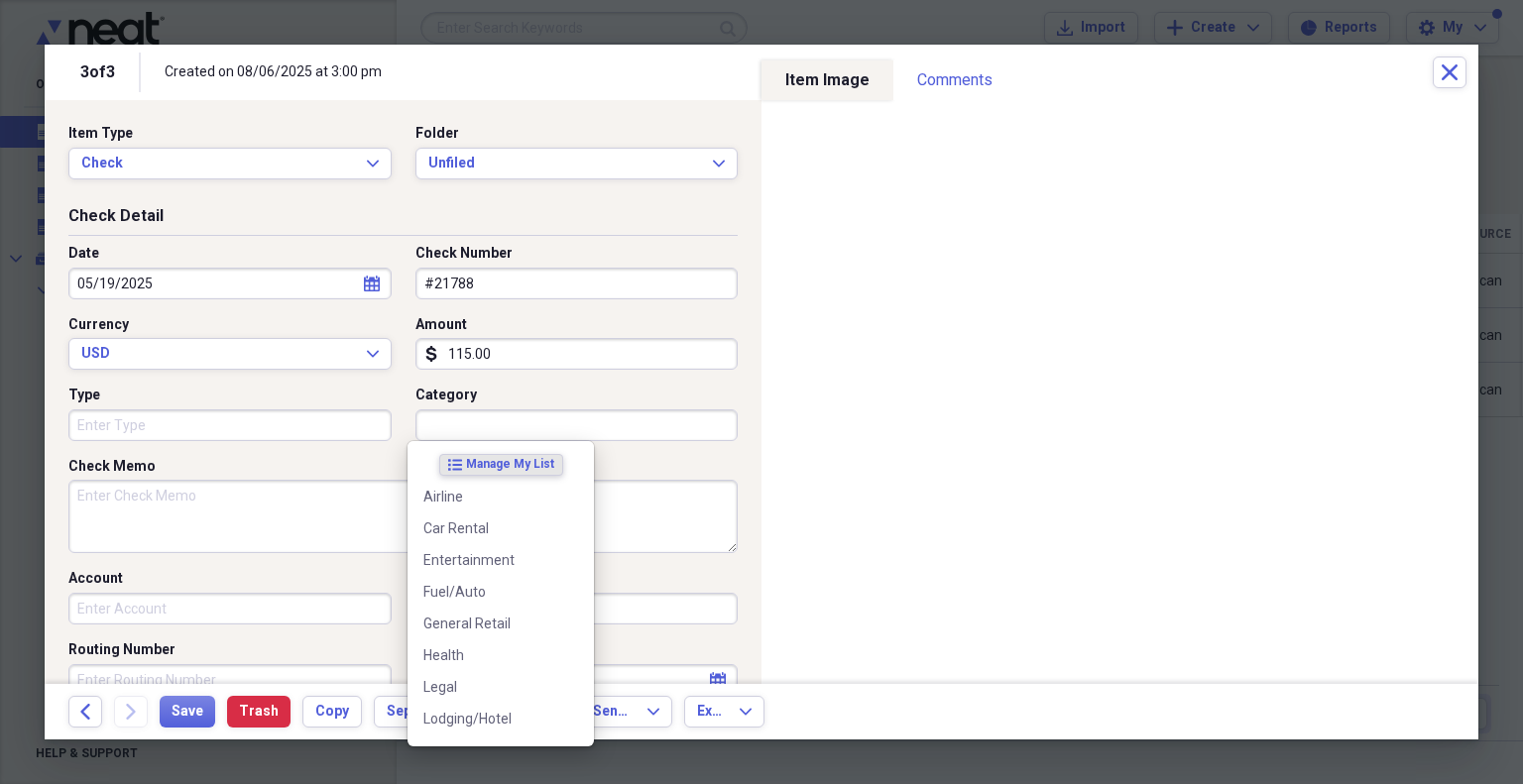 type 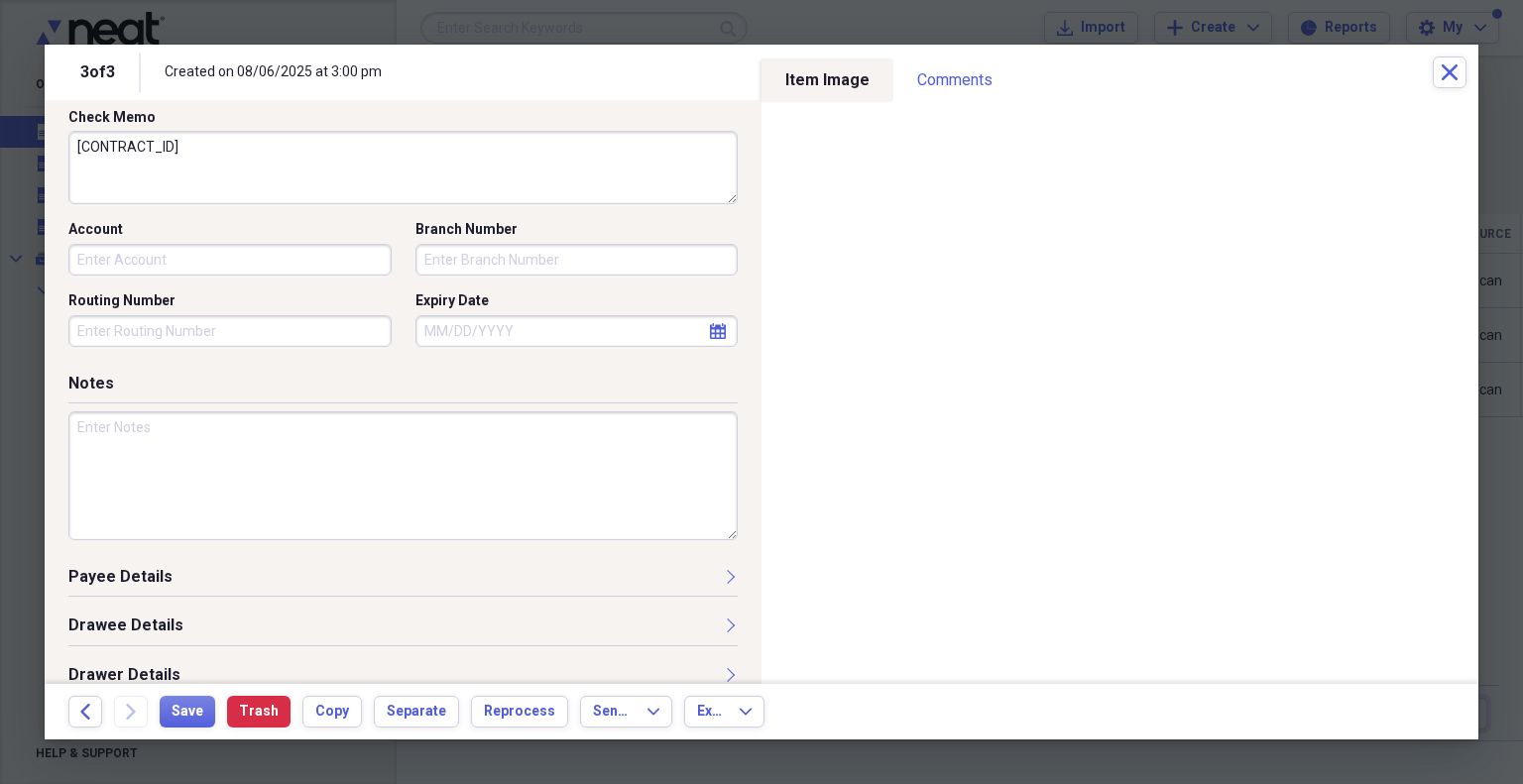 scroll, scrollTop: 369, scrollLeft: 0, axis: vertical 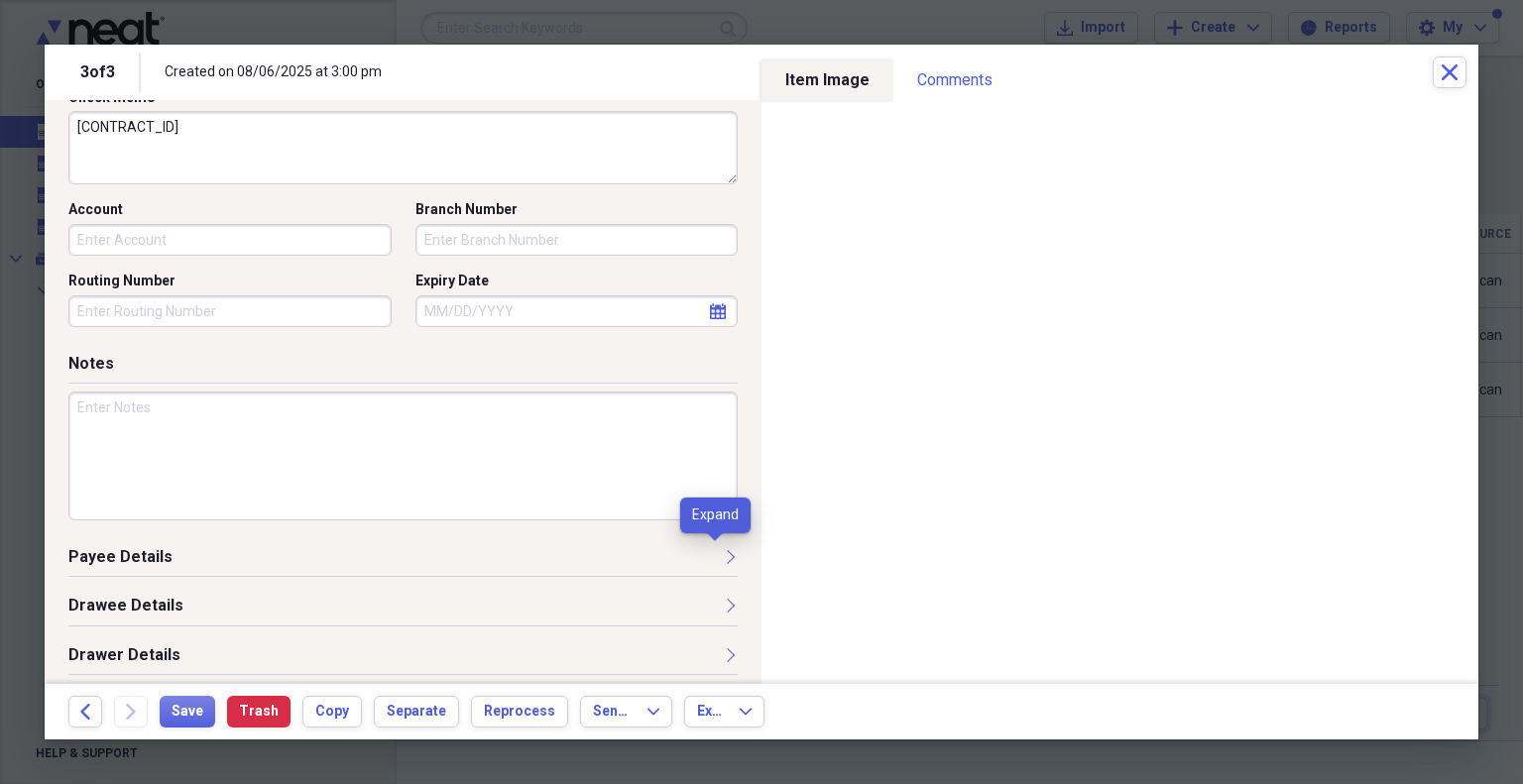 type on "[CONTRACT_ID]" 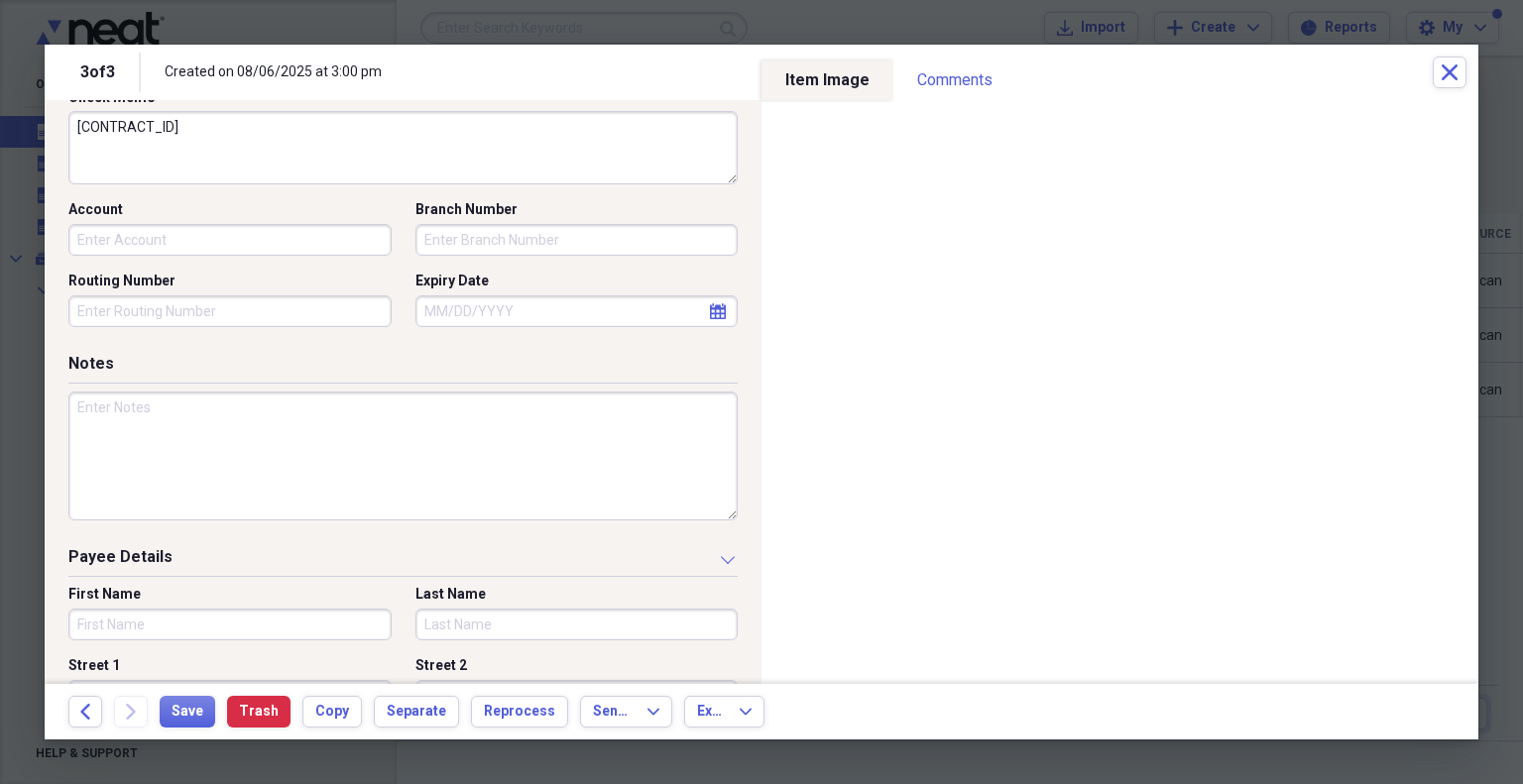 click on "First Name" at bounding box center (230, 624) 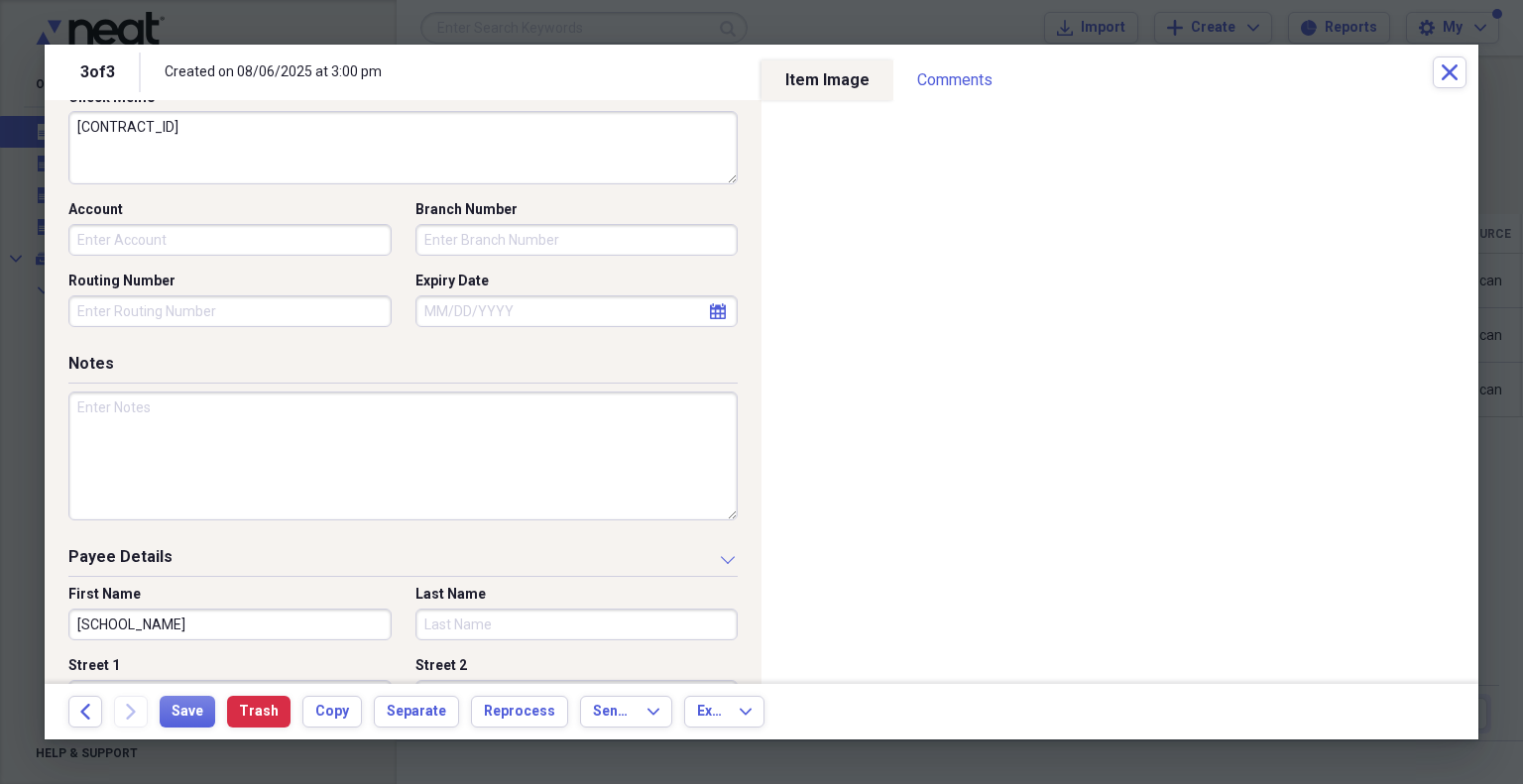 type on "[SCHOOL_NAME]" 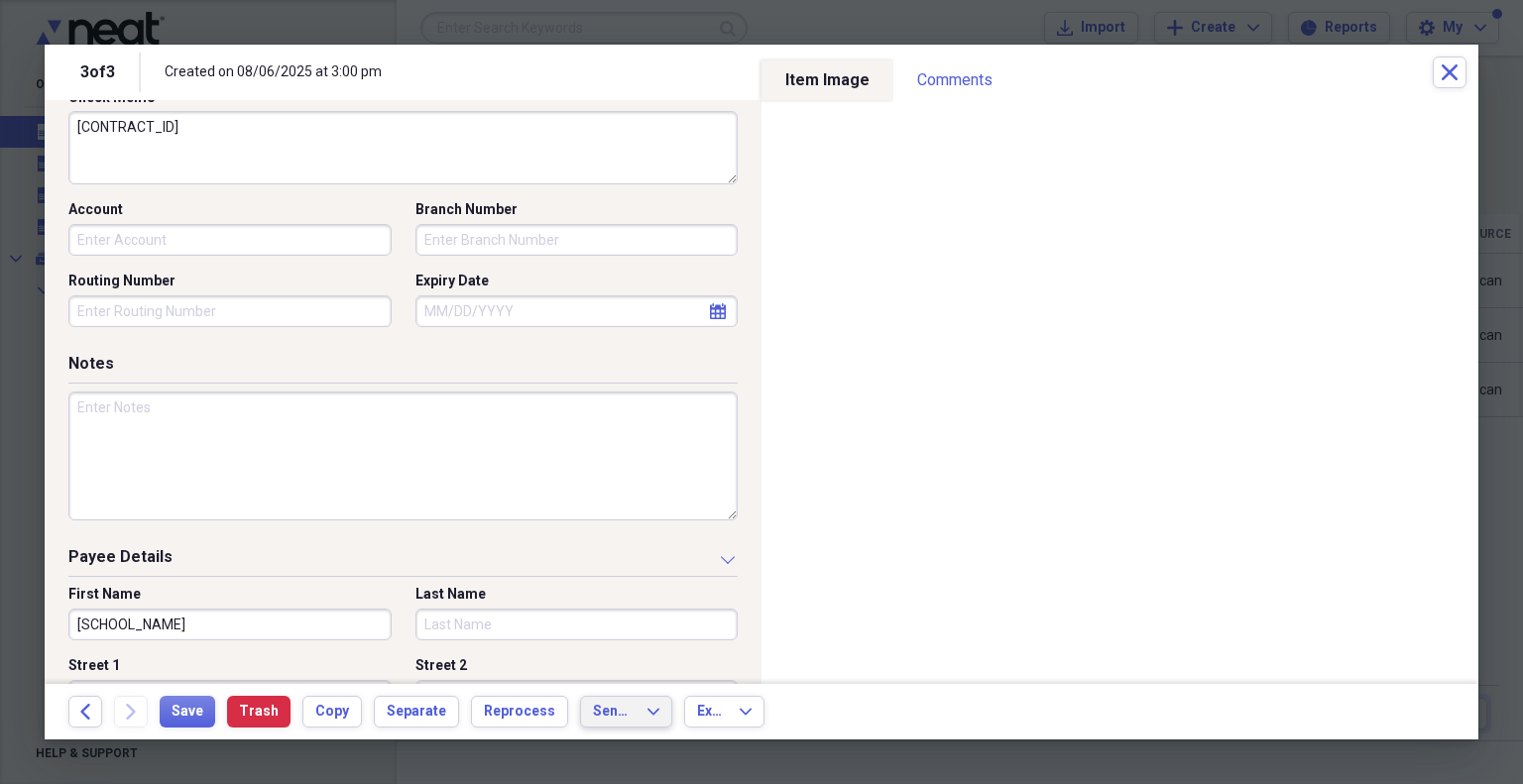 click on "Send To" at bounding box center (614, 712) 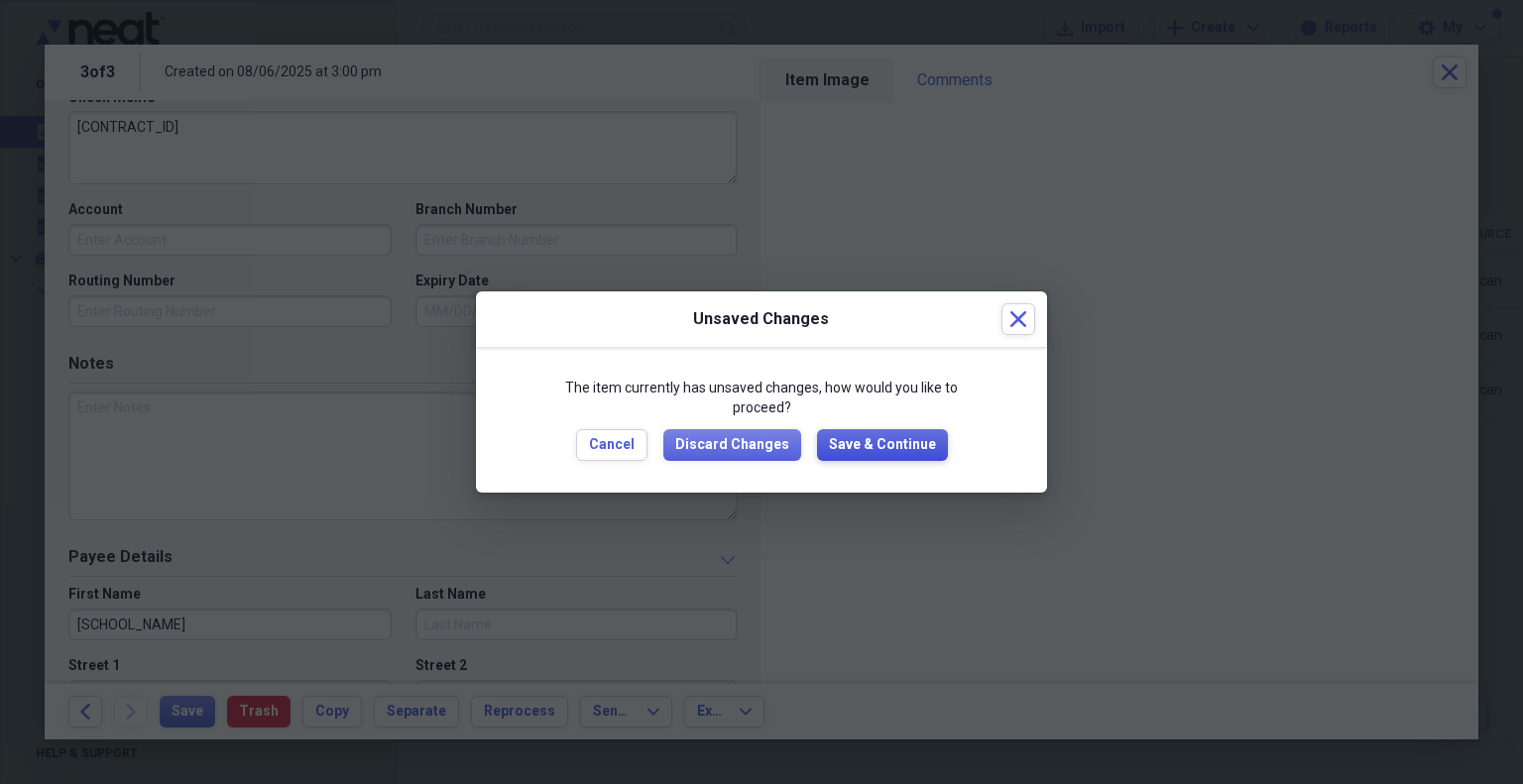 click on "Save & Continue" at bounding box center (882, 445) 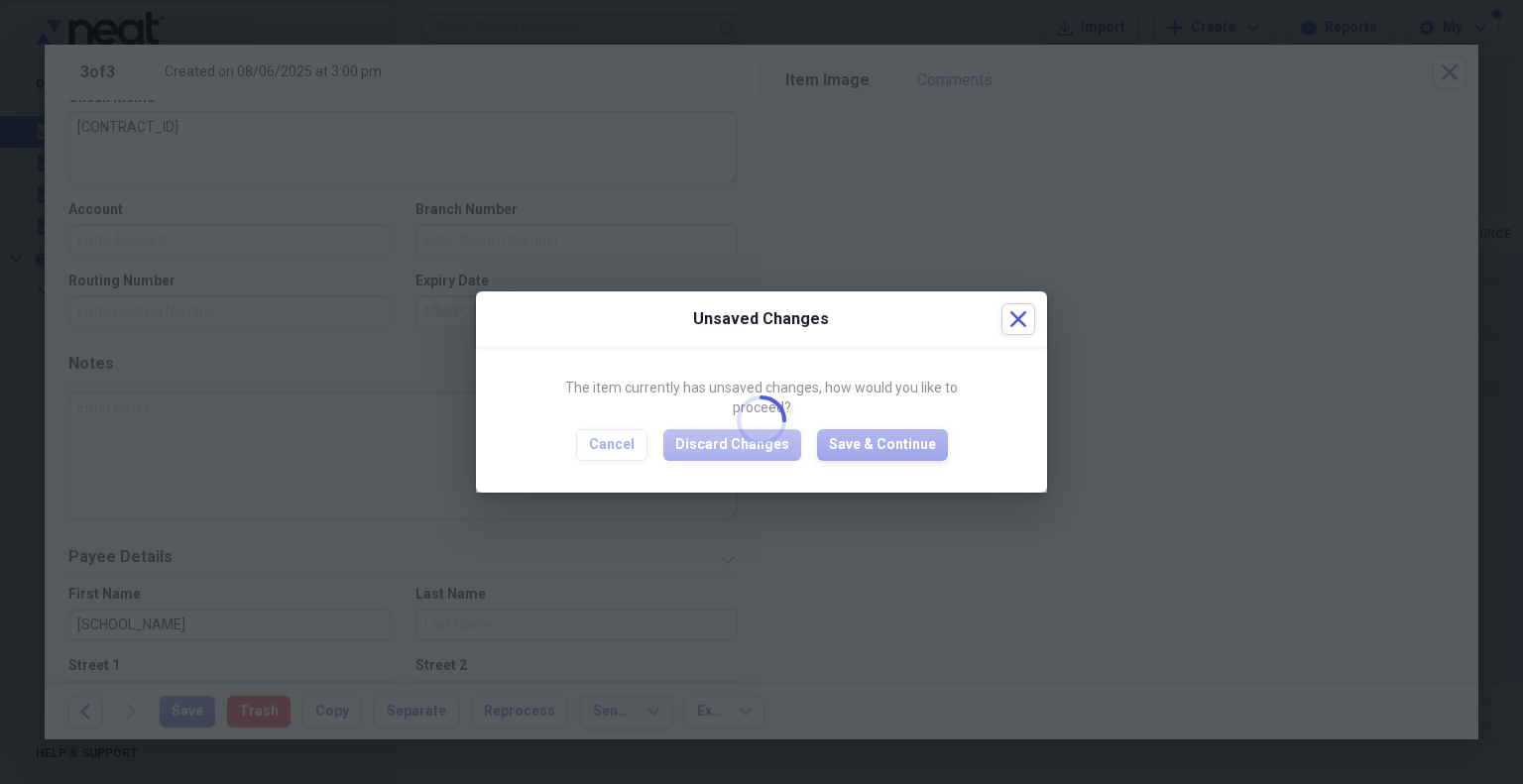 type 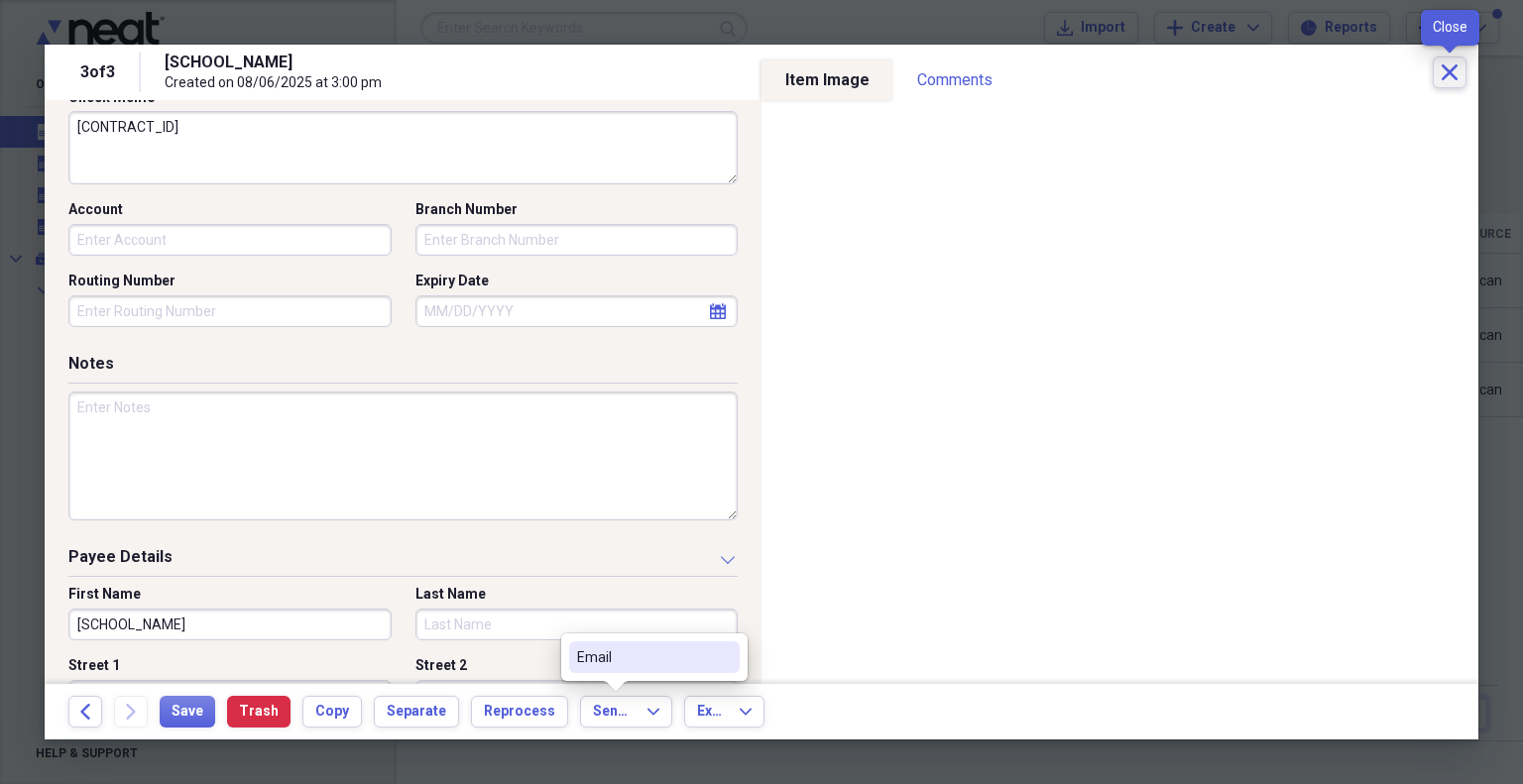 click 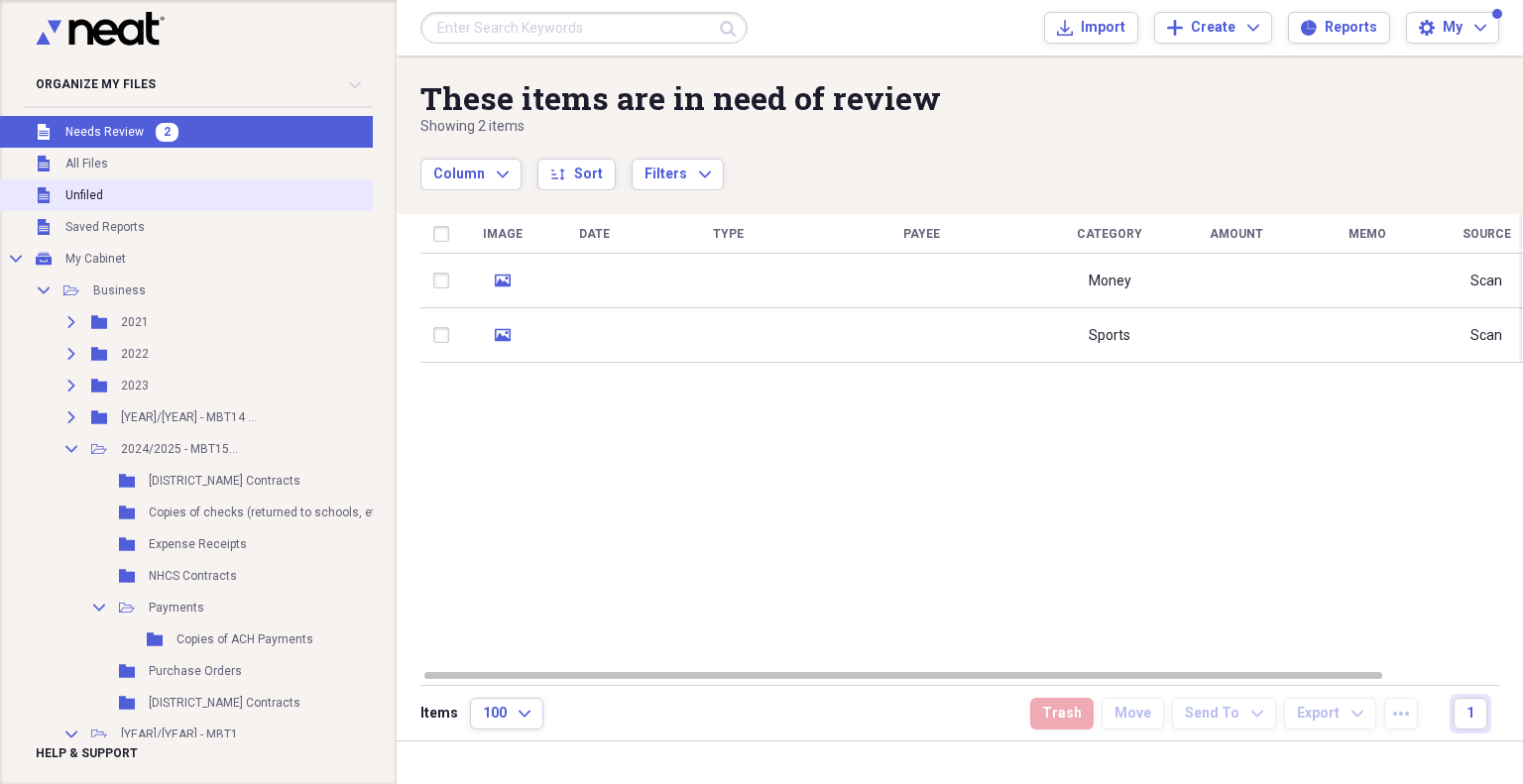 click on "Unfiled Unfiled" at bounding box center (223, 195) 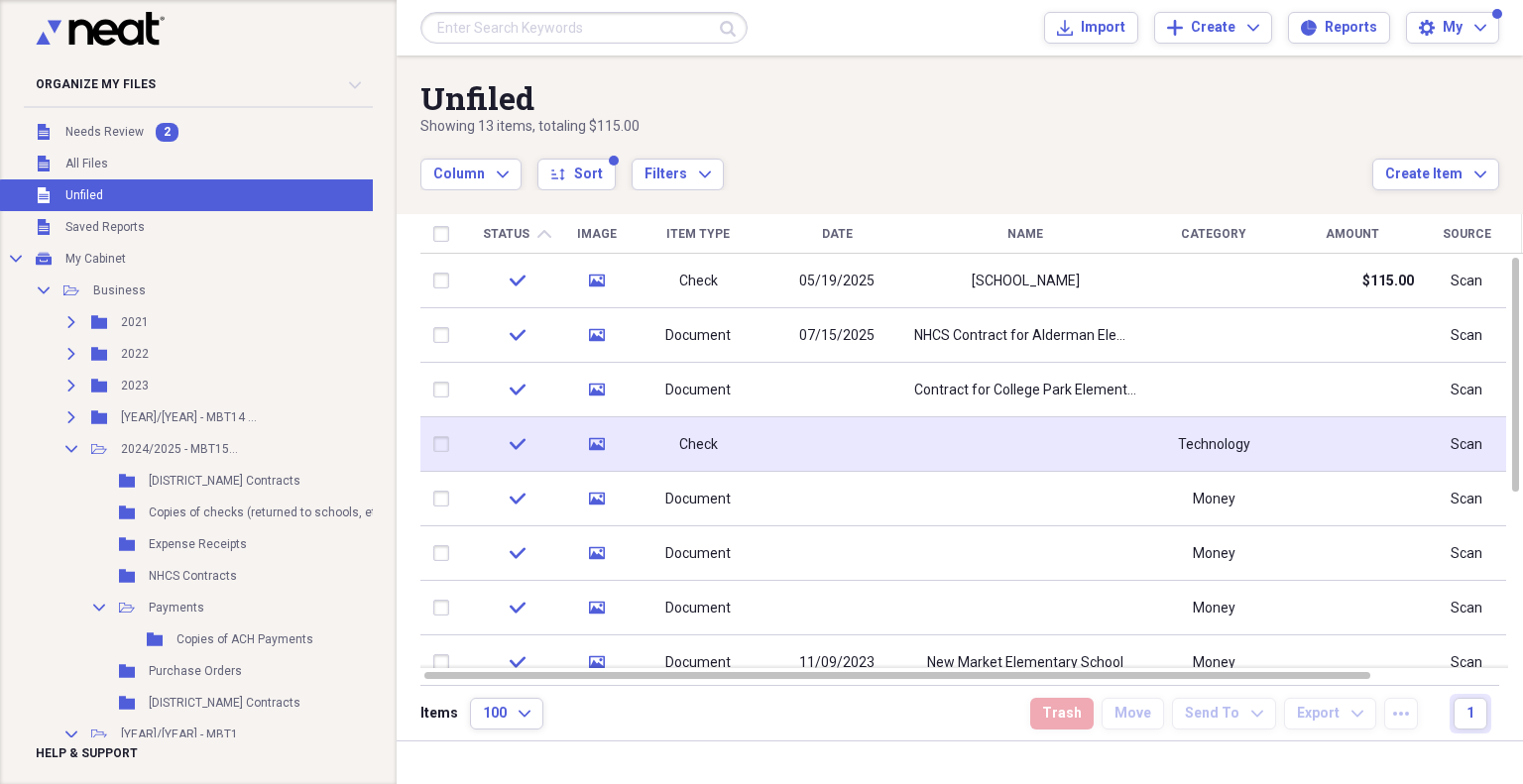 click on "Check" at bounding box center [698, 445] 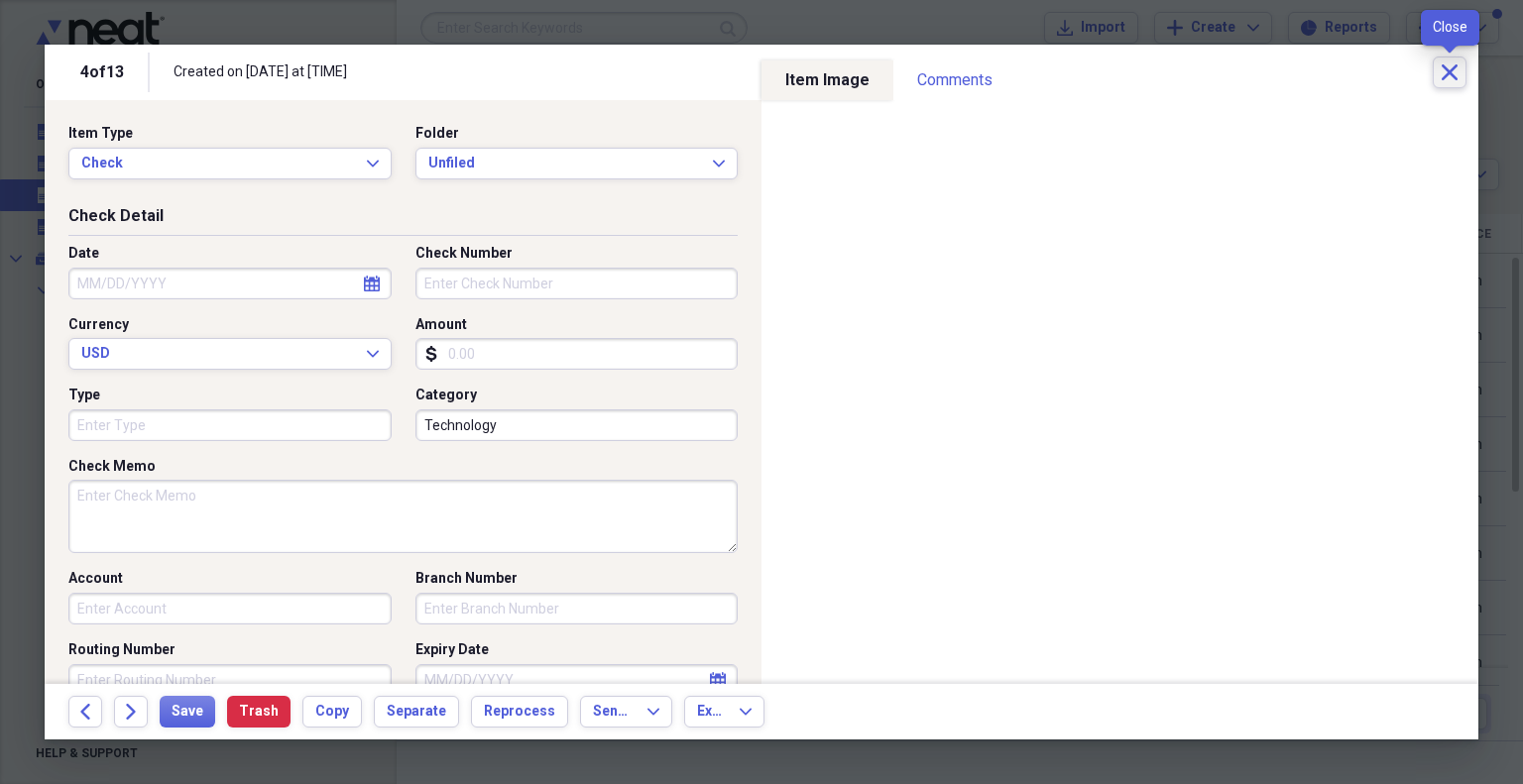 click on "Close" 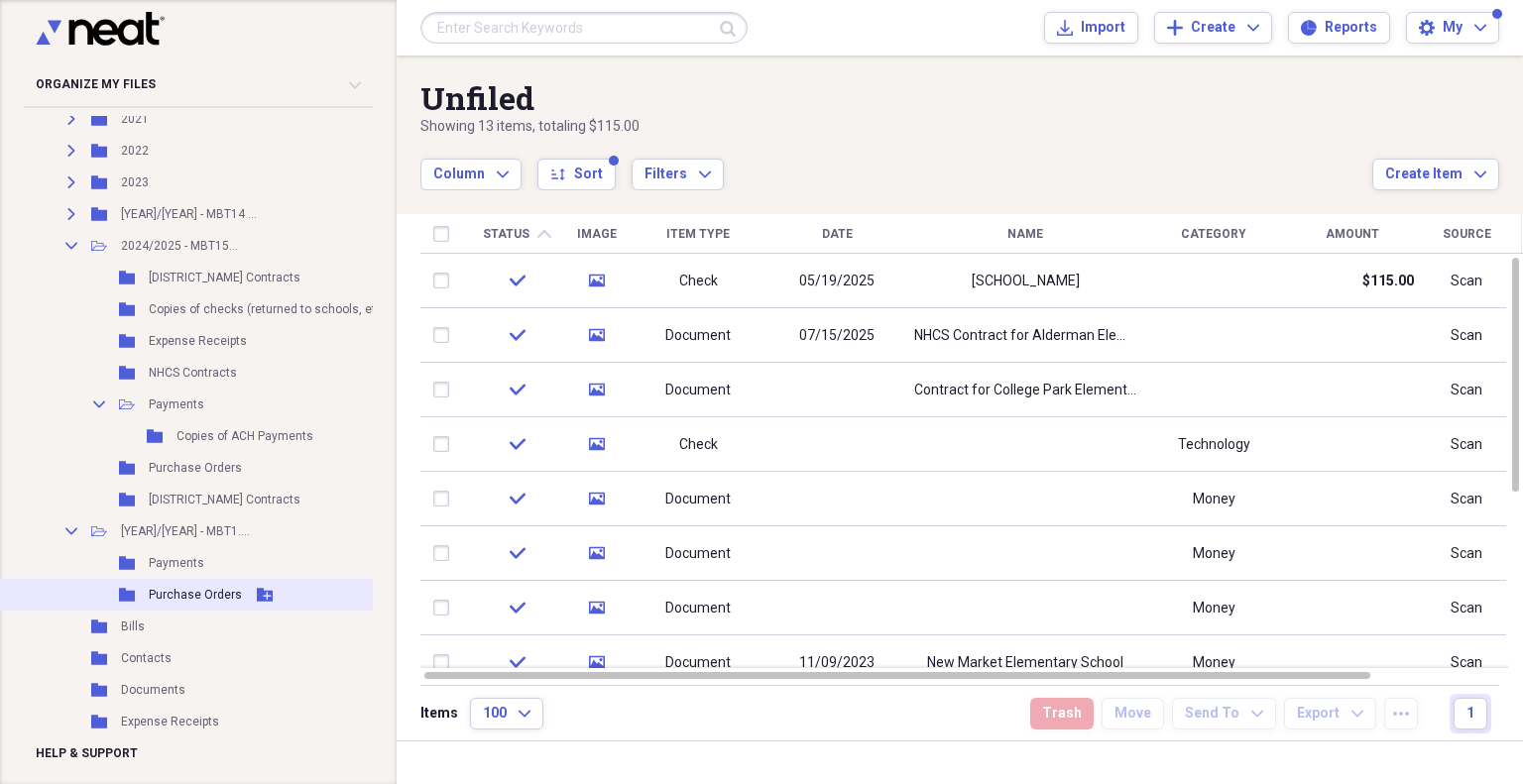 scroll, scrollTop: 205, scrollLeft: 0, axis: vertical 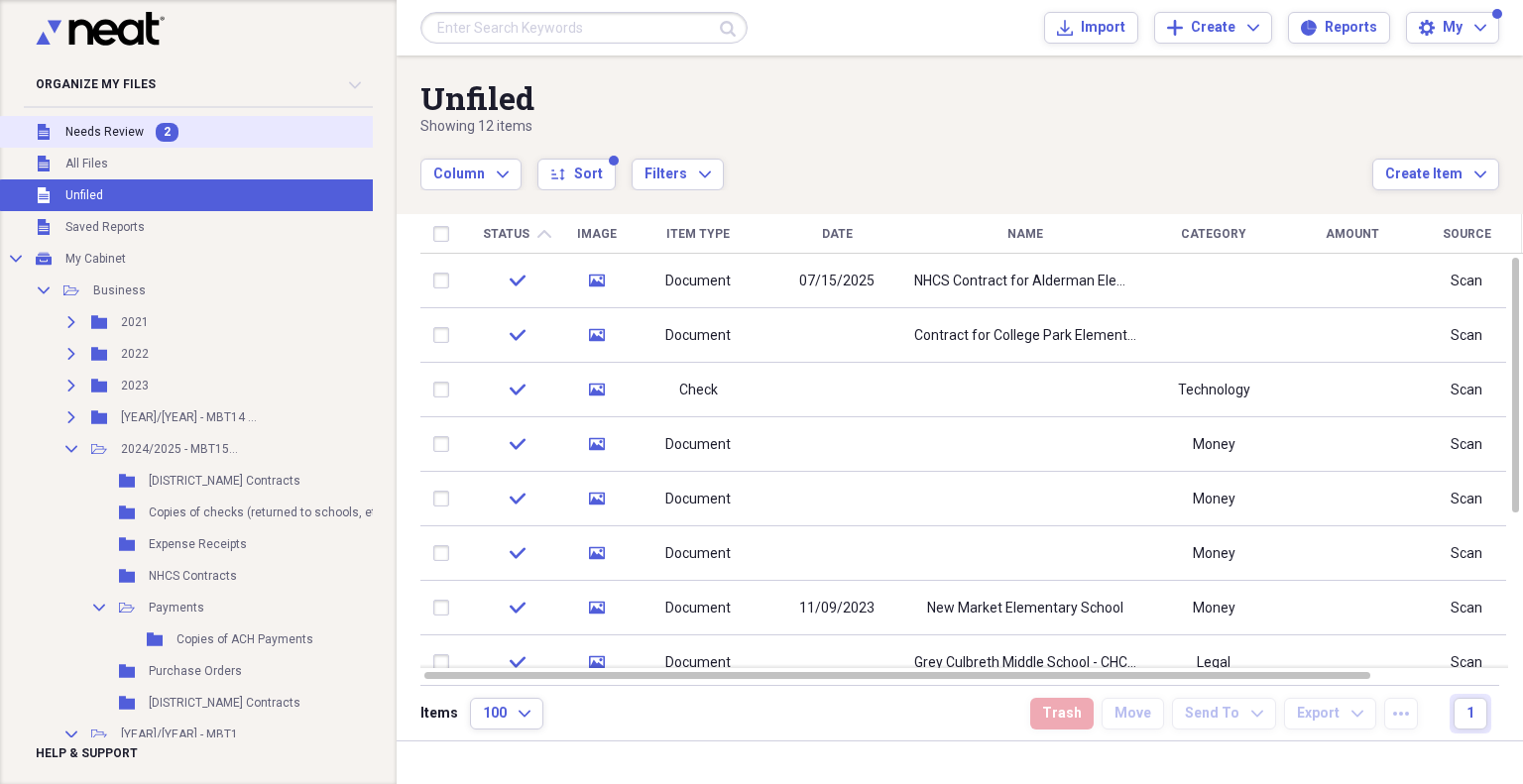 click on "Unfiled Needs Review 2" at bounding box center (223, 132) 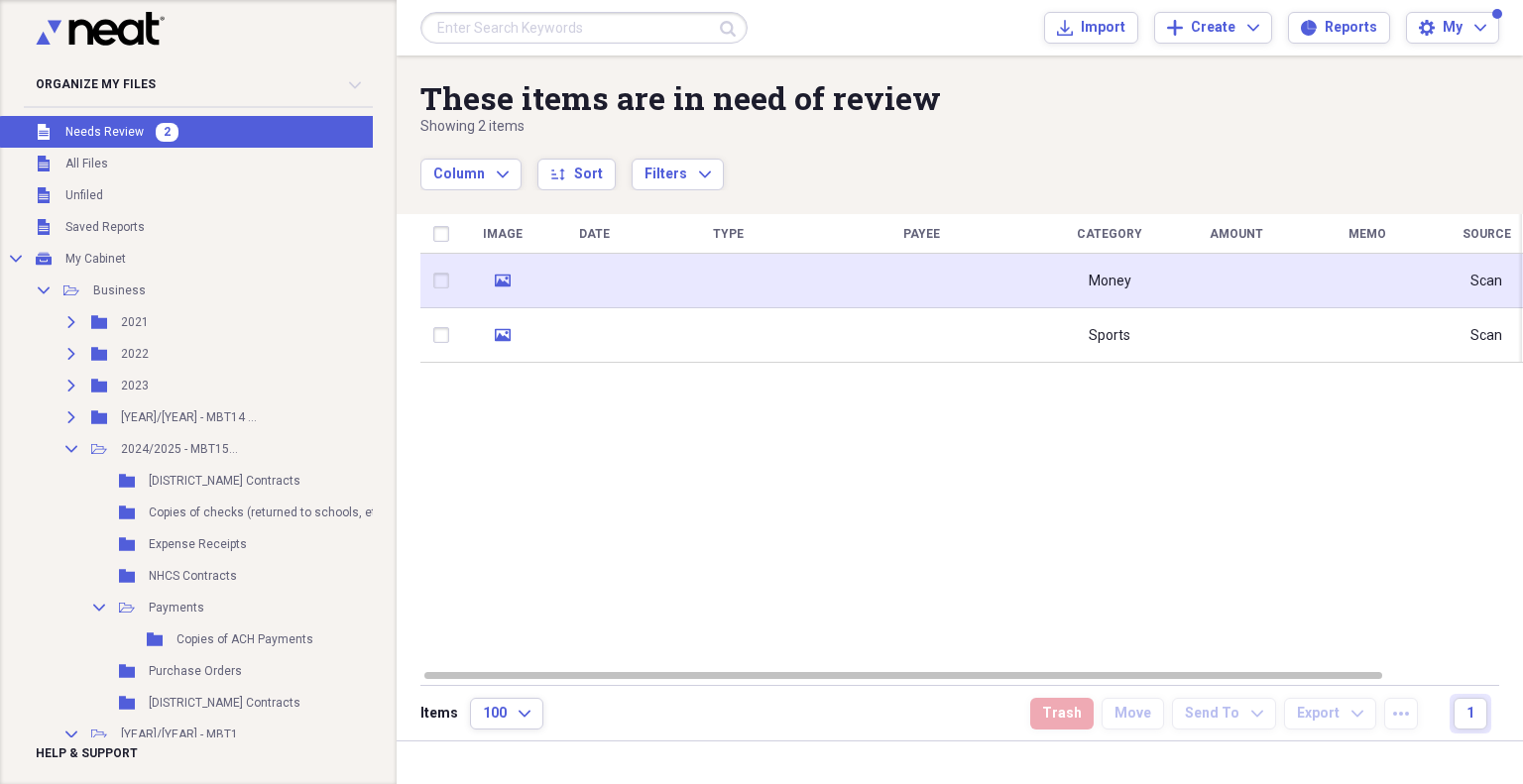 click at bounding box center (594, 280) 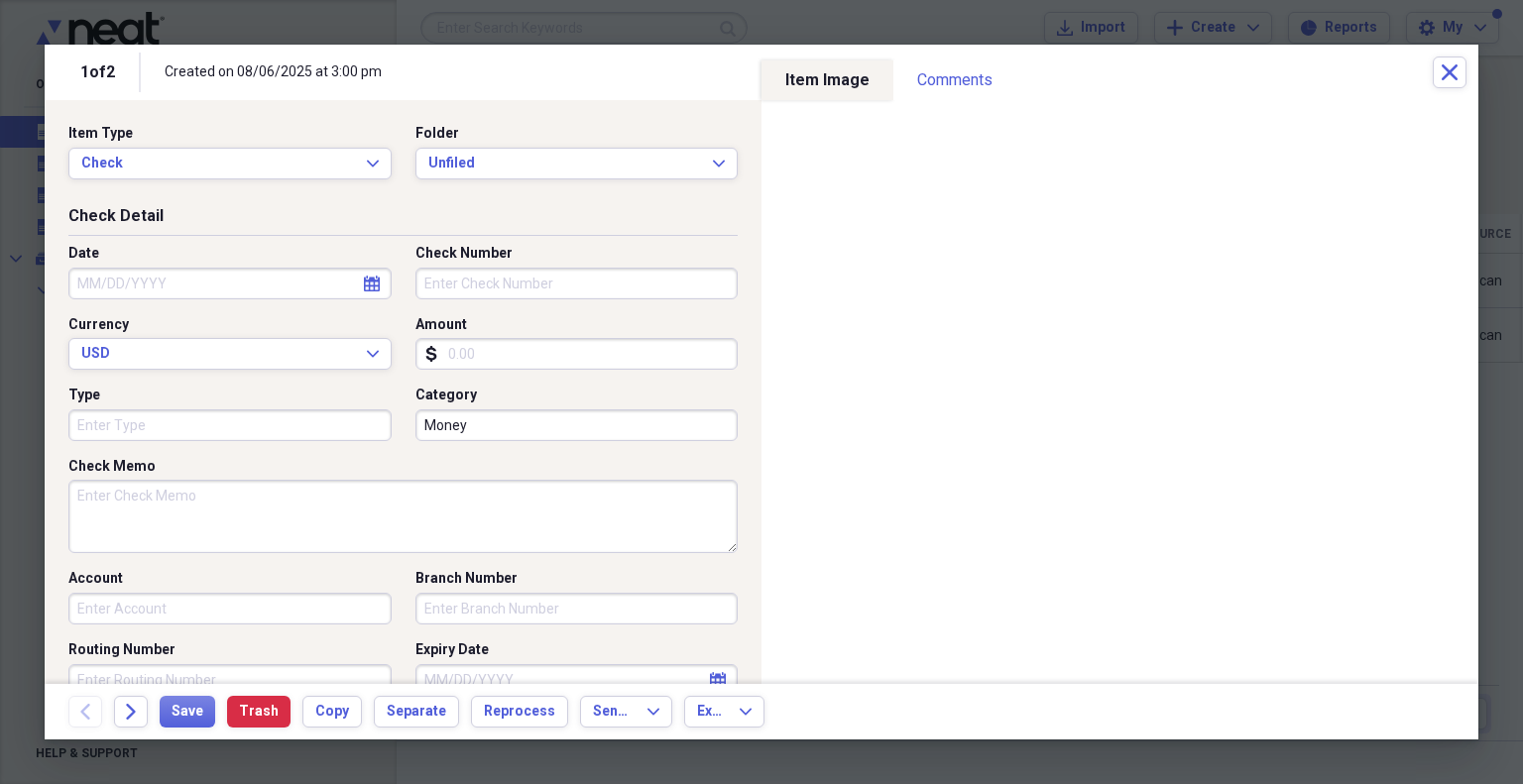click on "Date" at bounding box center [230, 283] 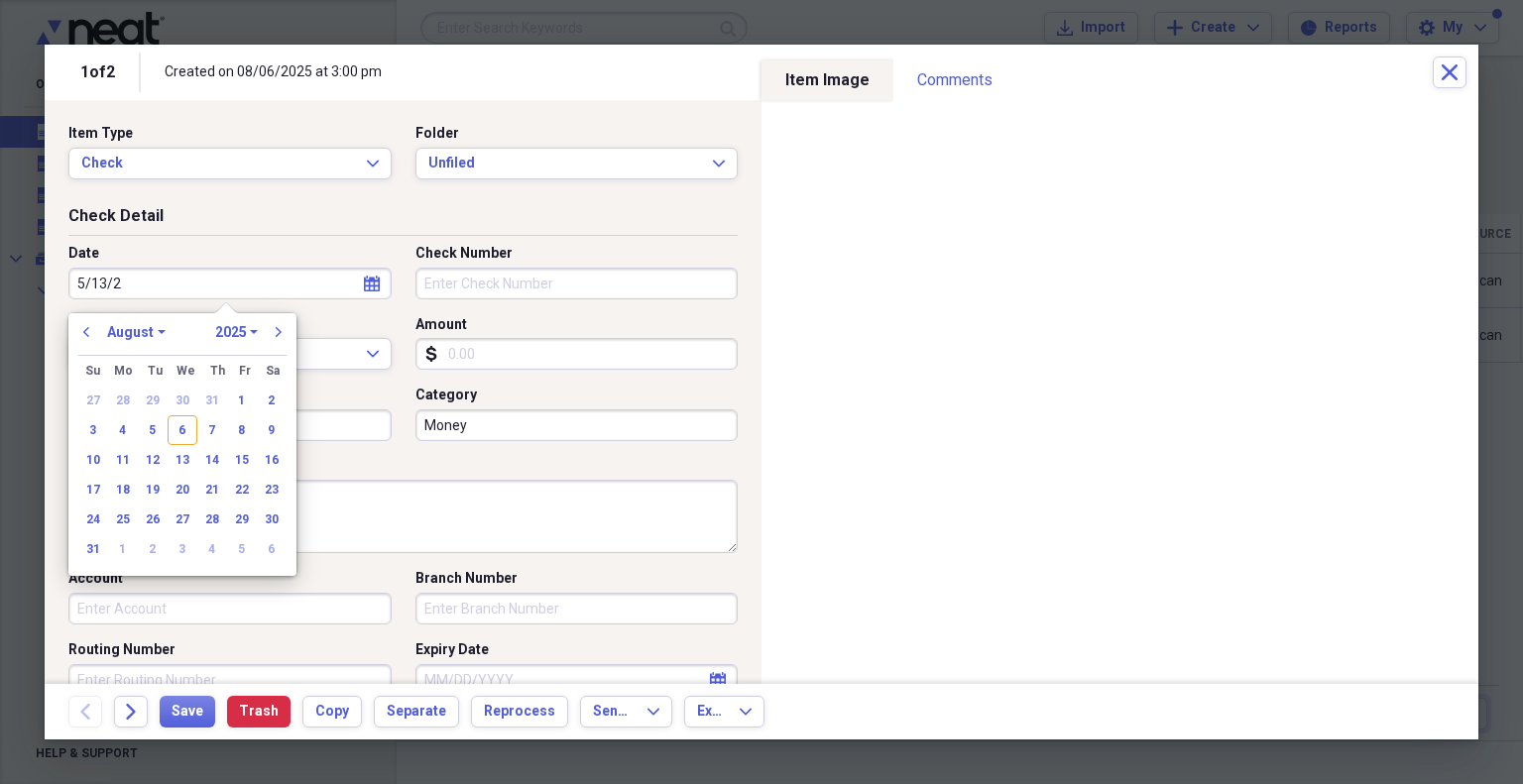 type on "5/13/25" 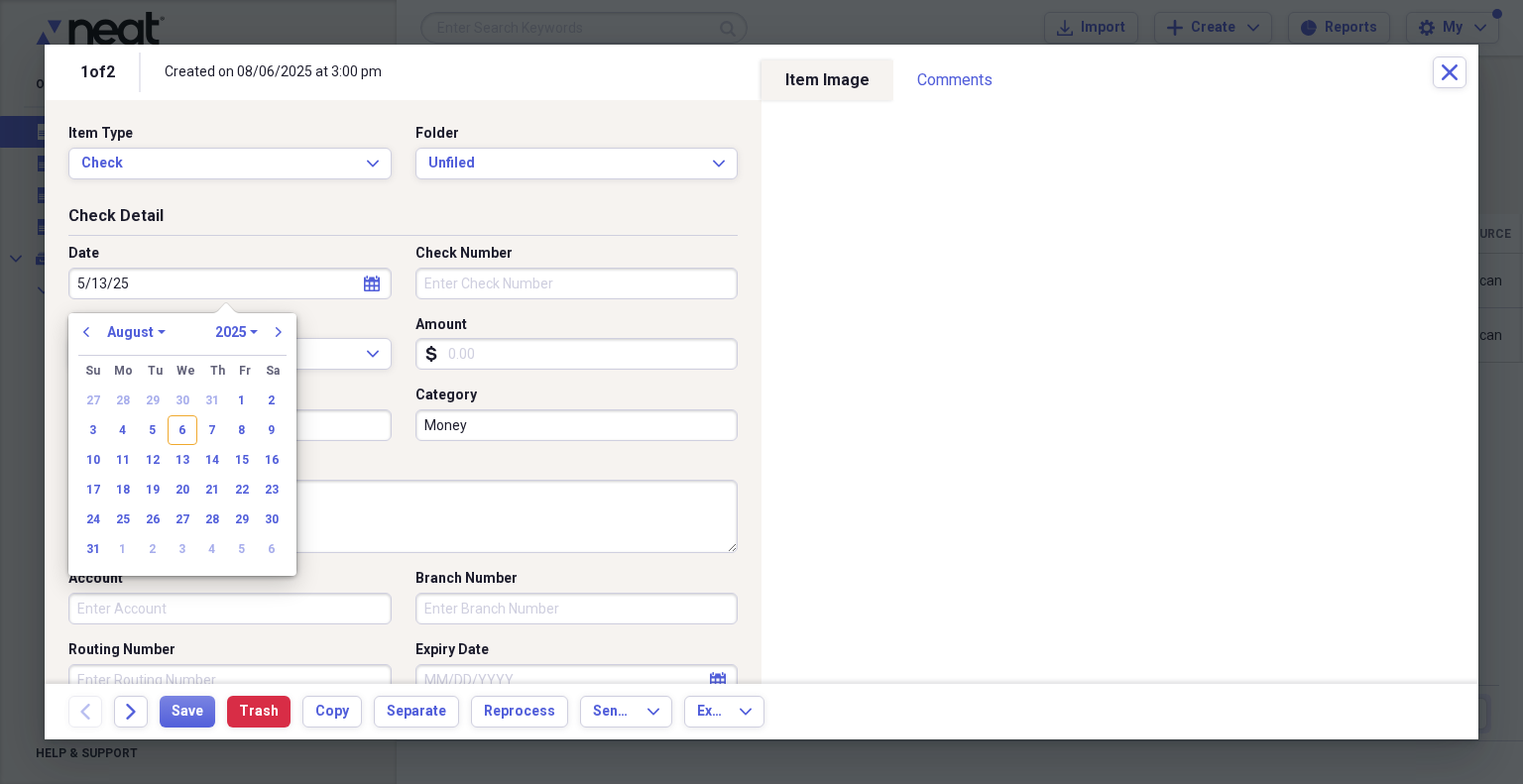 select on "4" 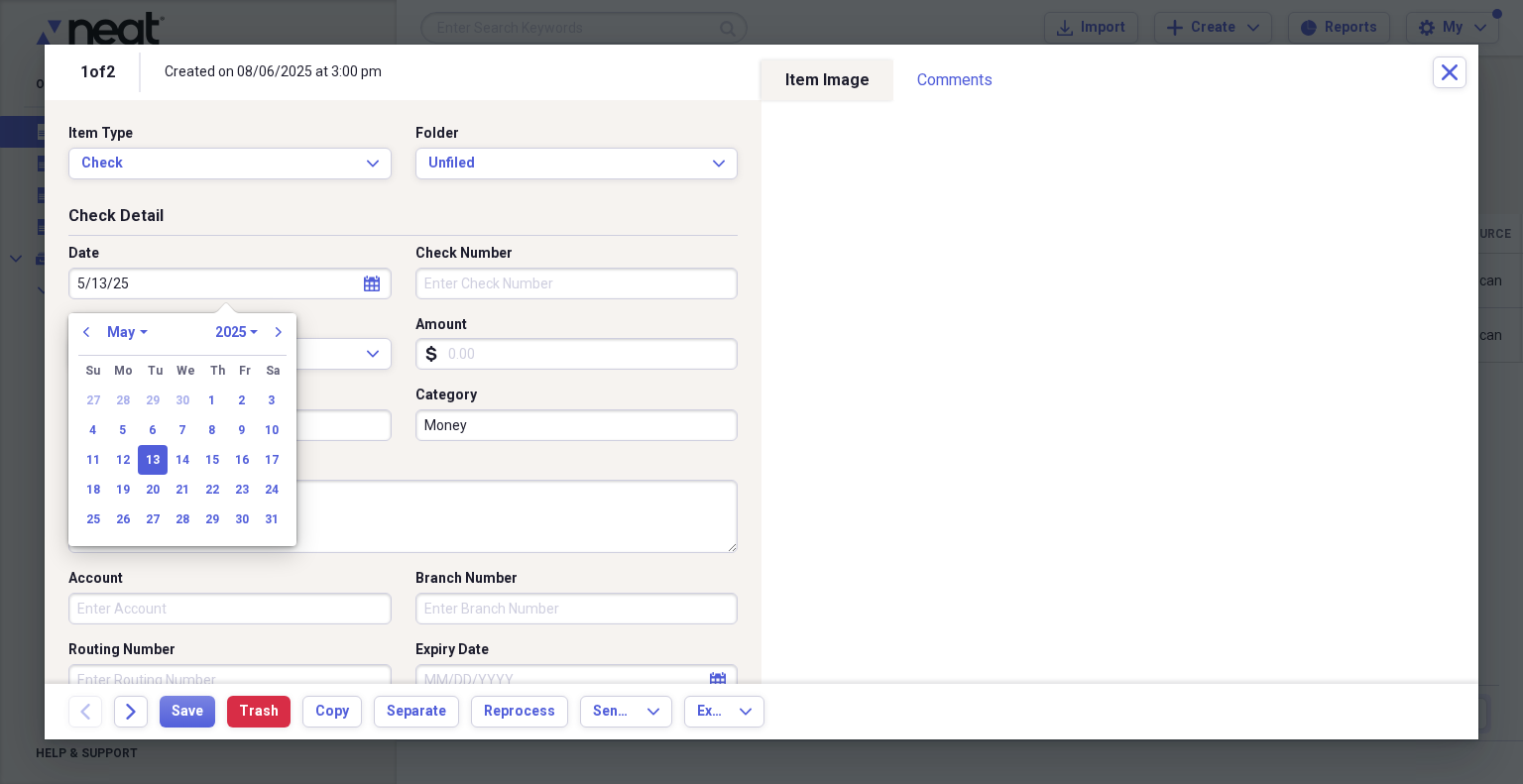 type on "05/13/2025" 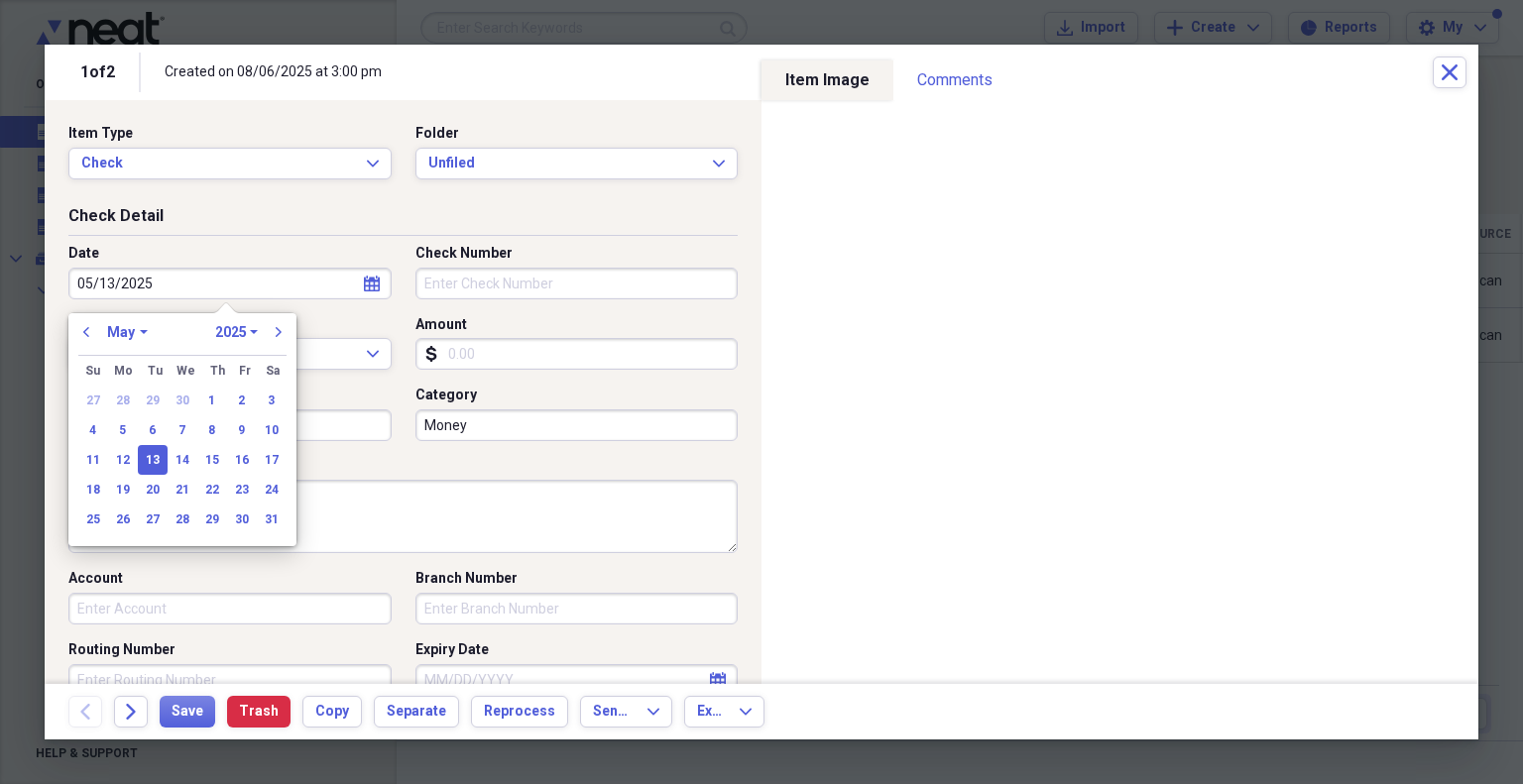 type 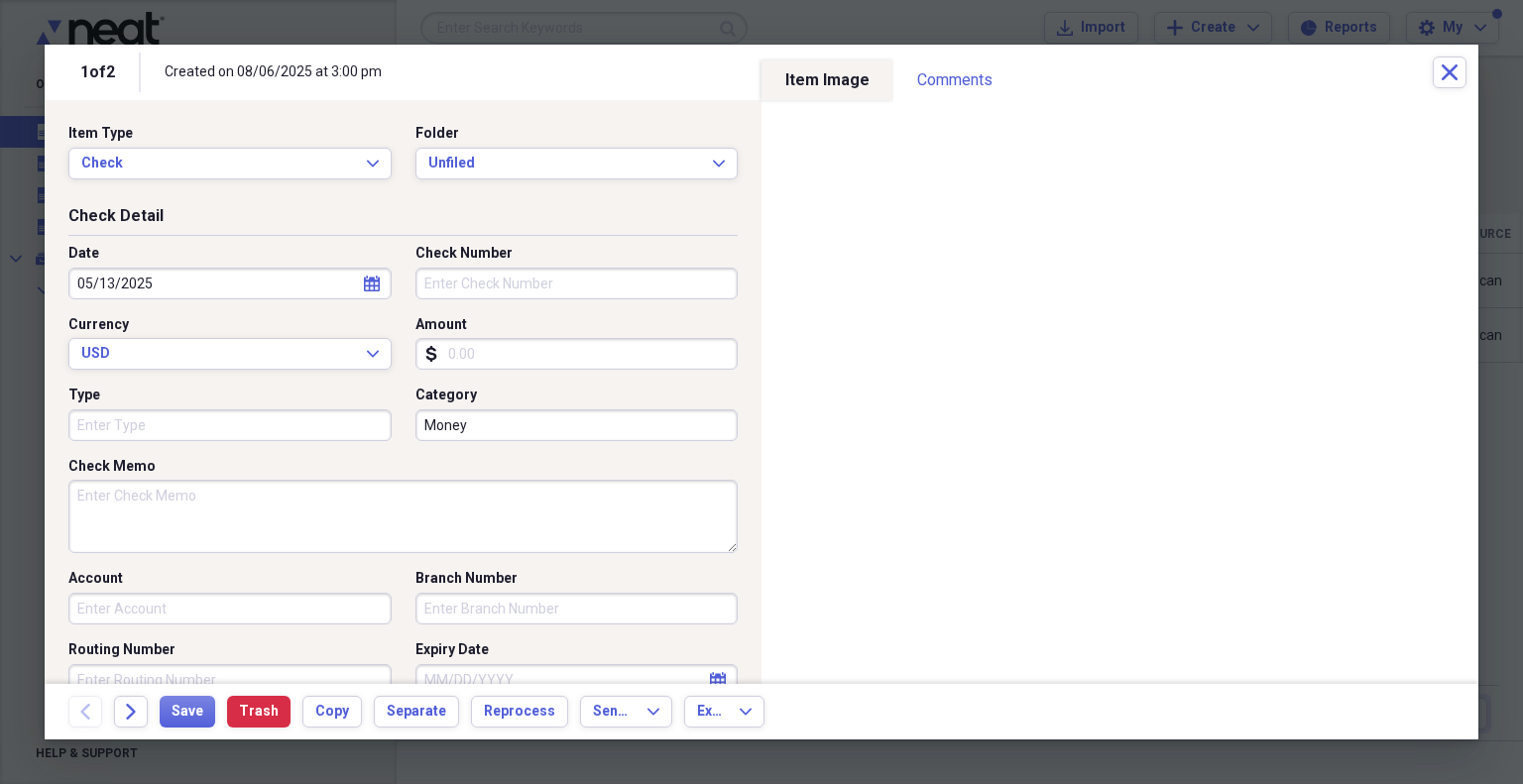 click on "Check Number" at bounding box center [577, 283] 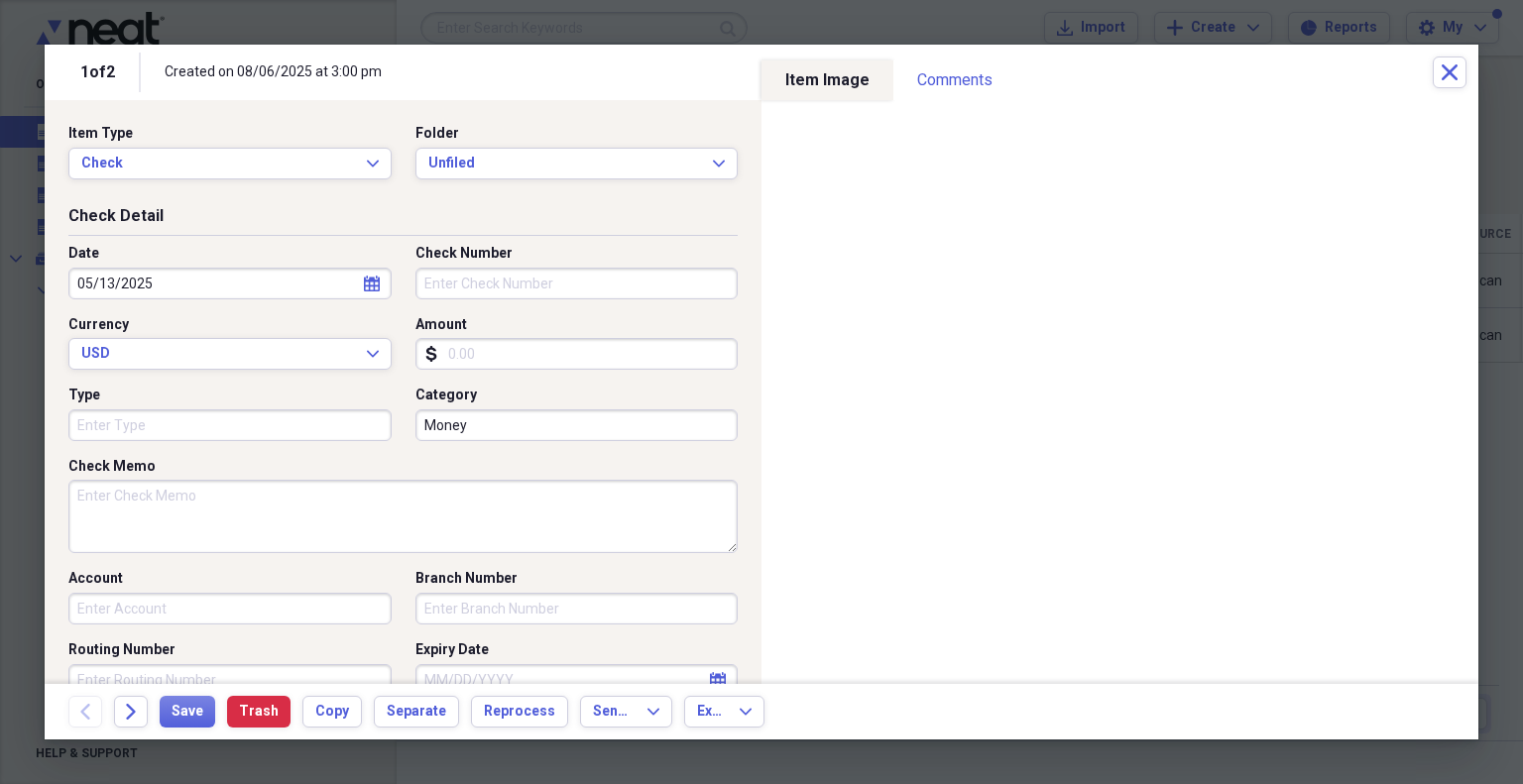 click on "Check Number" at bounding box center (577, 283) 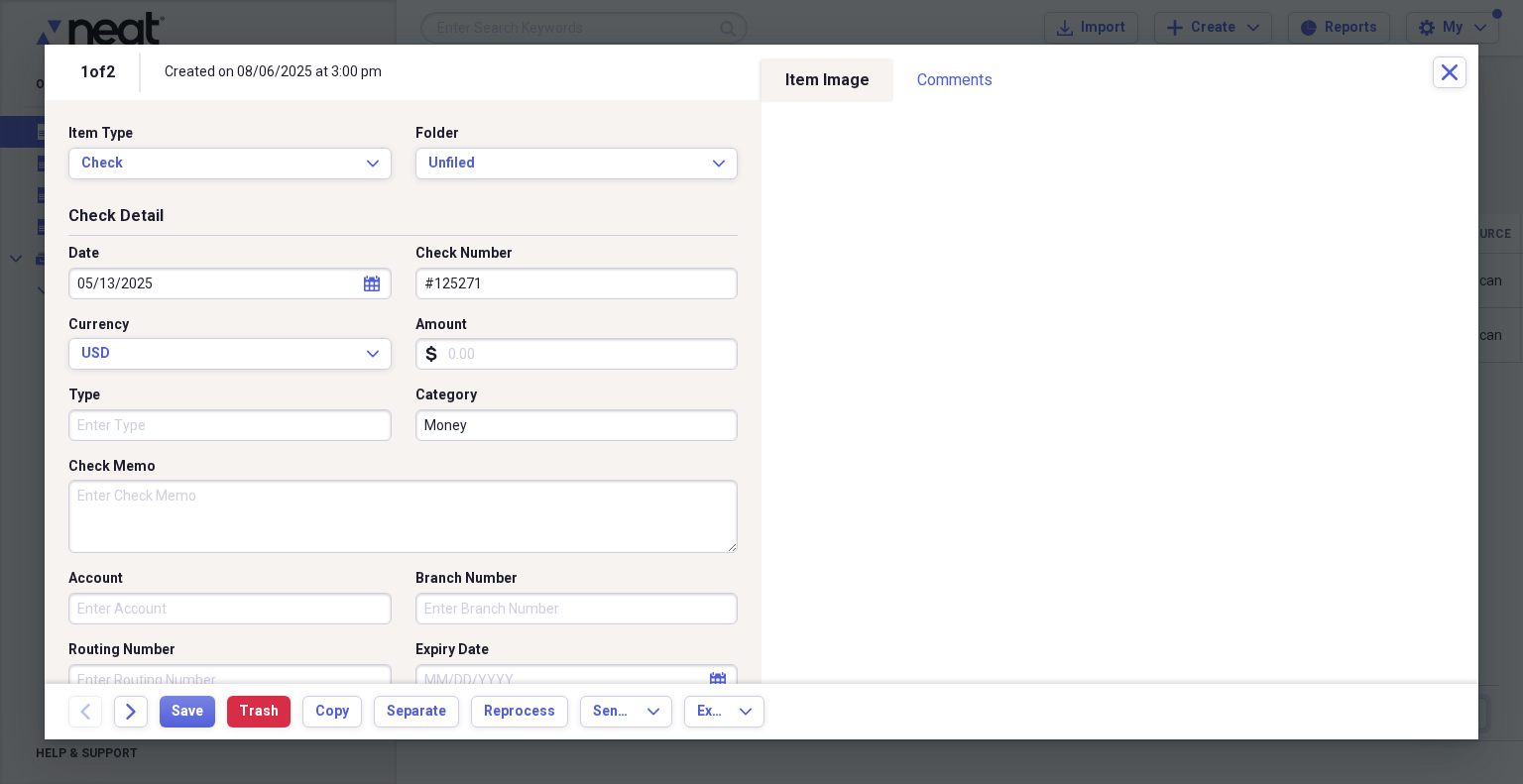 type on "#125271" 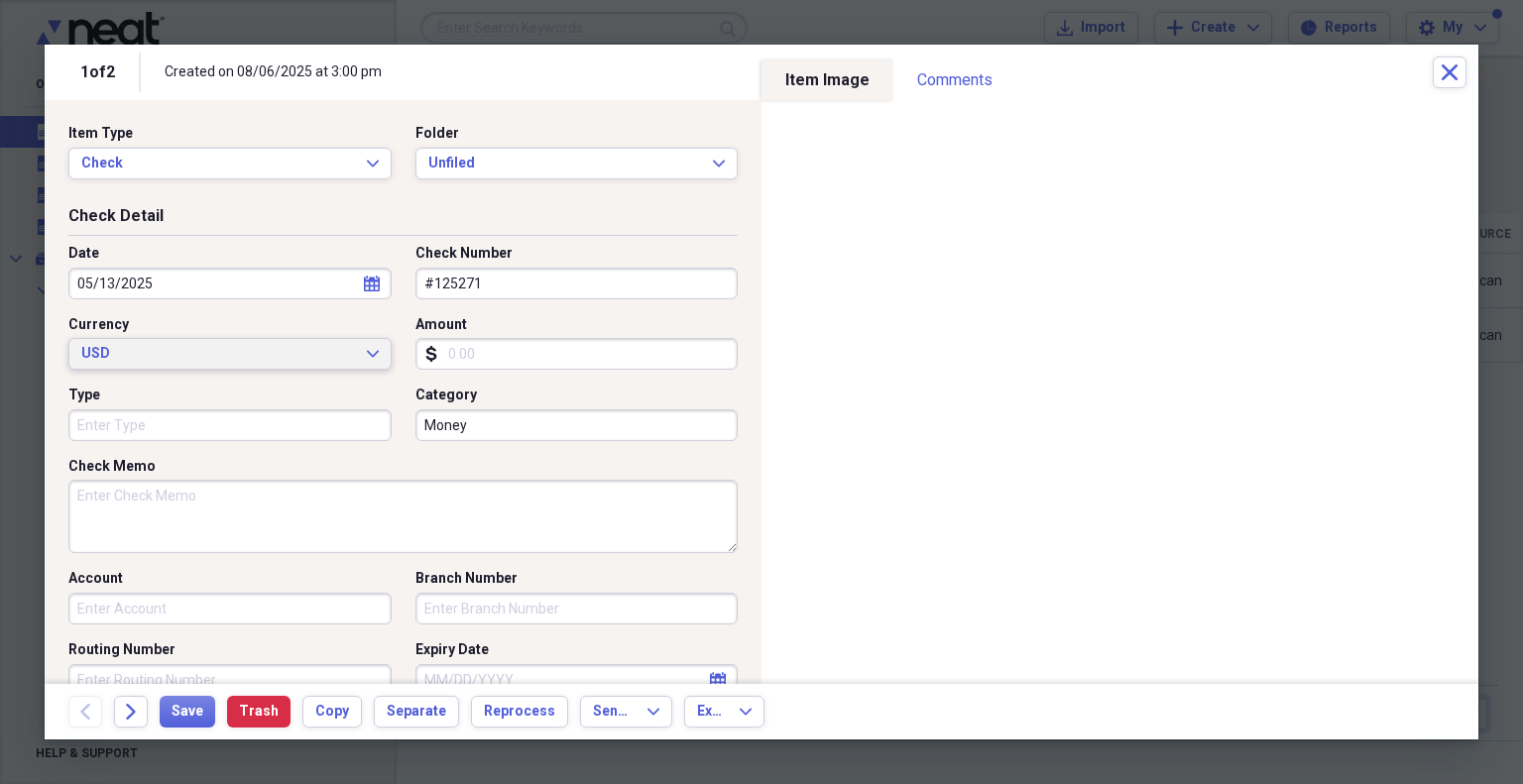 type 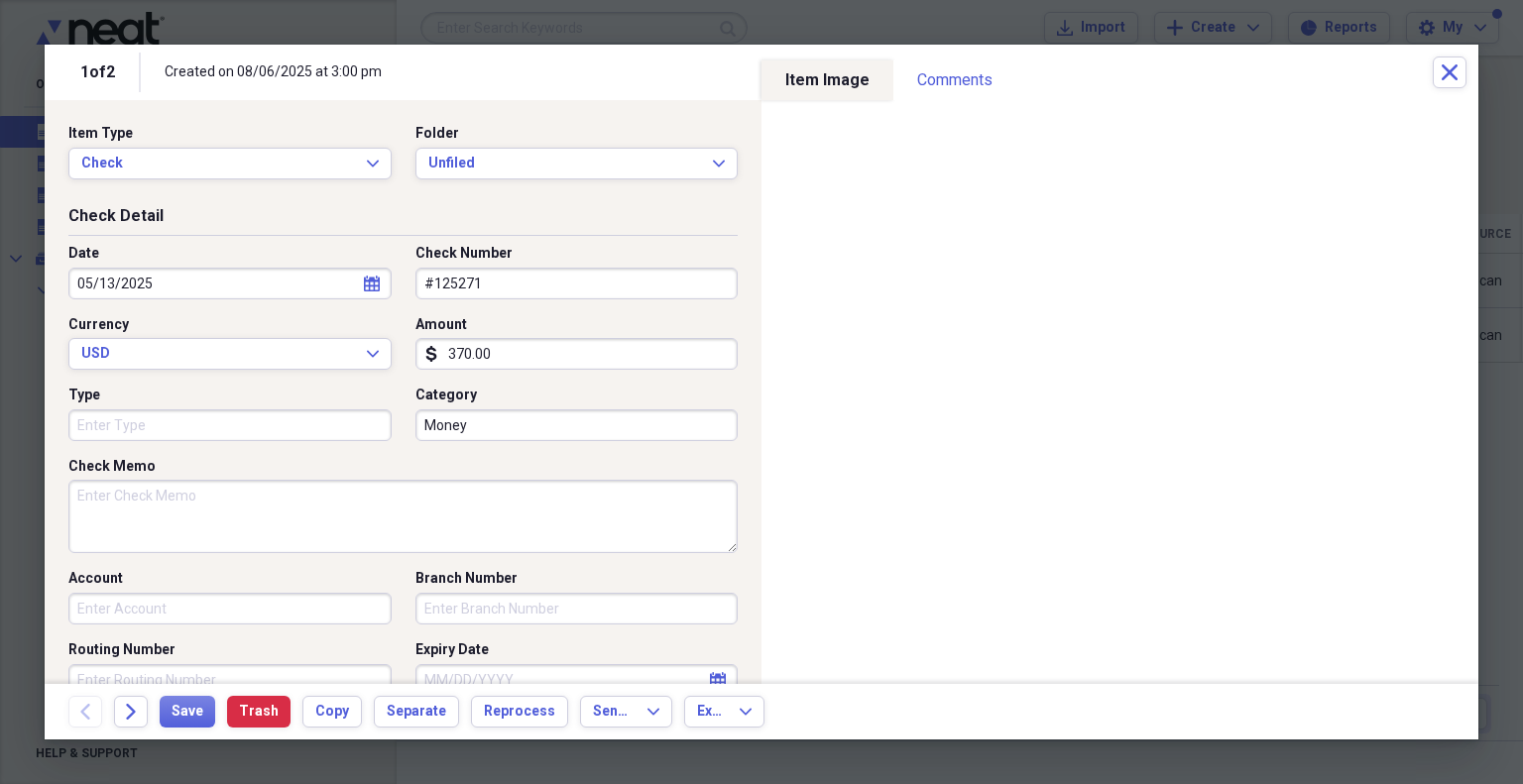type on "370.00" 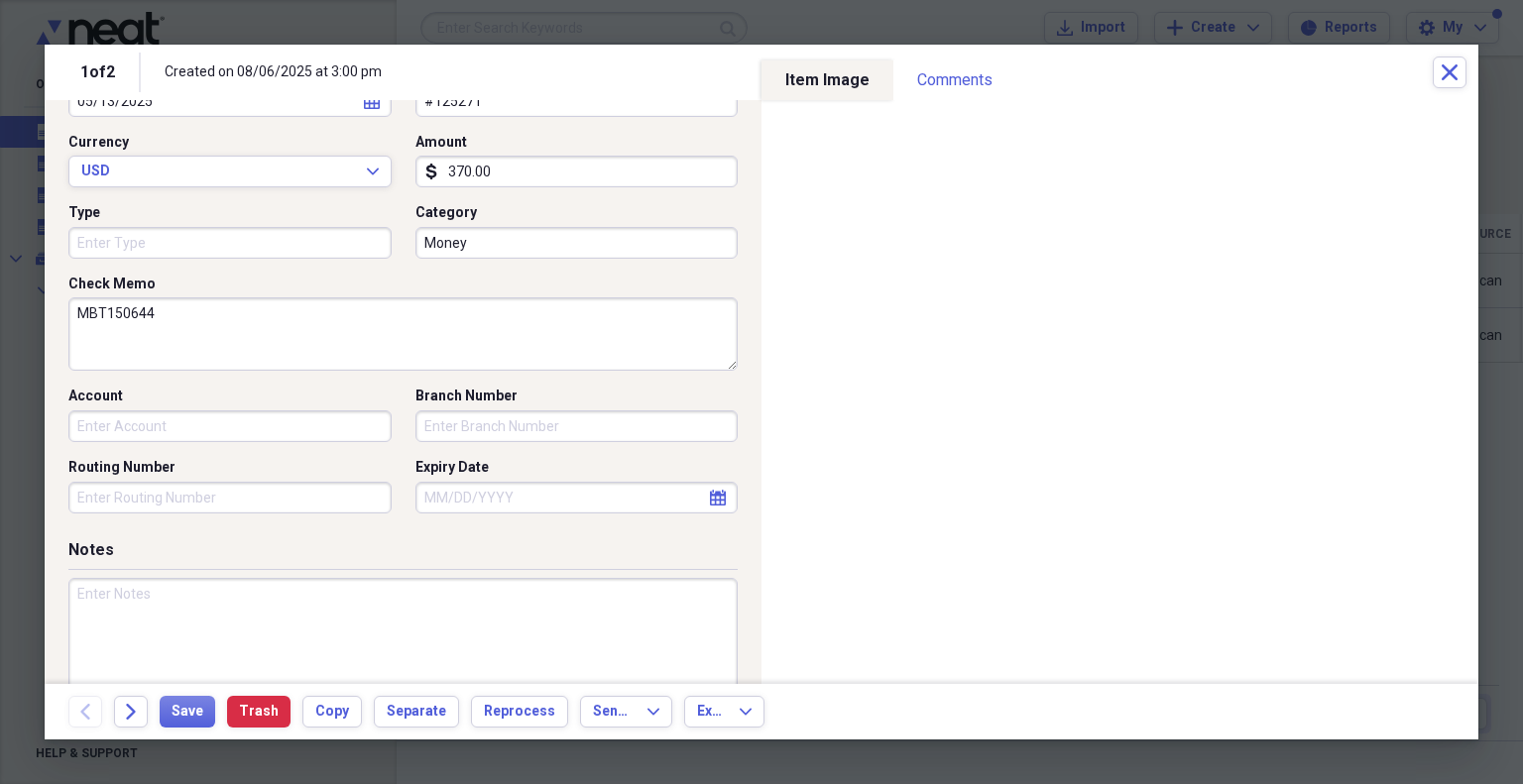 scroll, scrollTop: 187, scrollLeft: 0, axis: vertical 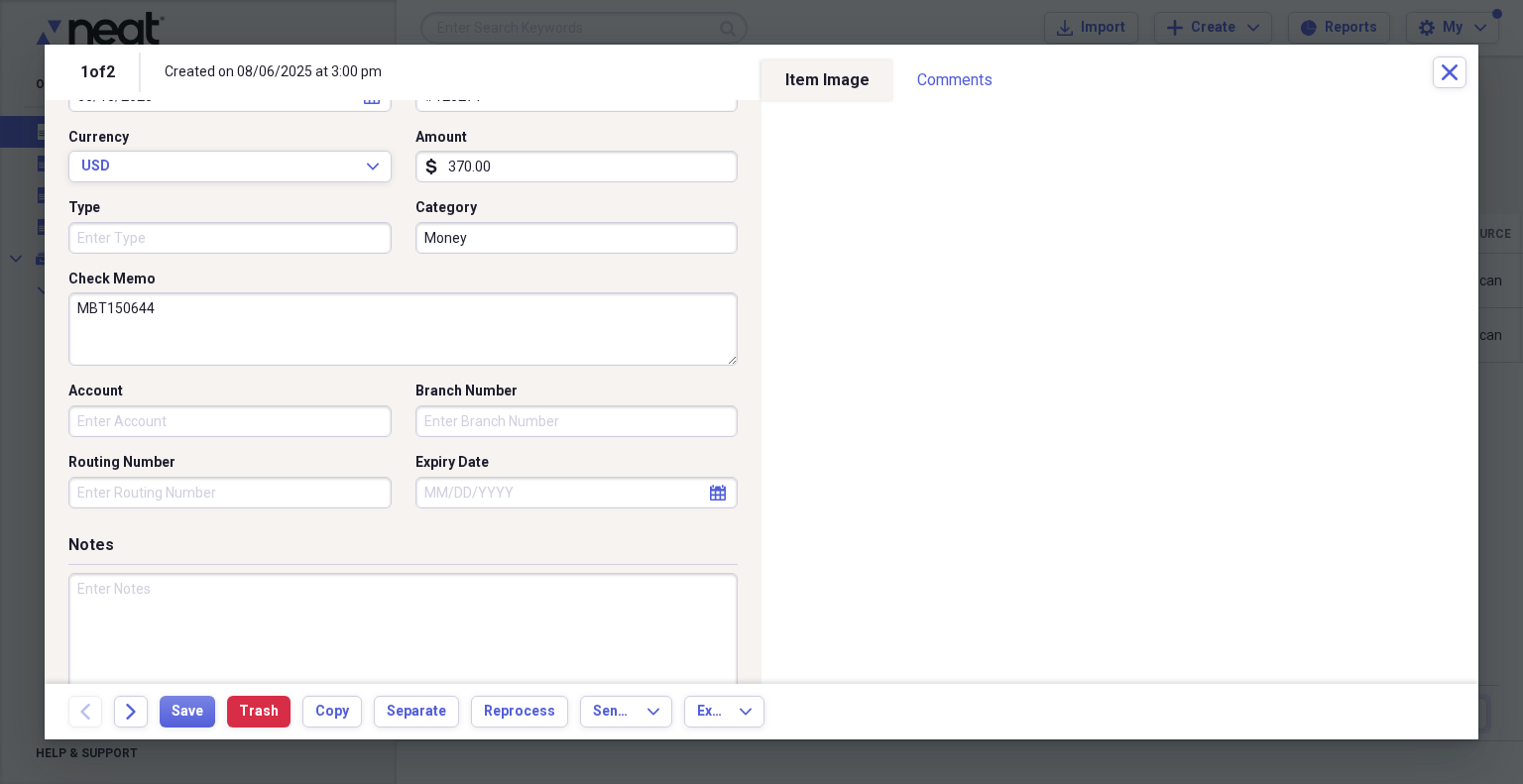 type on "MBT150644" 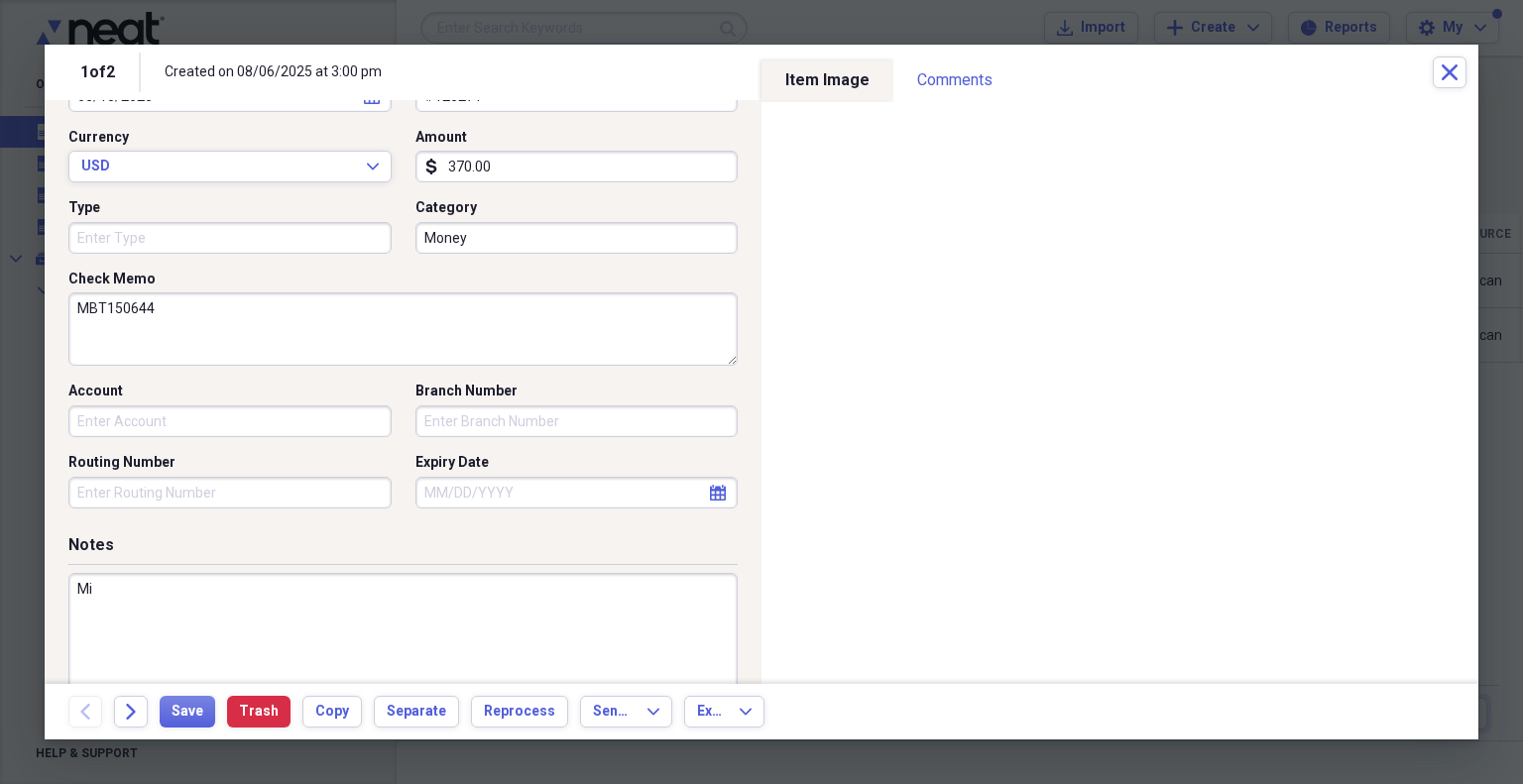 type on "M" 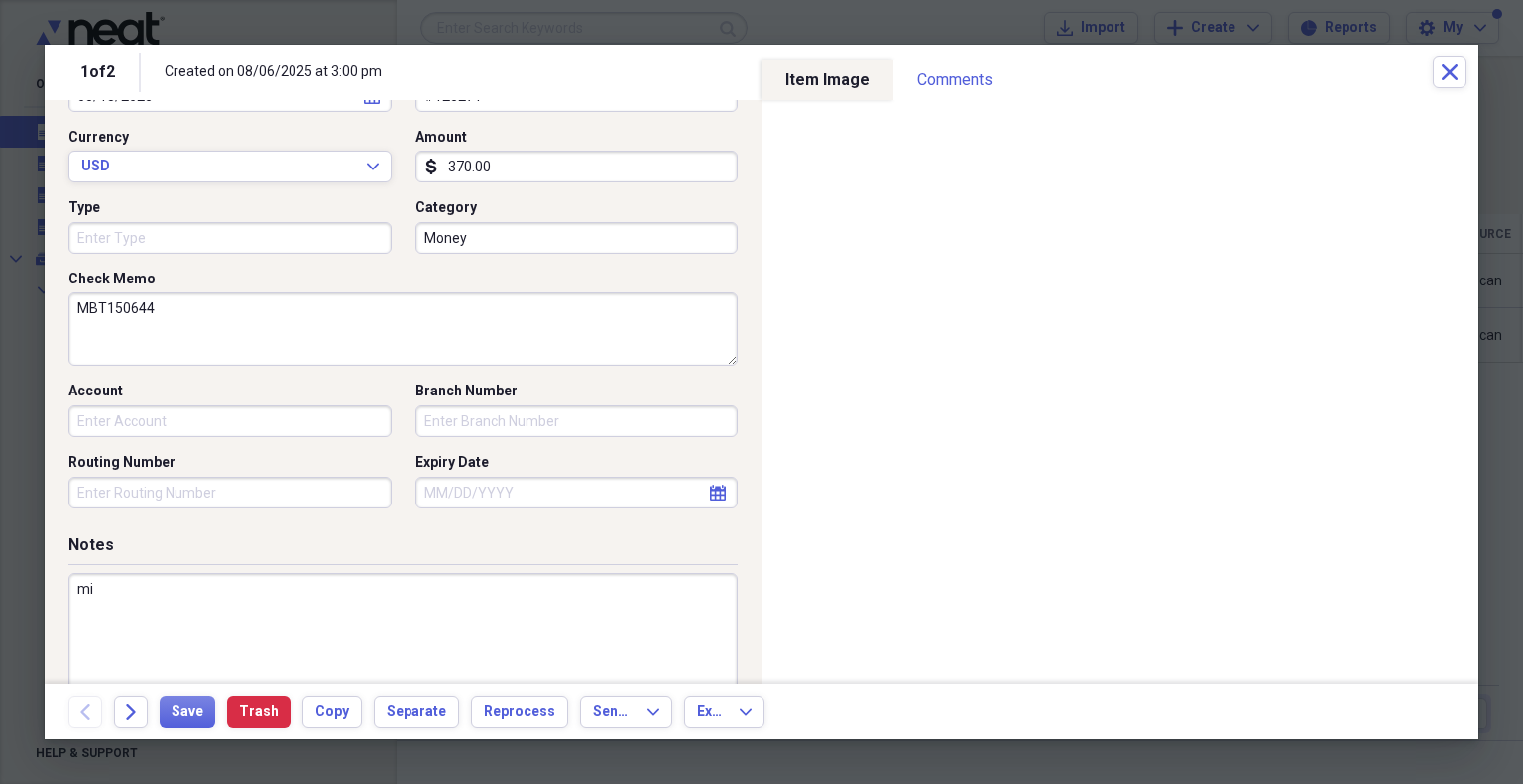 type on "m" 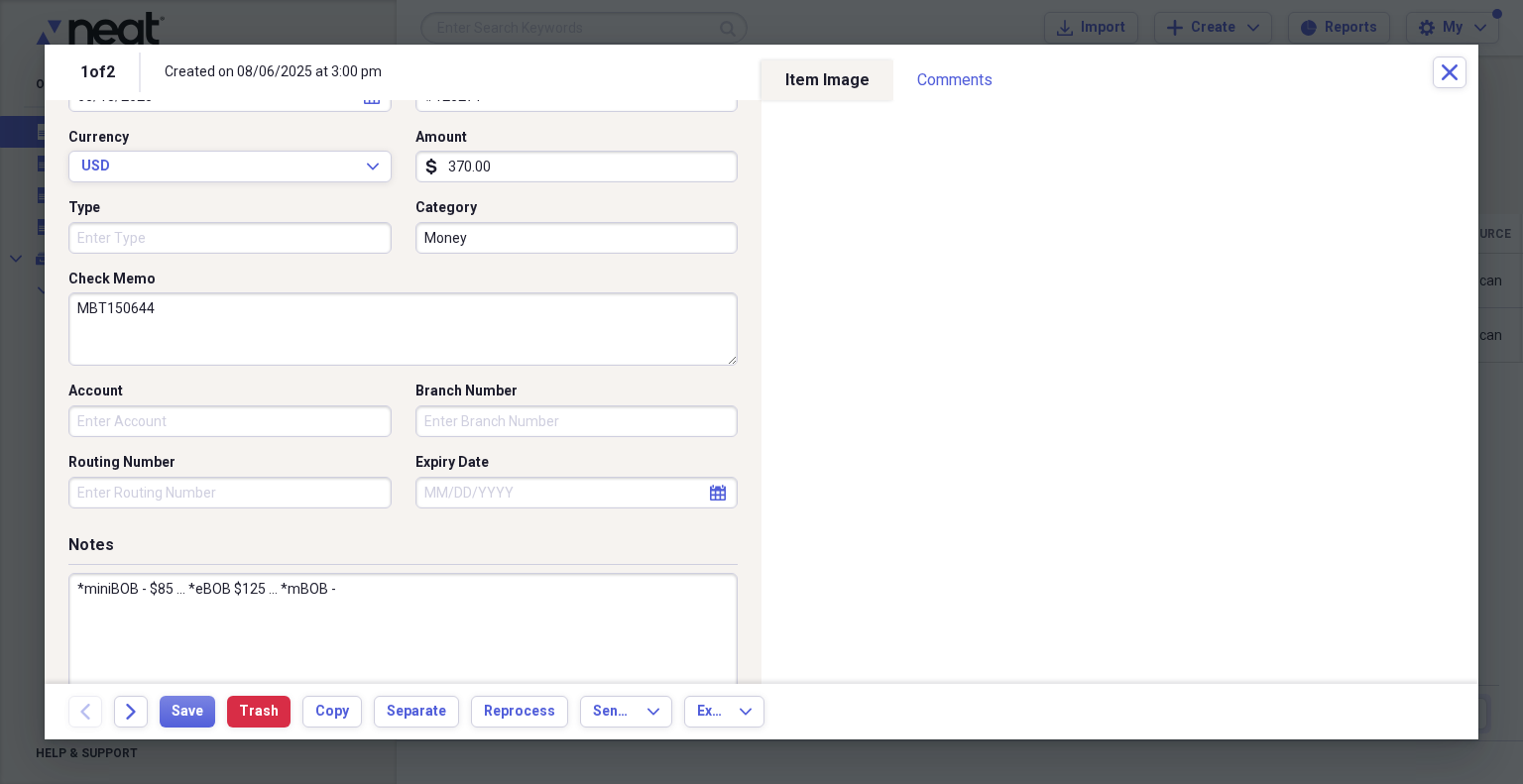 click on "*miniBOB - $85 ... *eBOB $125 ... *mBOB -" at bounding box center [403, 637] 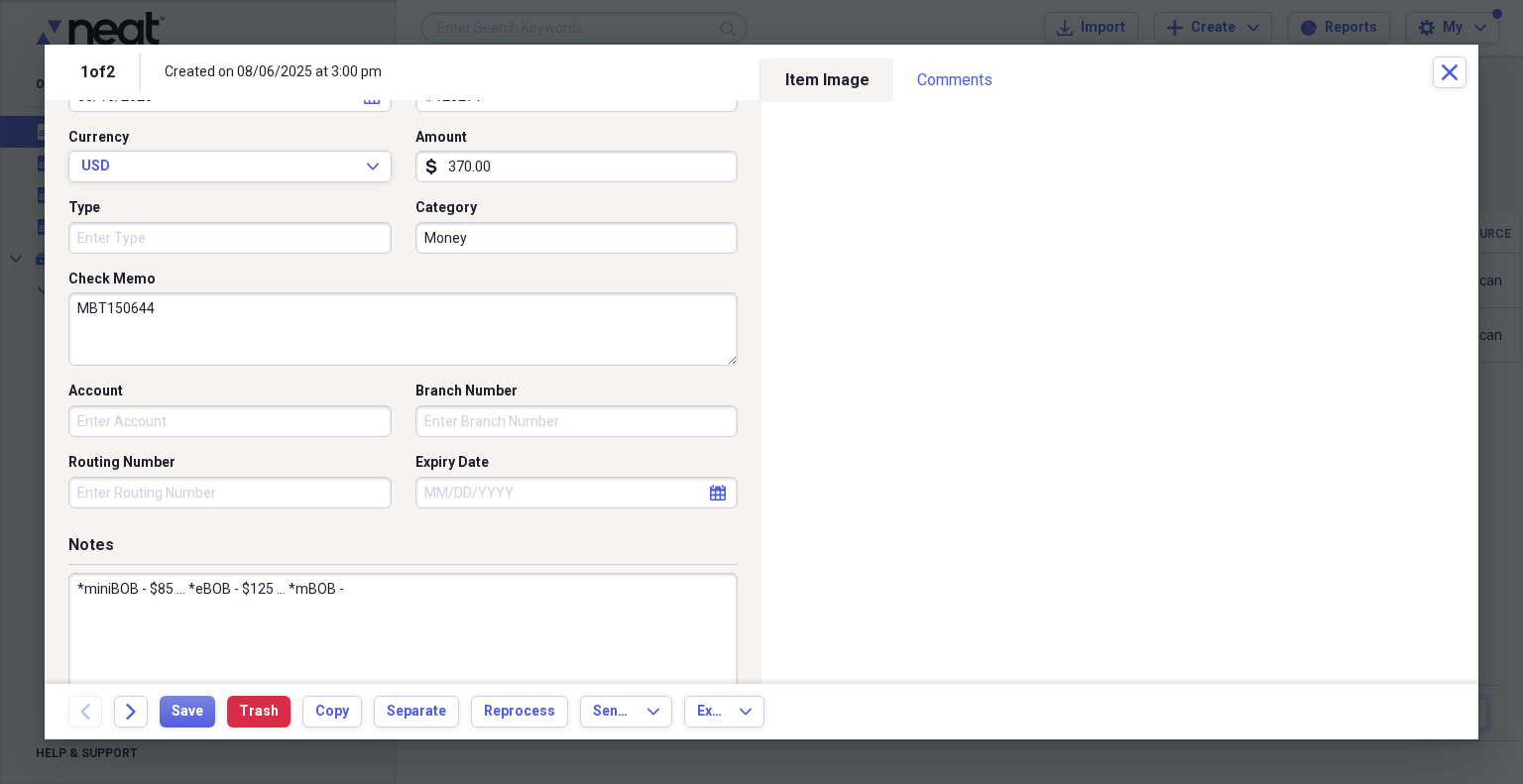 click on "*miniBOB - $85 ... *eBOB - $125 ... *mBOB -" at bounding box center (403, 637) 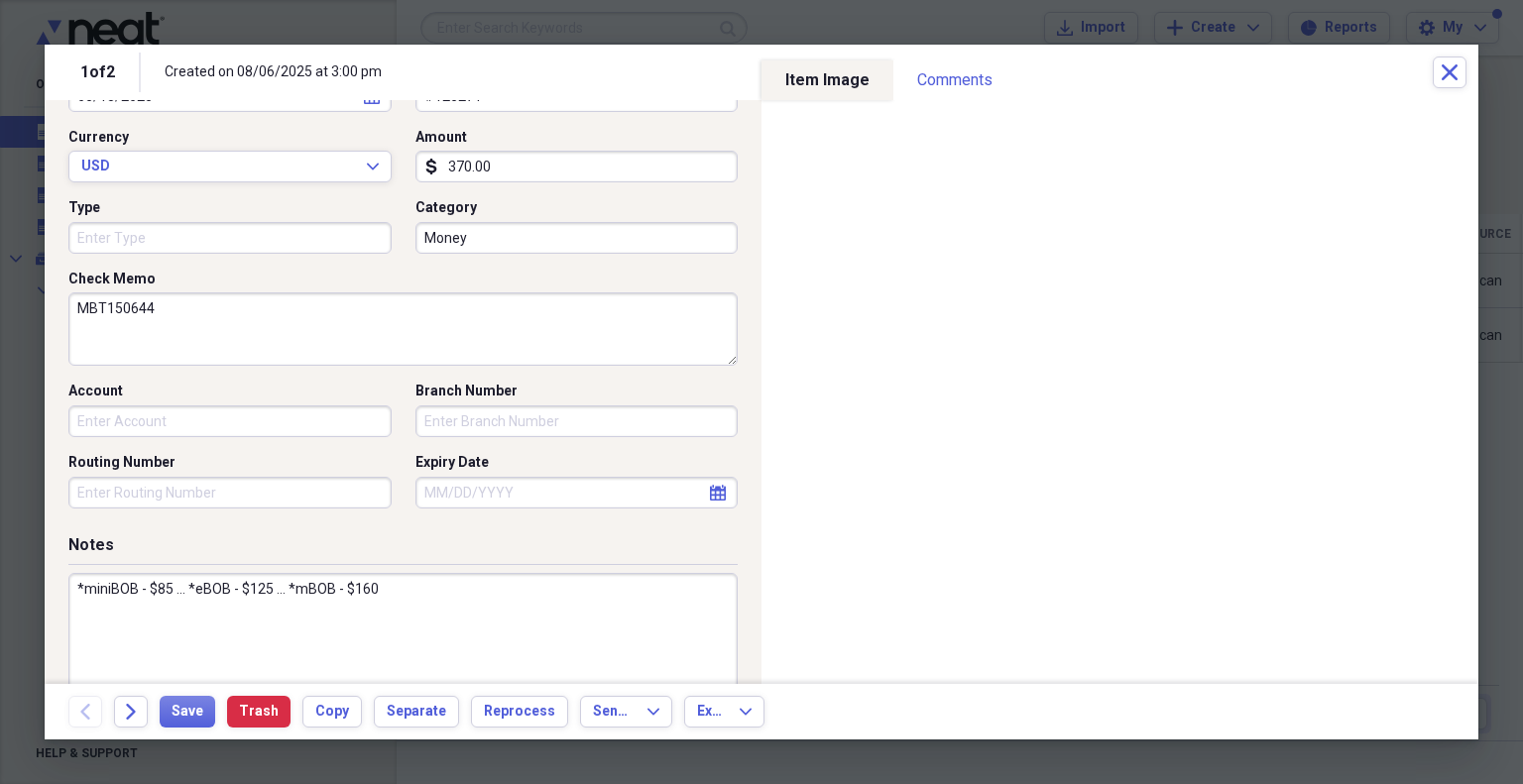 type on "*miniBOB - $85 ... *eBOB - $125 ... *mBOB - $160" 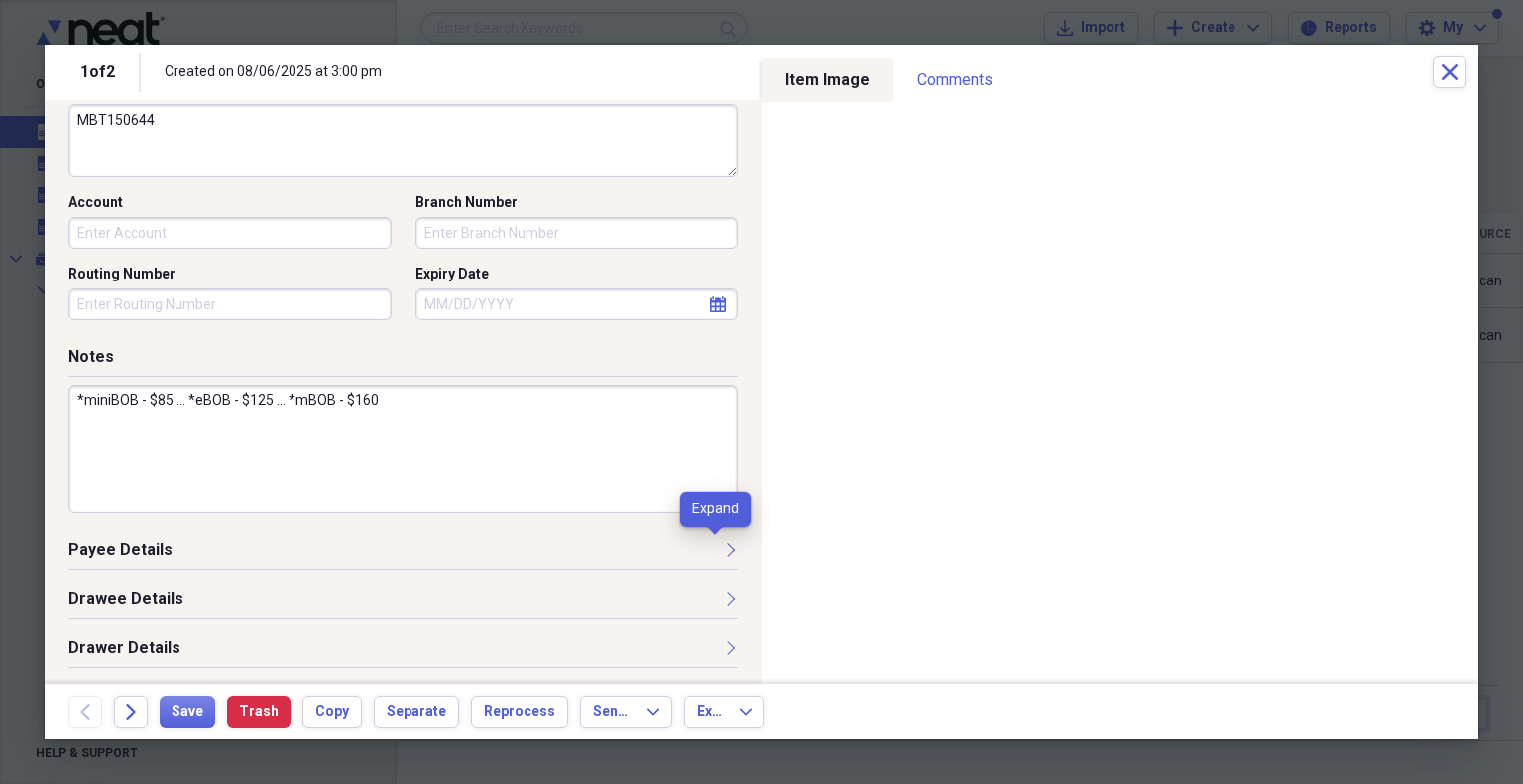 click at bounding box center (730, 549) 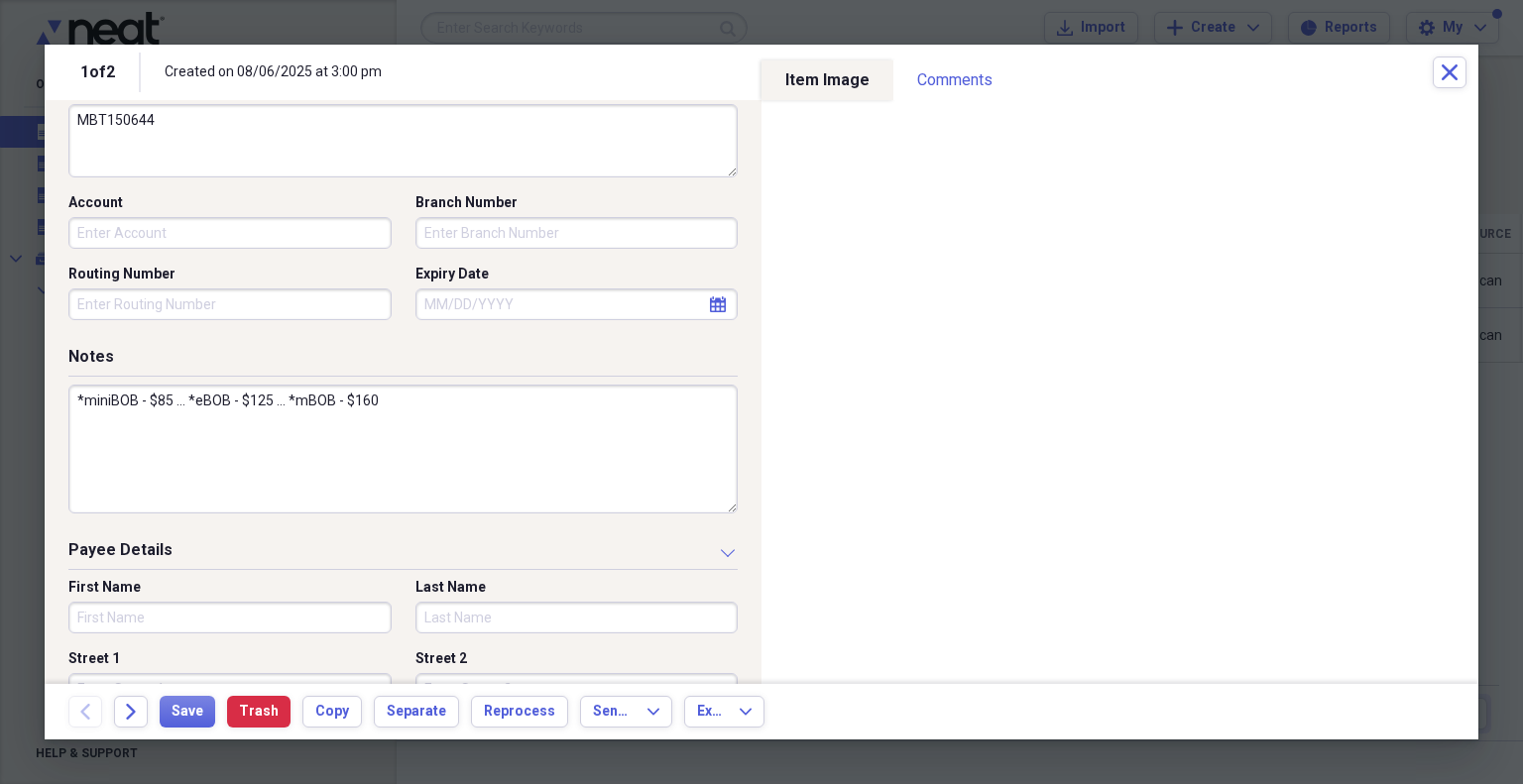 click on "First Name" at bounding box center (230, 617) 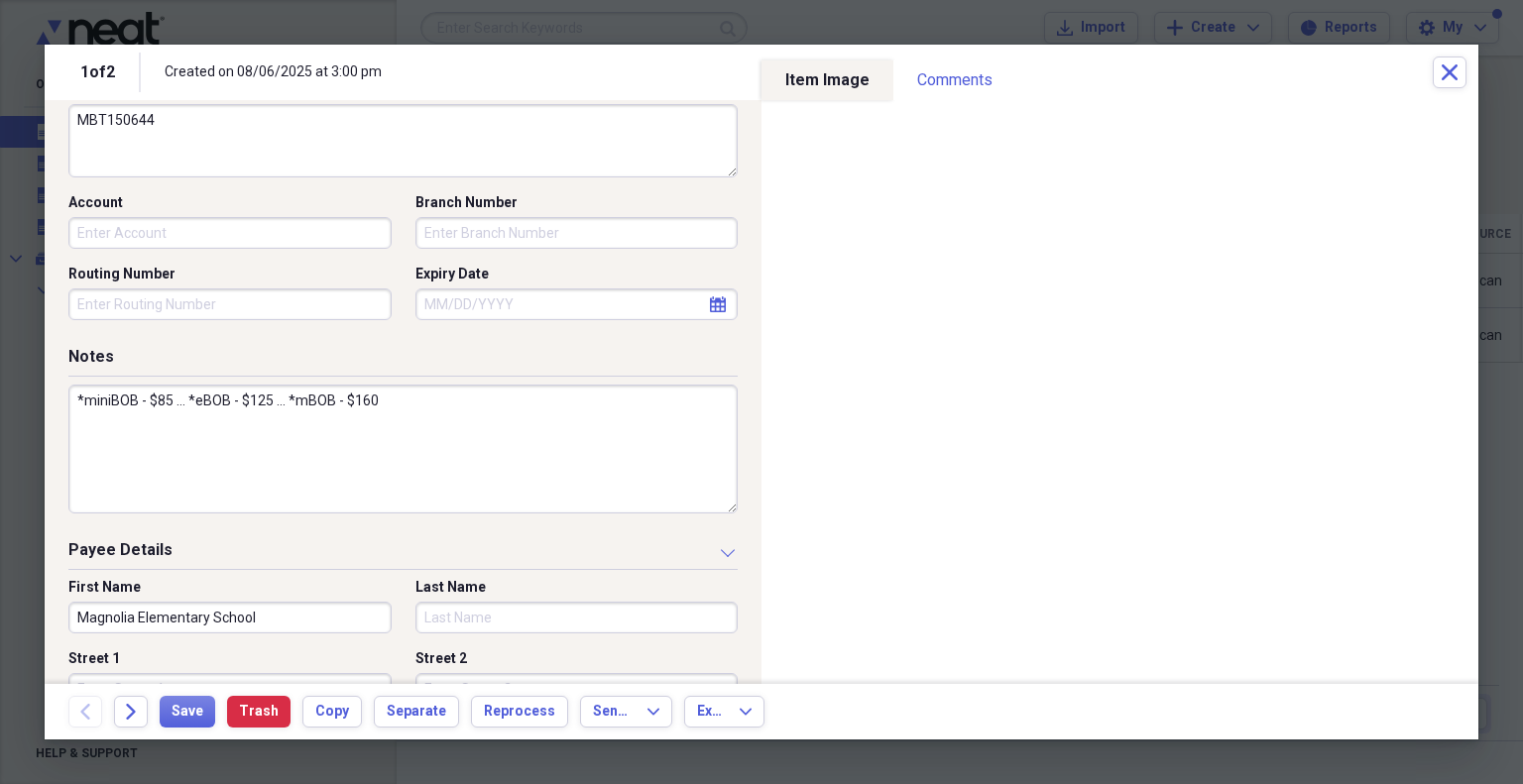 type on "Magnolia Elementary School" 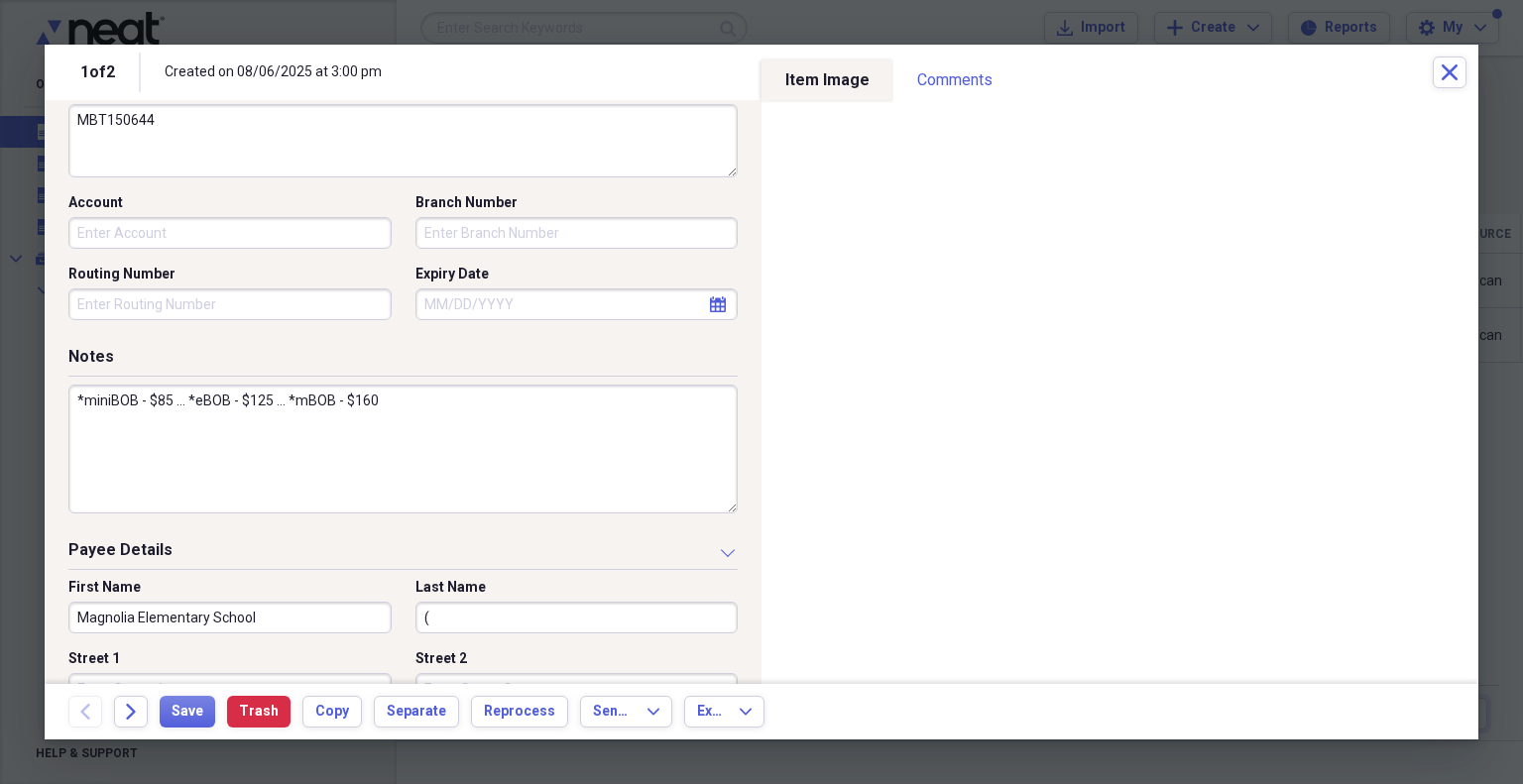 type on "(" 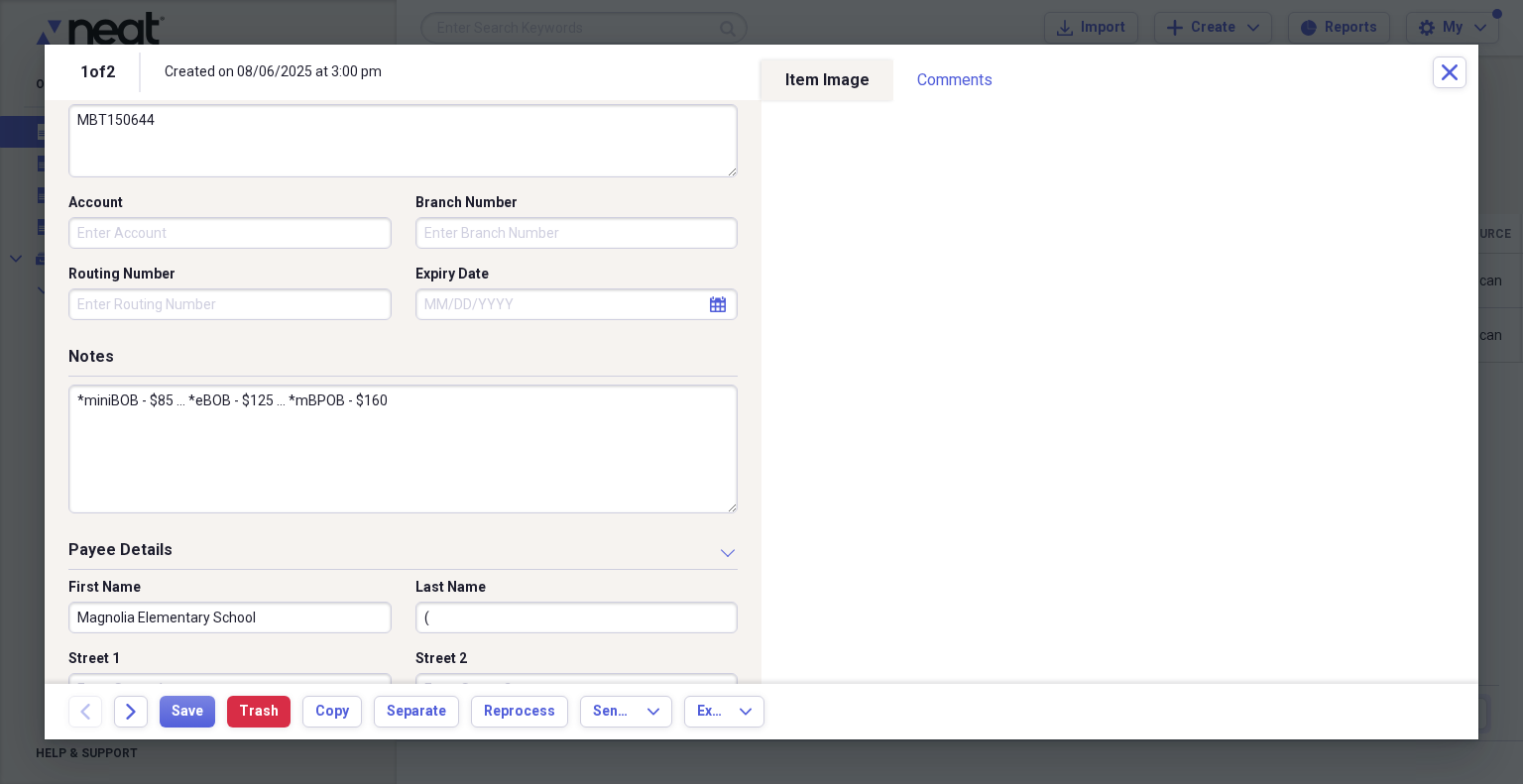 type on "*miniBOB - $85 ... *eBOB - $125 ... *mBOB - $160" 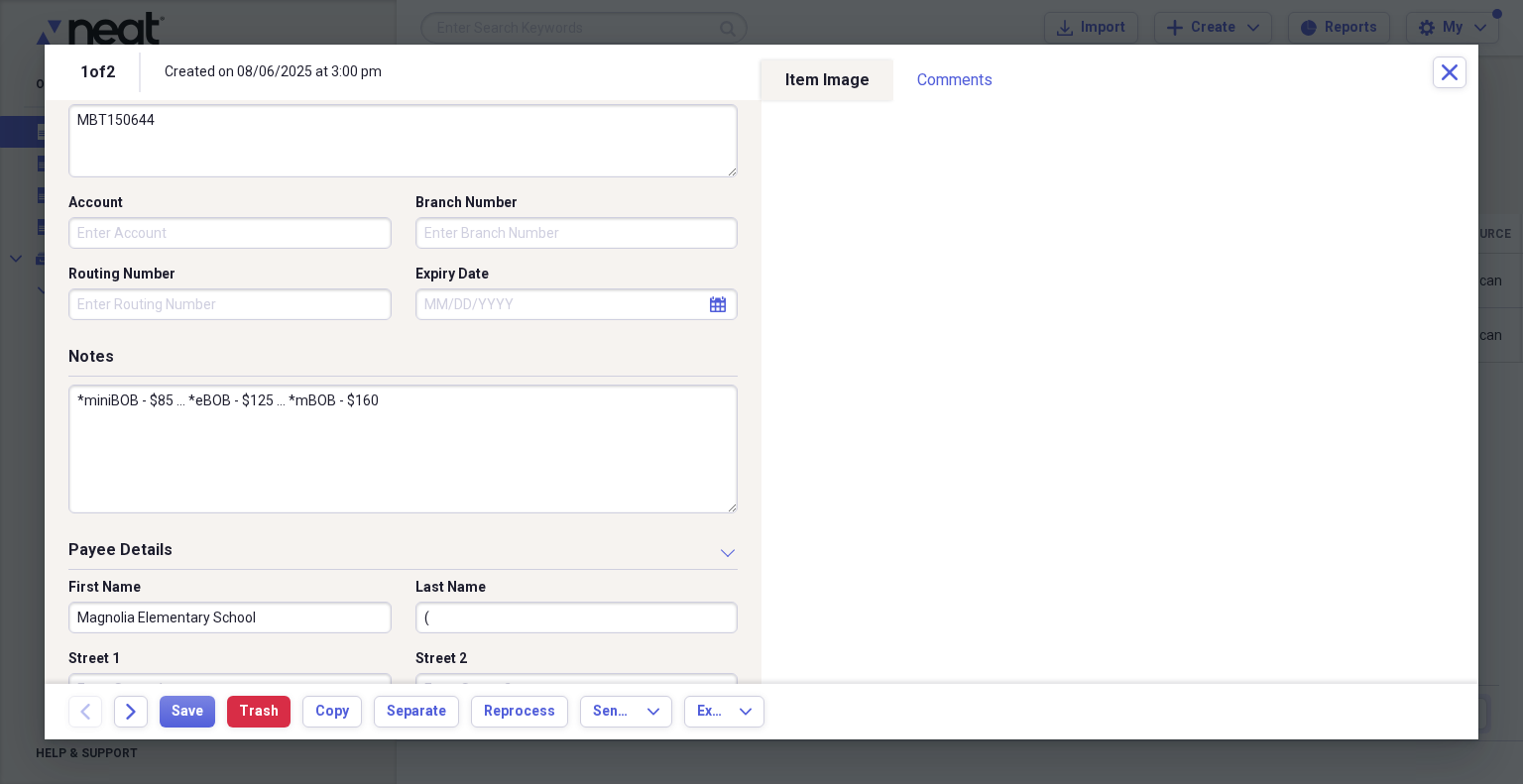 click on "(" at bounding box center [577, 617] 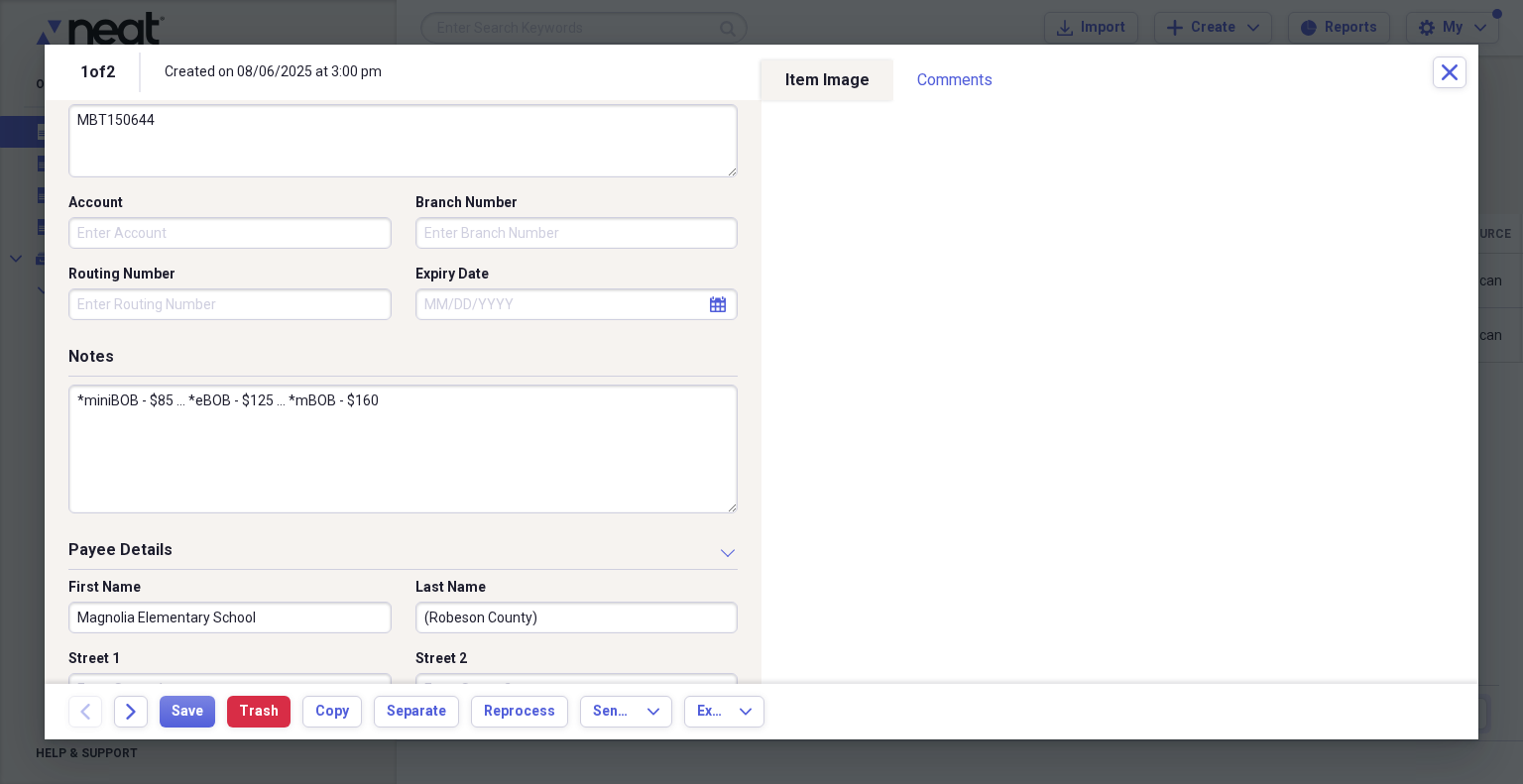 type on "(Robeson County)" 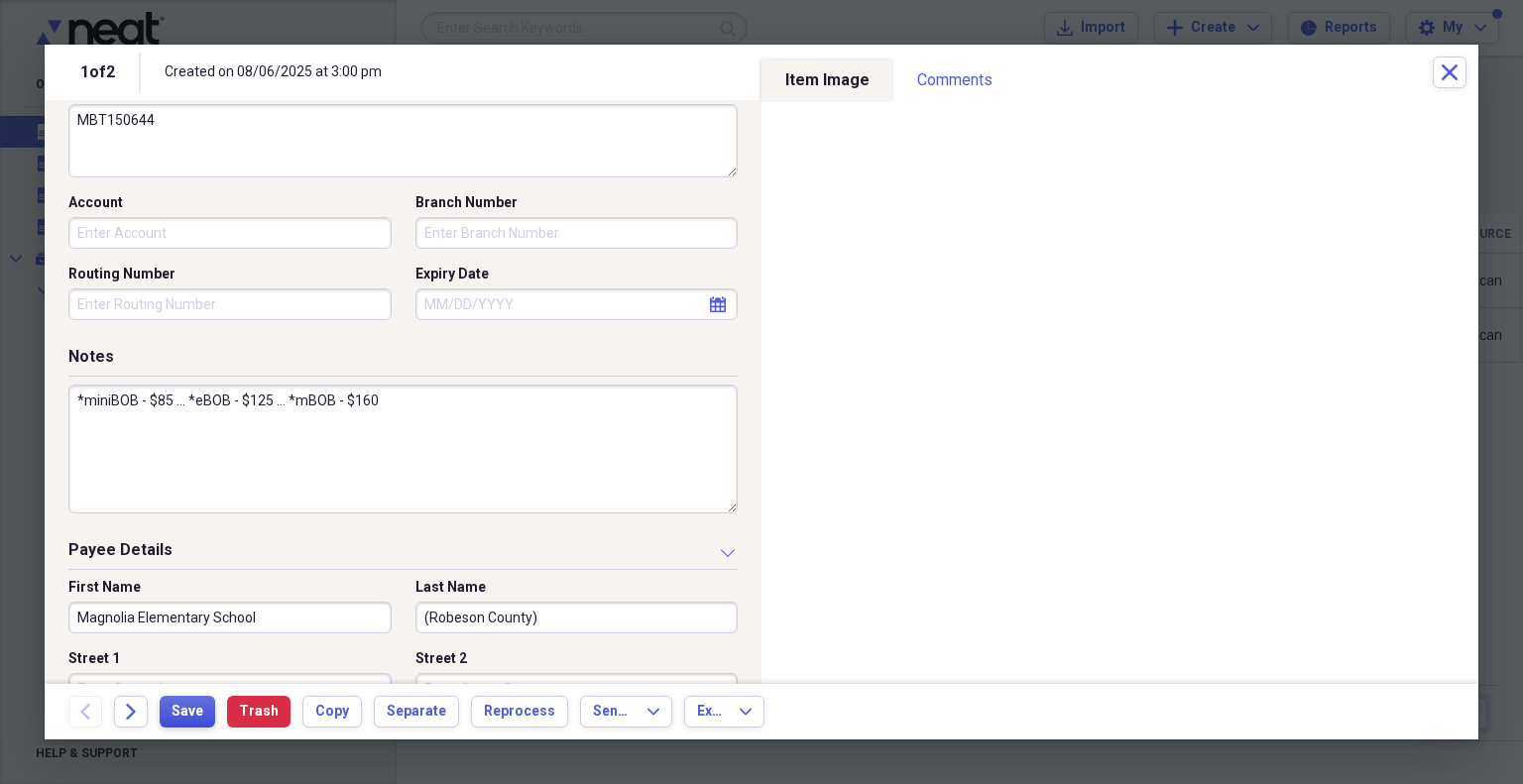 click on "Save" at bounding box center (187, 712) 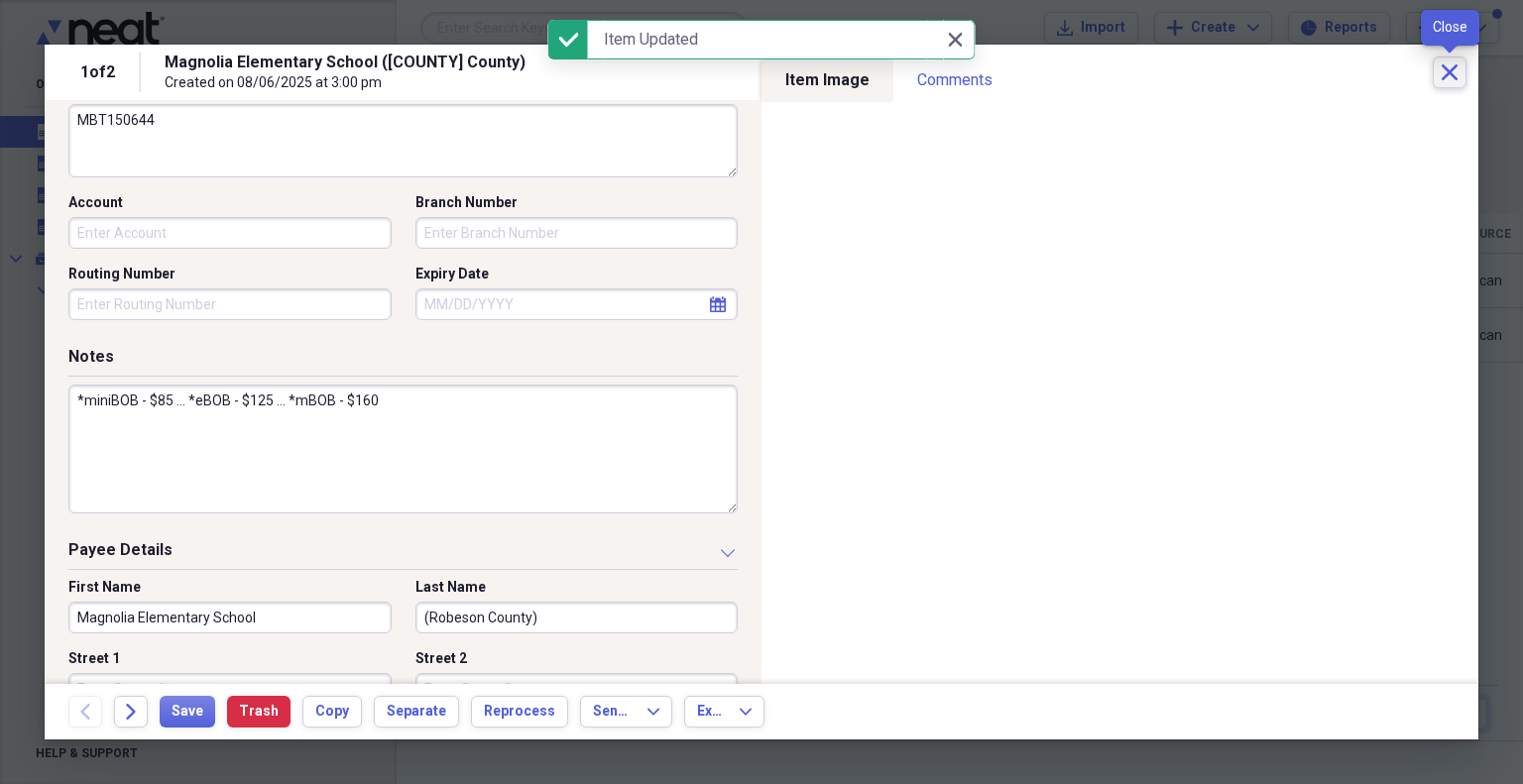 click on "Close" 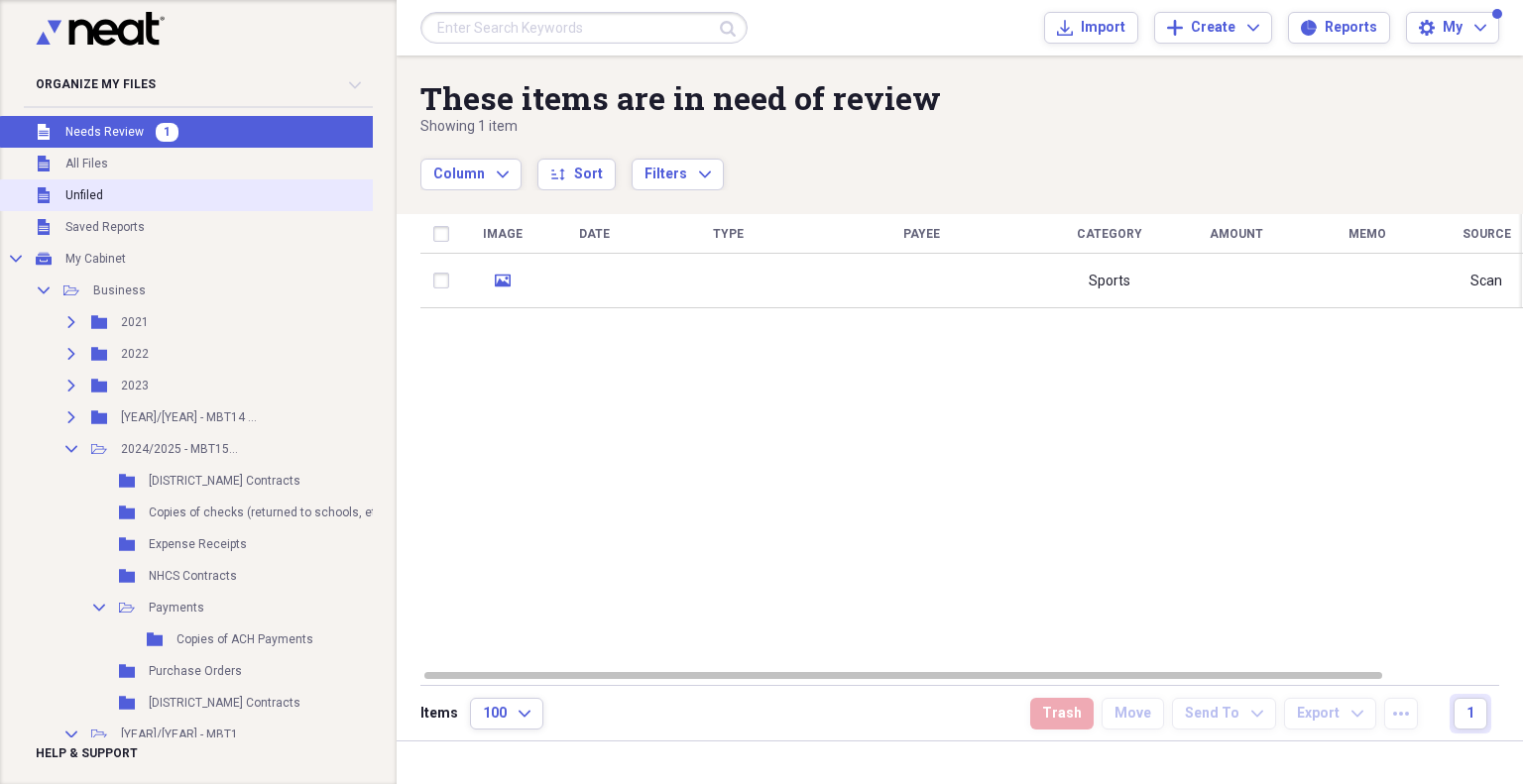 click on "Unfiled Unfiled" at bounding box center [223, 195] 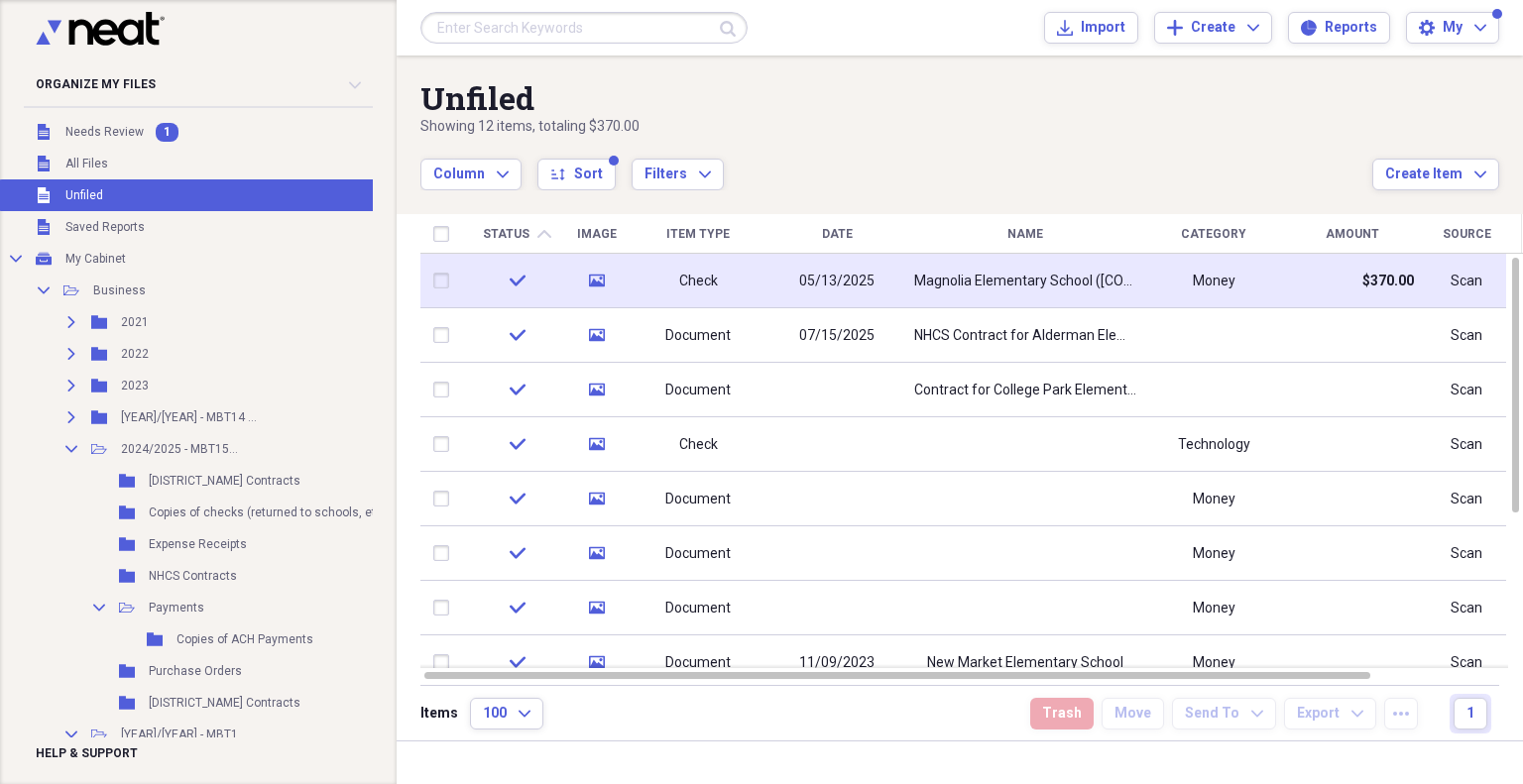 click on "Check" at bounding box center (698, 281) 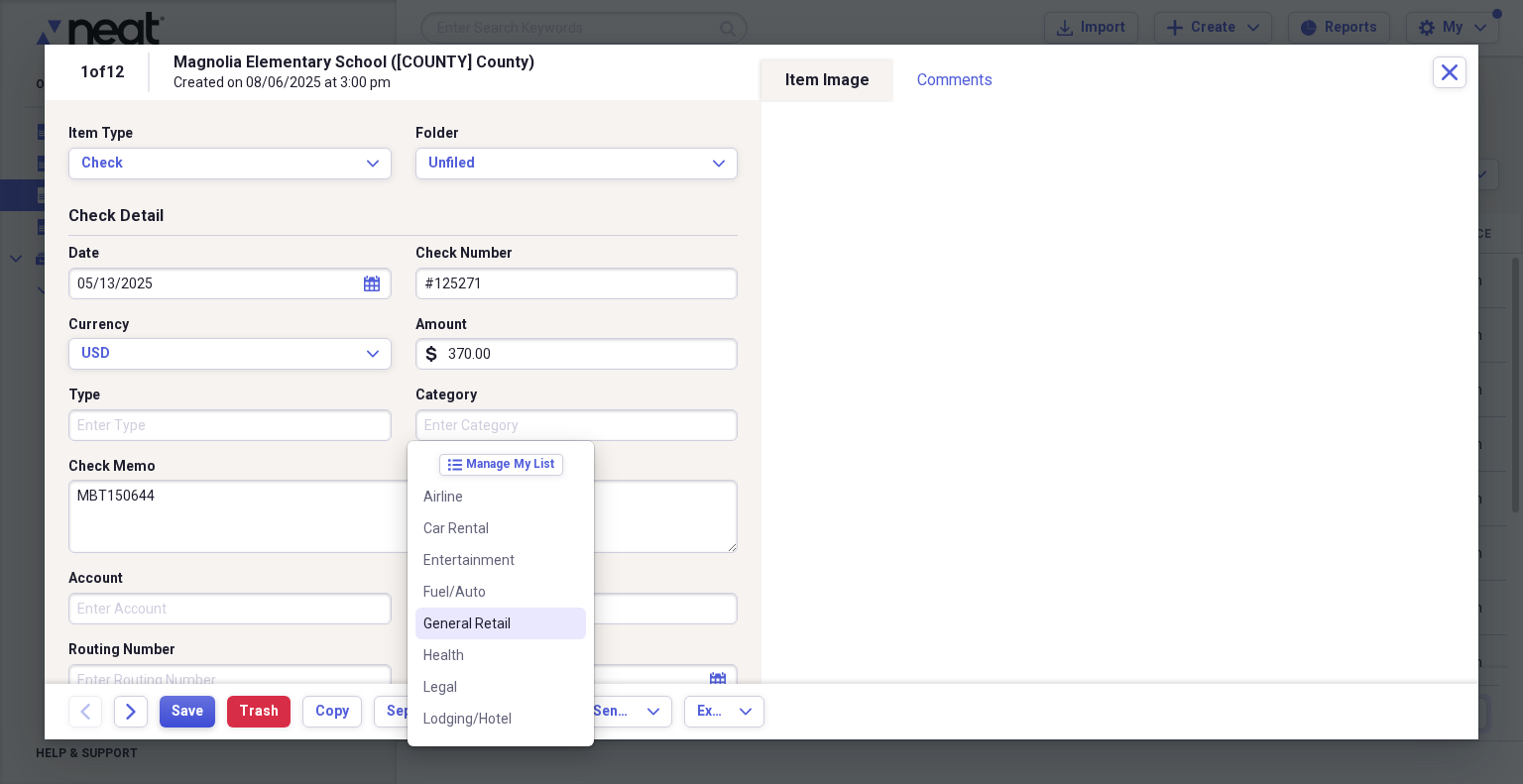 type 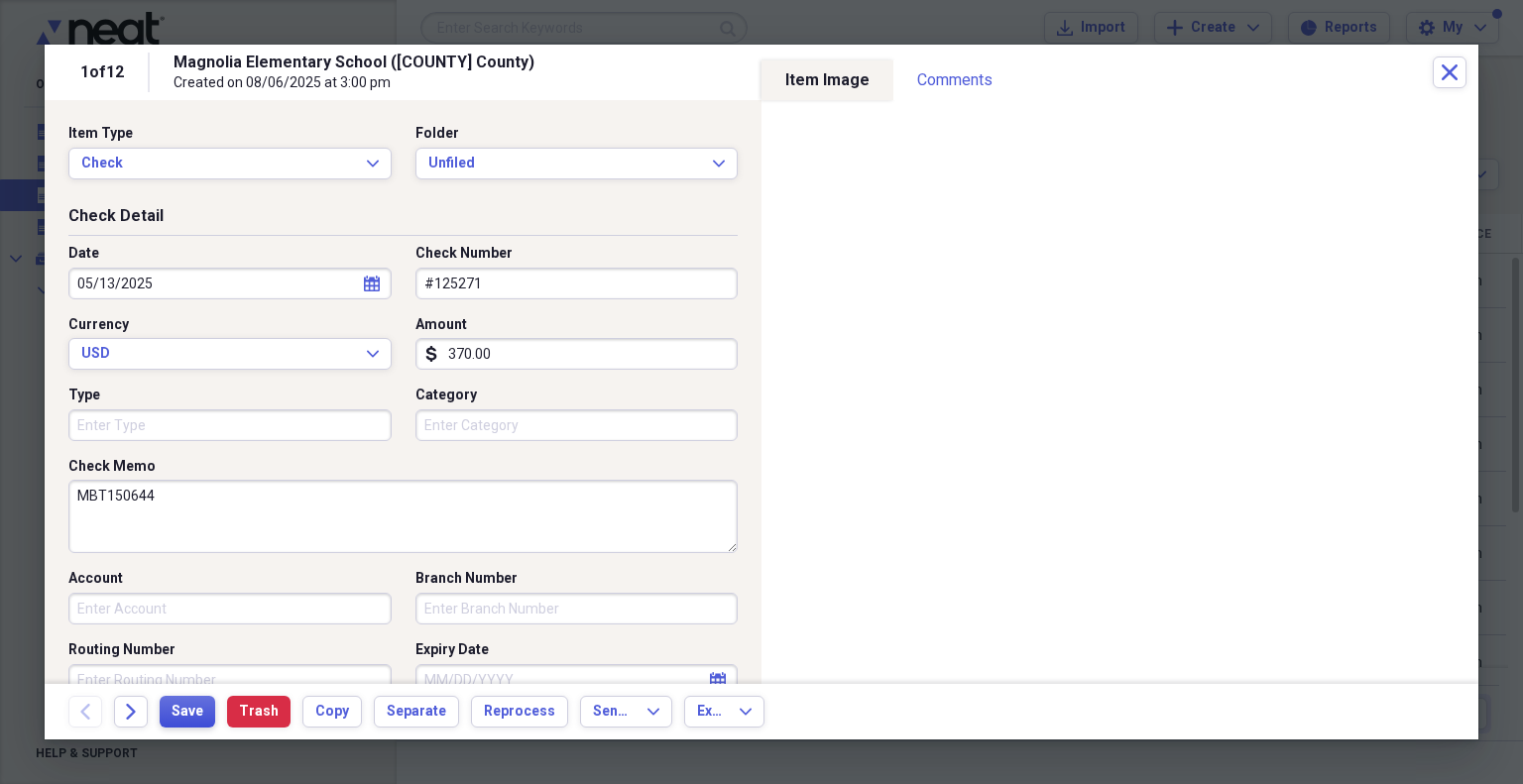 click on "Save" at bounding box center (187, 712) 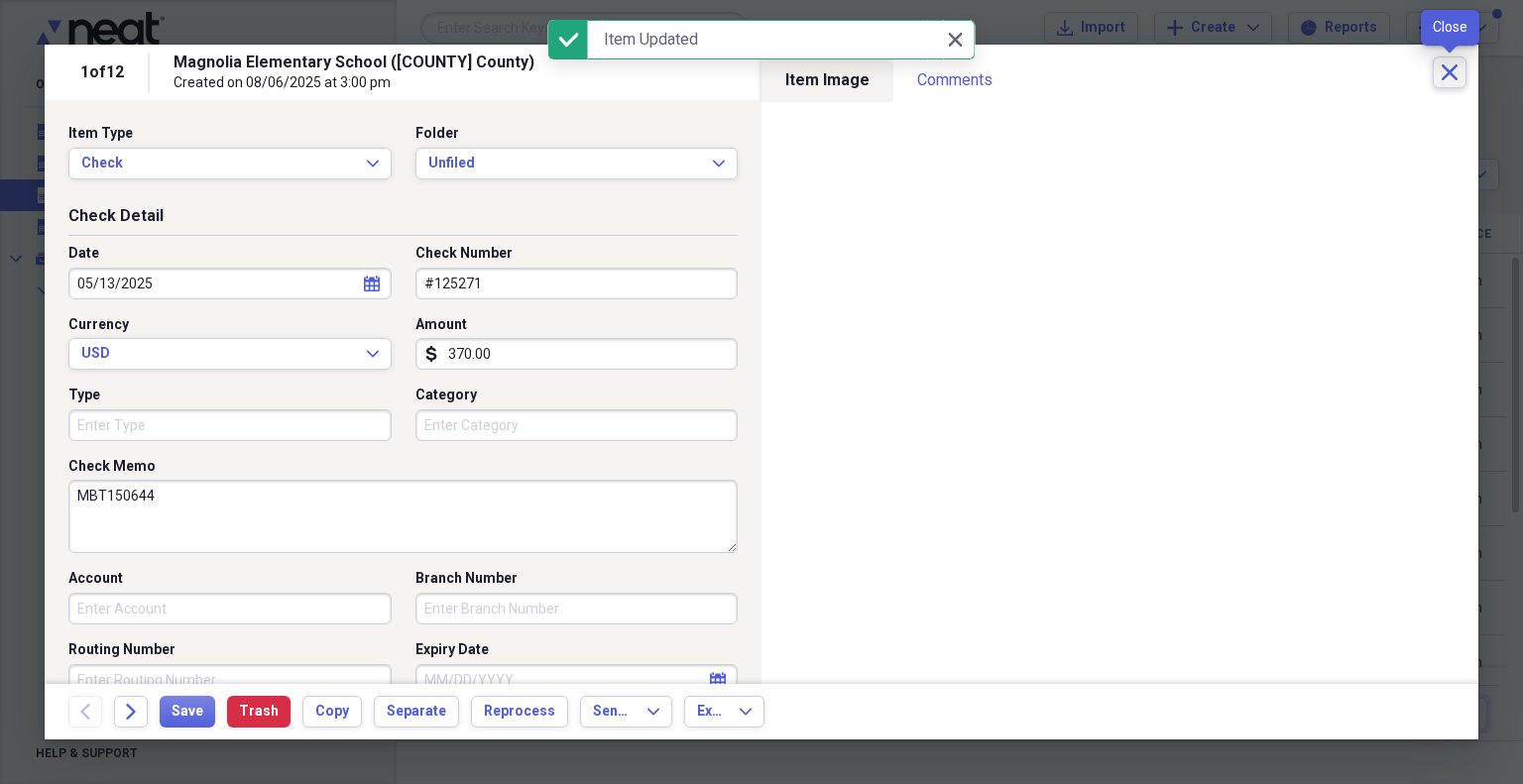 click on "Close" at bounding box center [1450, 72] 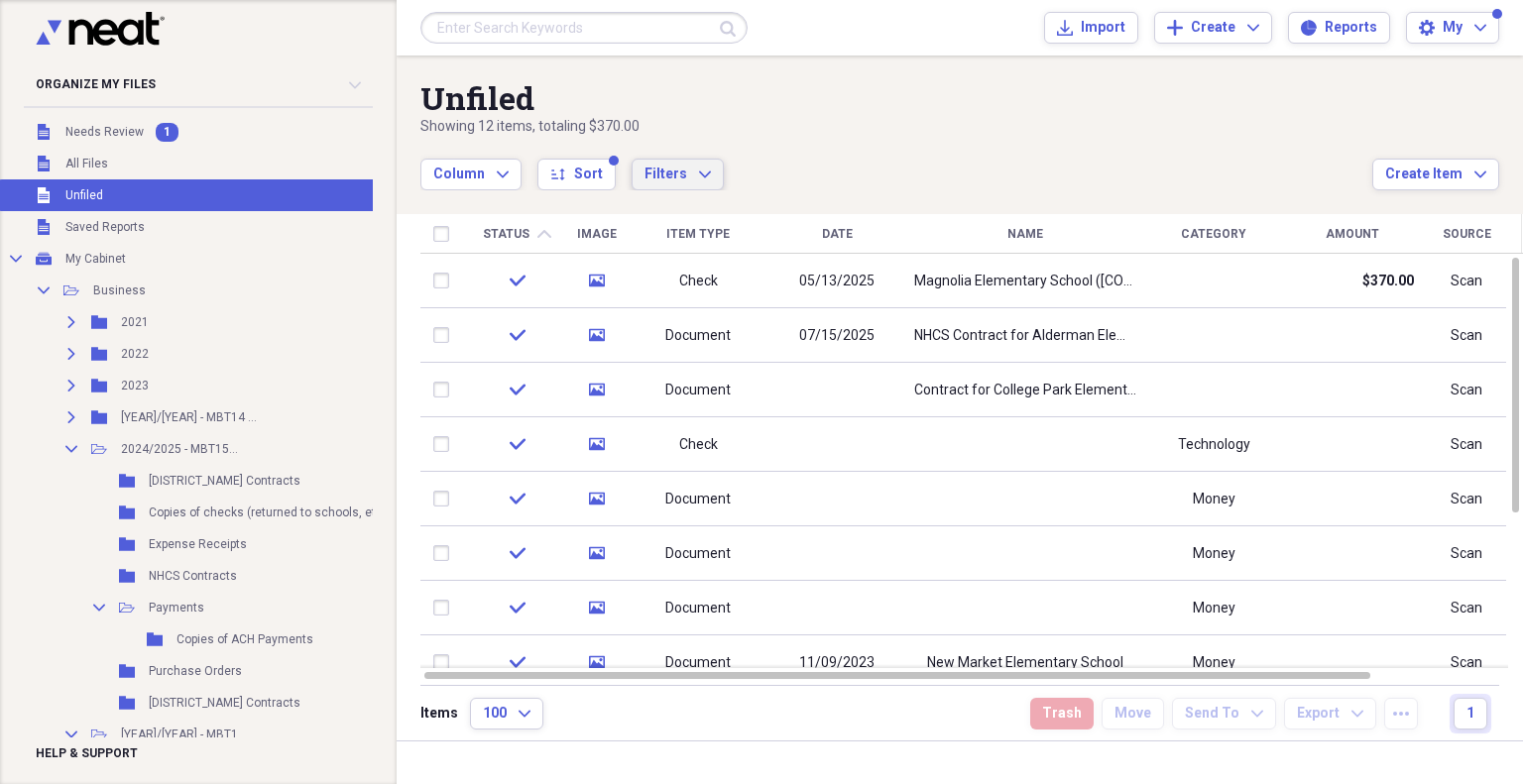 click on "Filters  Expand" at bounding box center (677, 174) 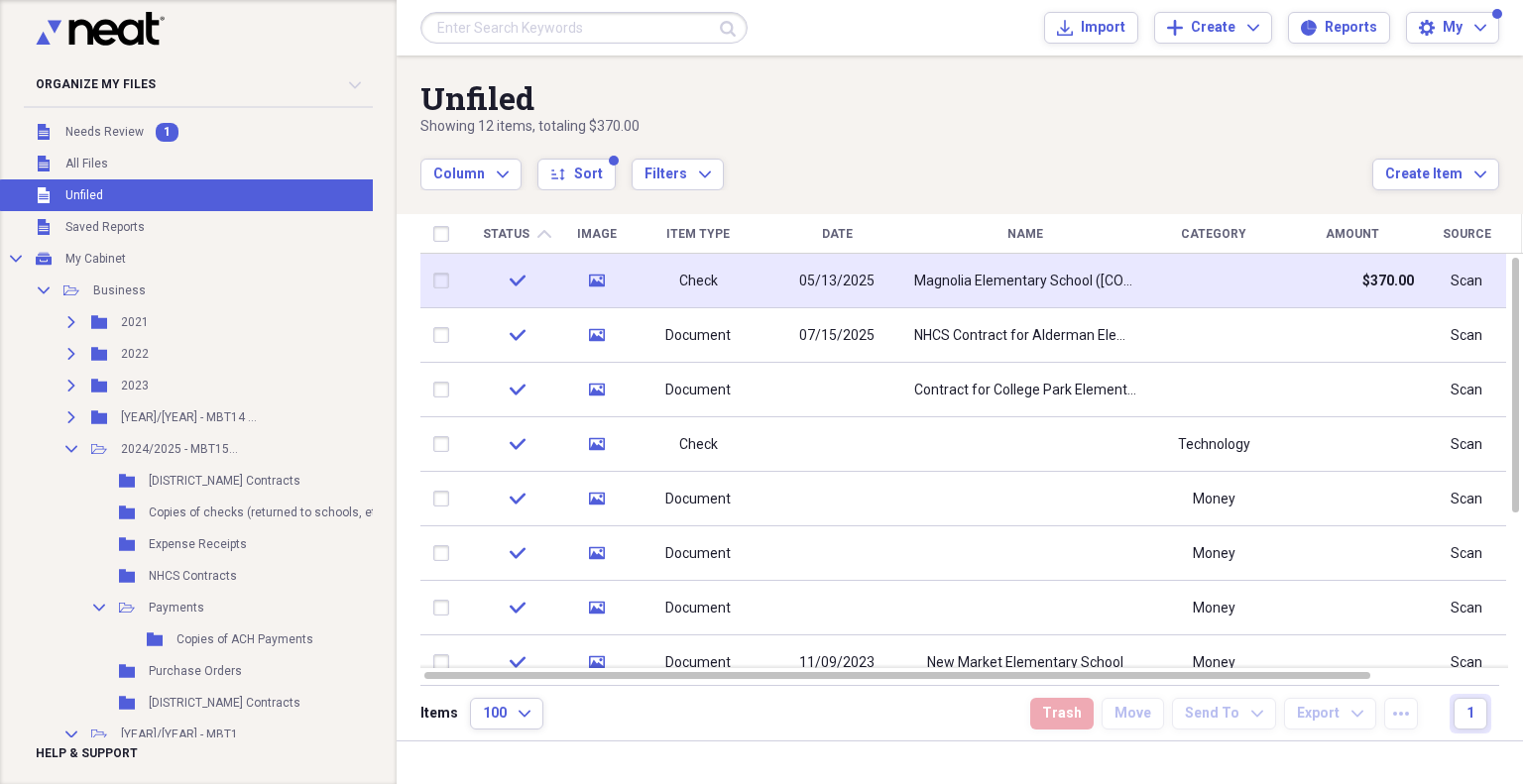 click on "media" 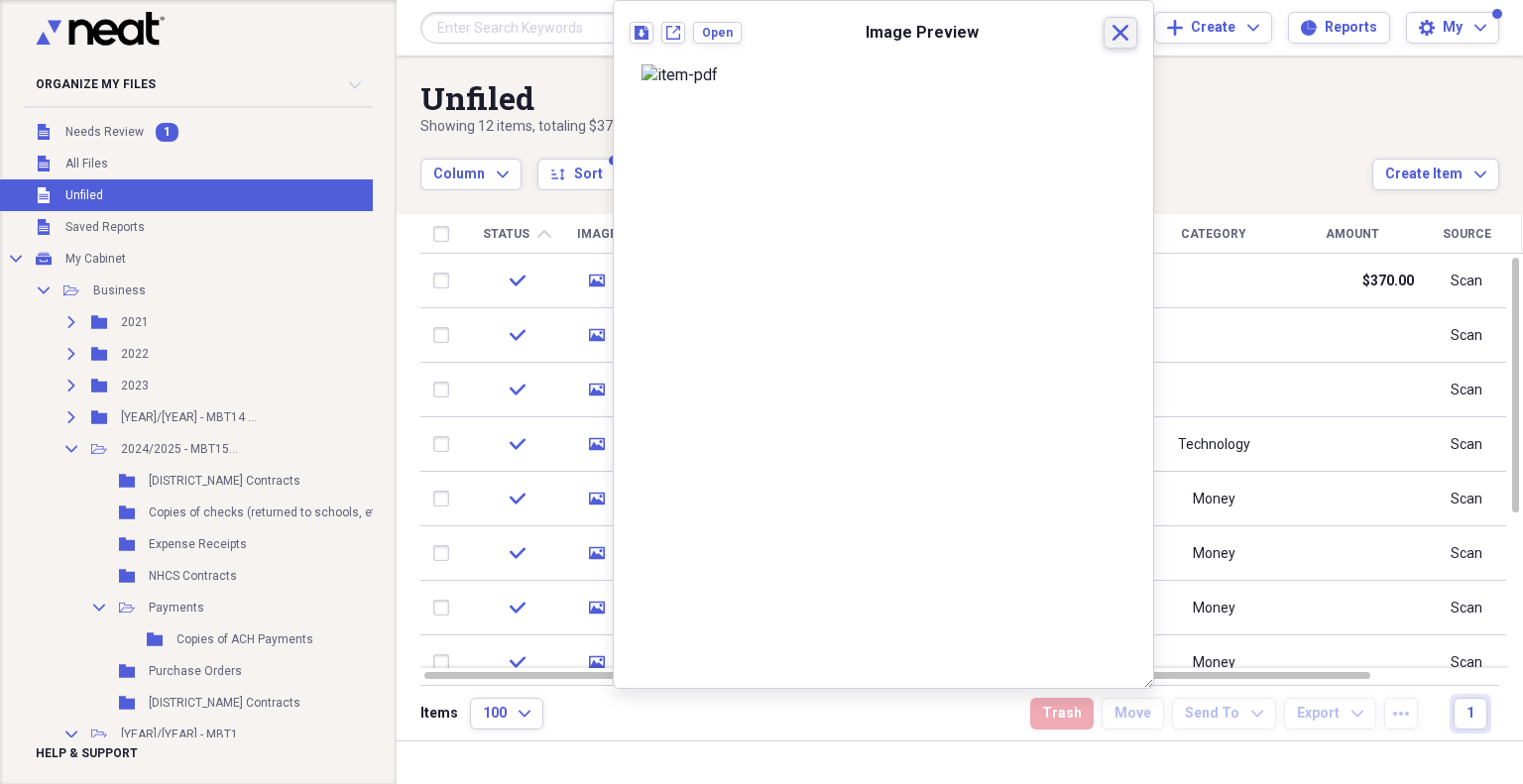 click on "Close" 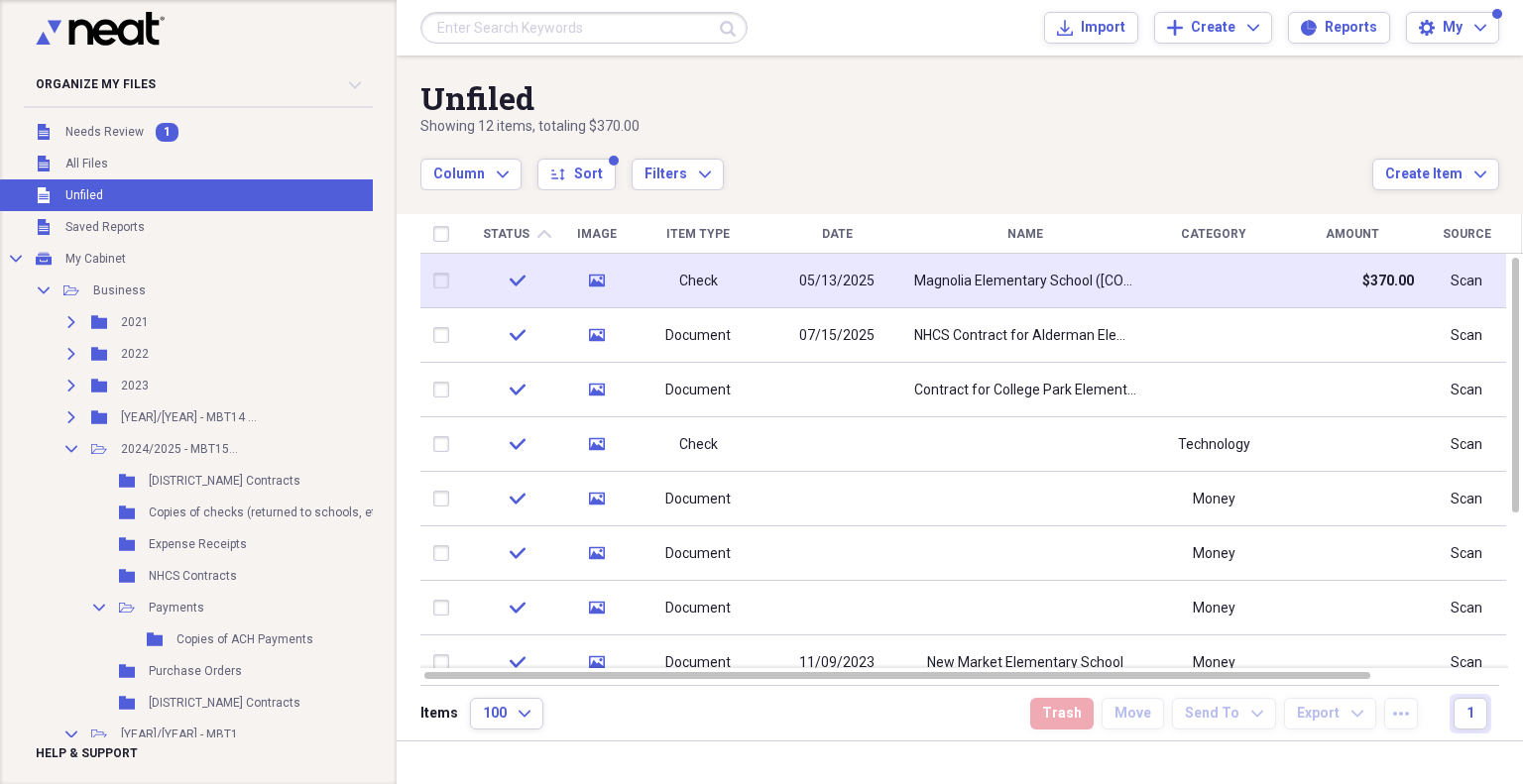 click on "05/13/2025" at bounding box center [837, 280] 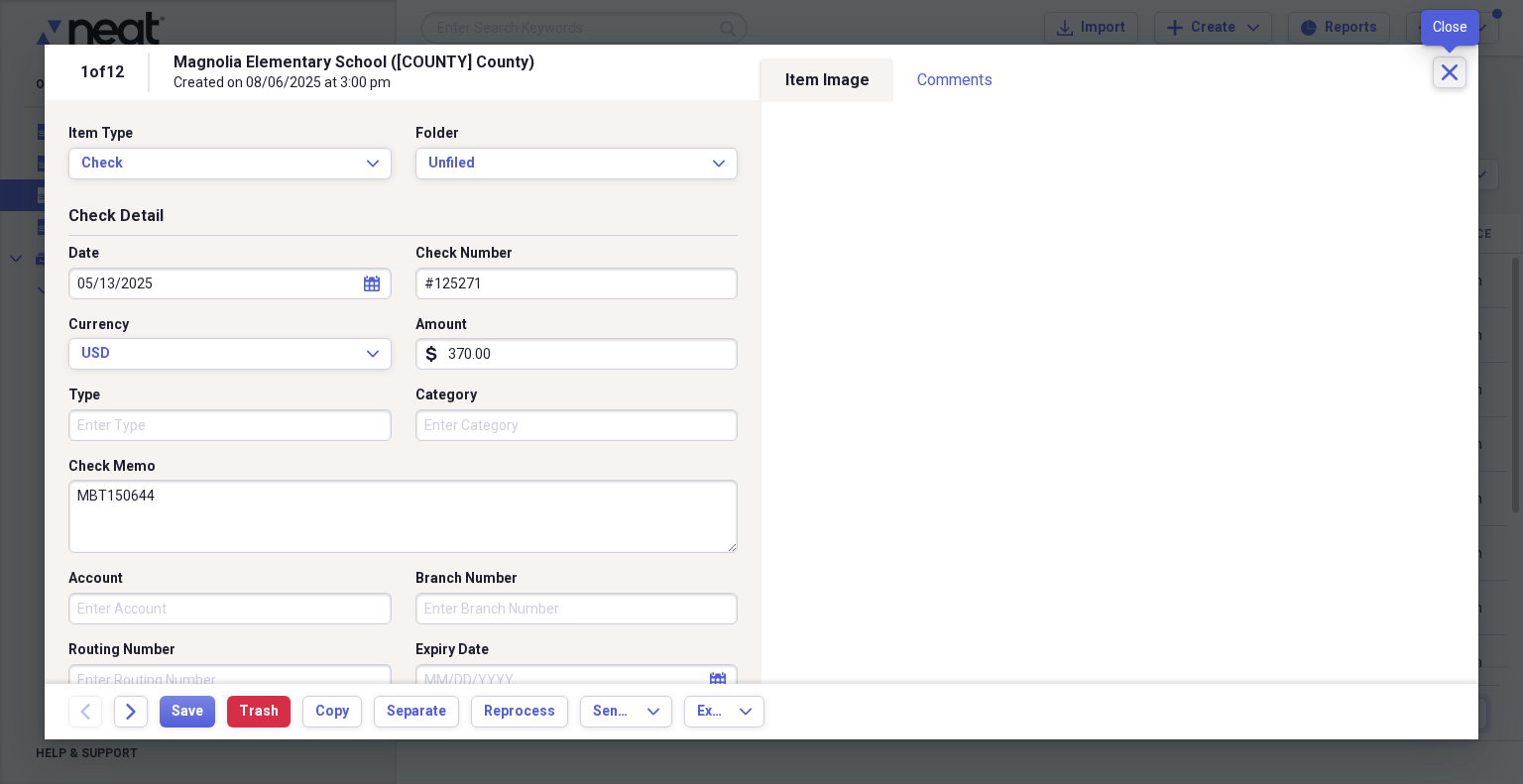 click on "Close" 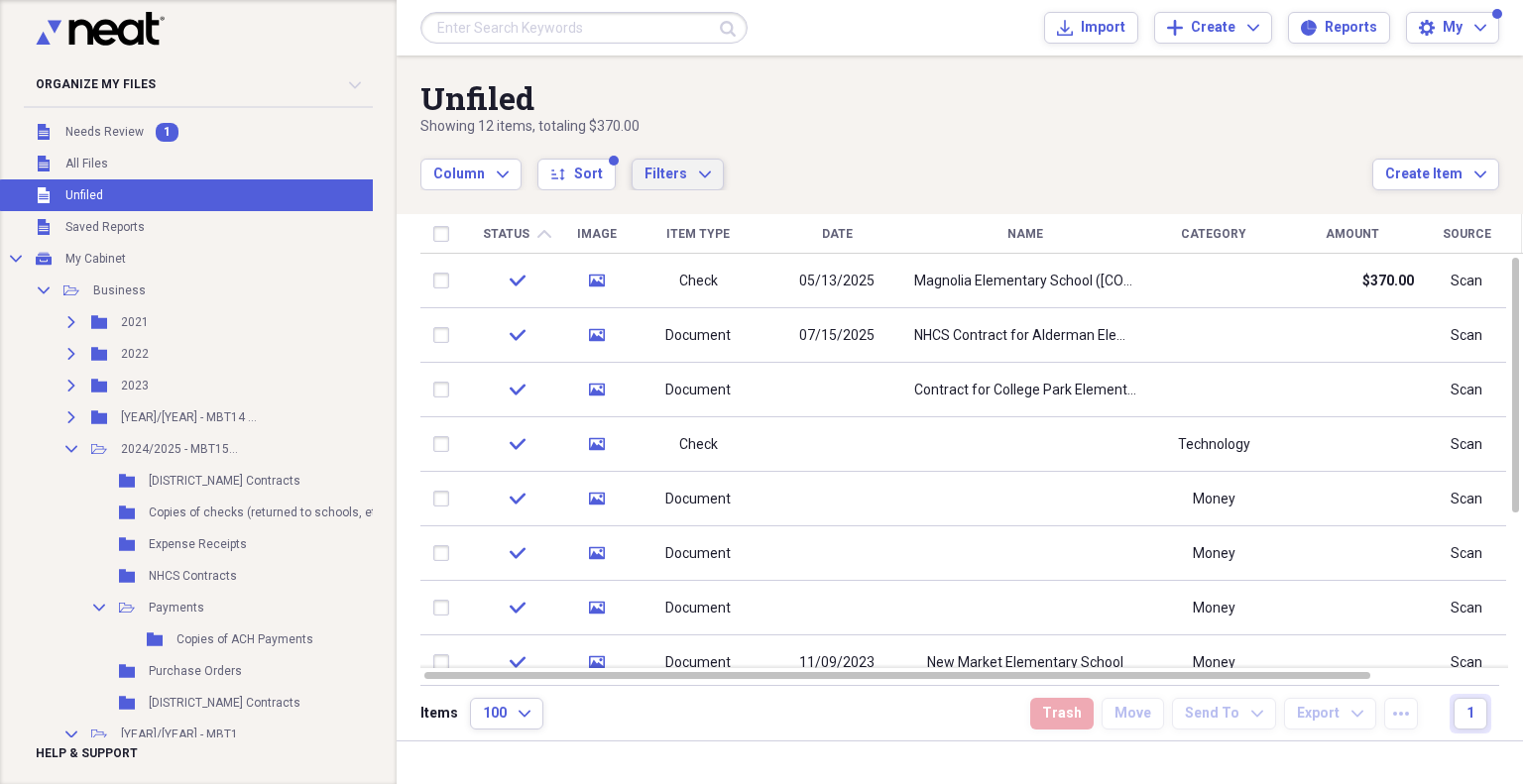 click on "Expand" 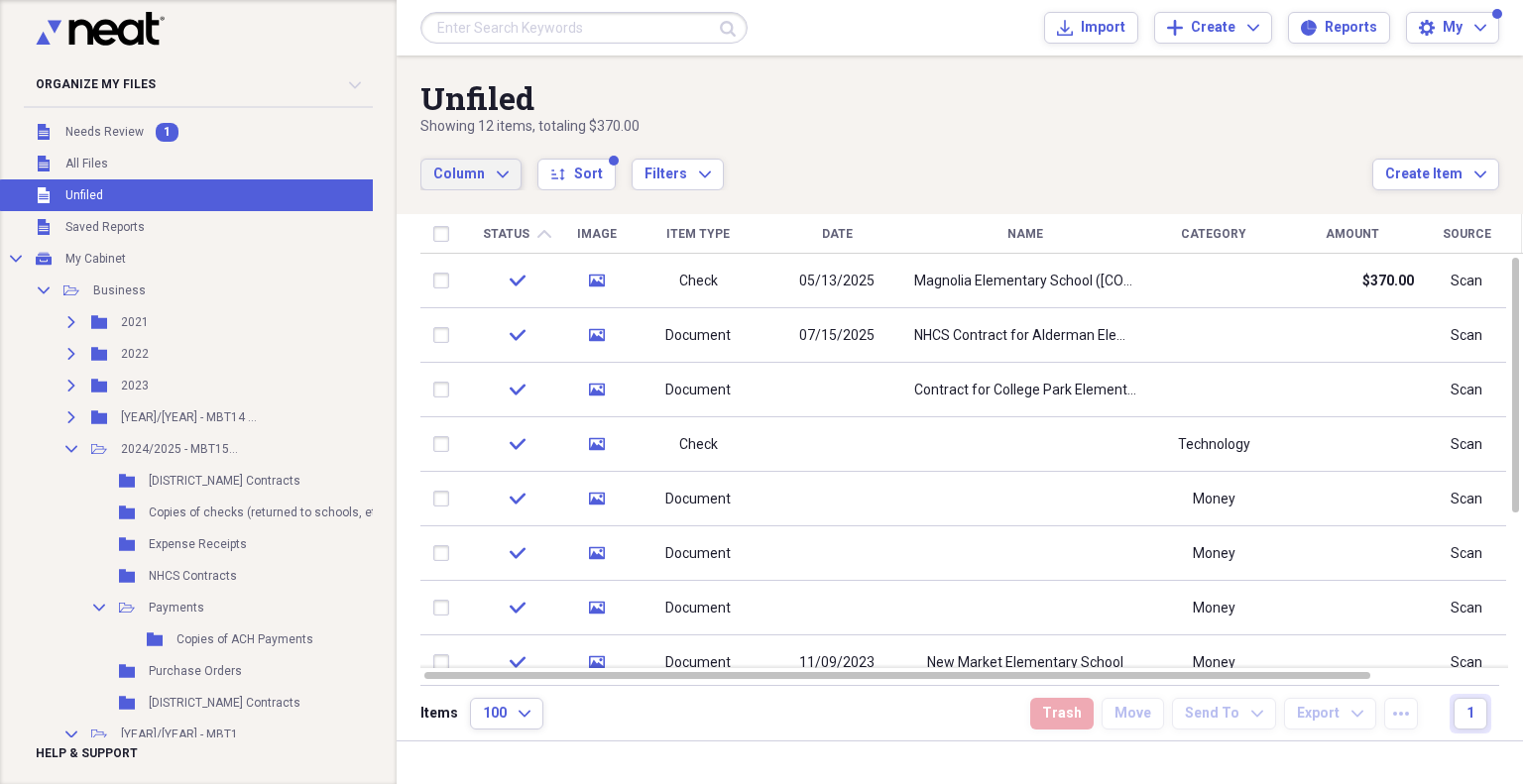 click on "Expand" 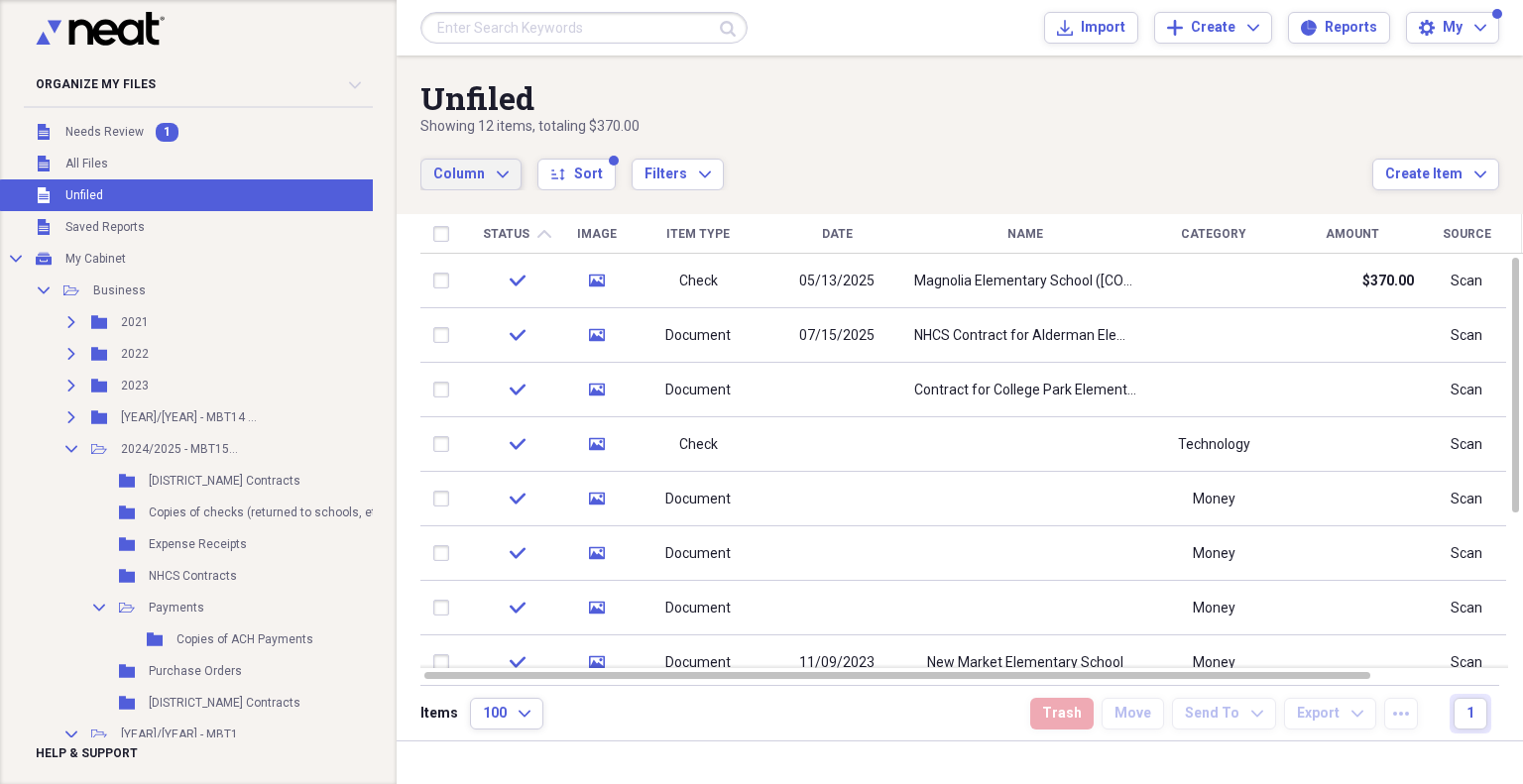 click on "Showing 12 items , totaling $370.00" at bounding box center (896, 127) 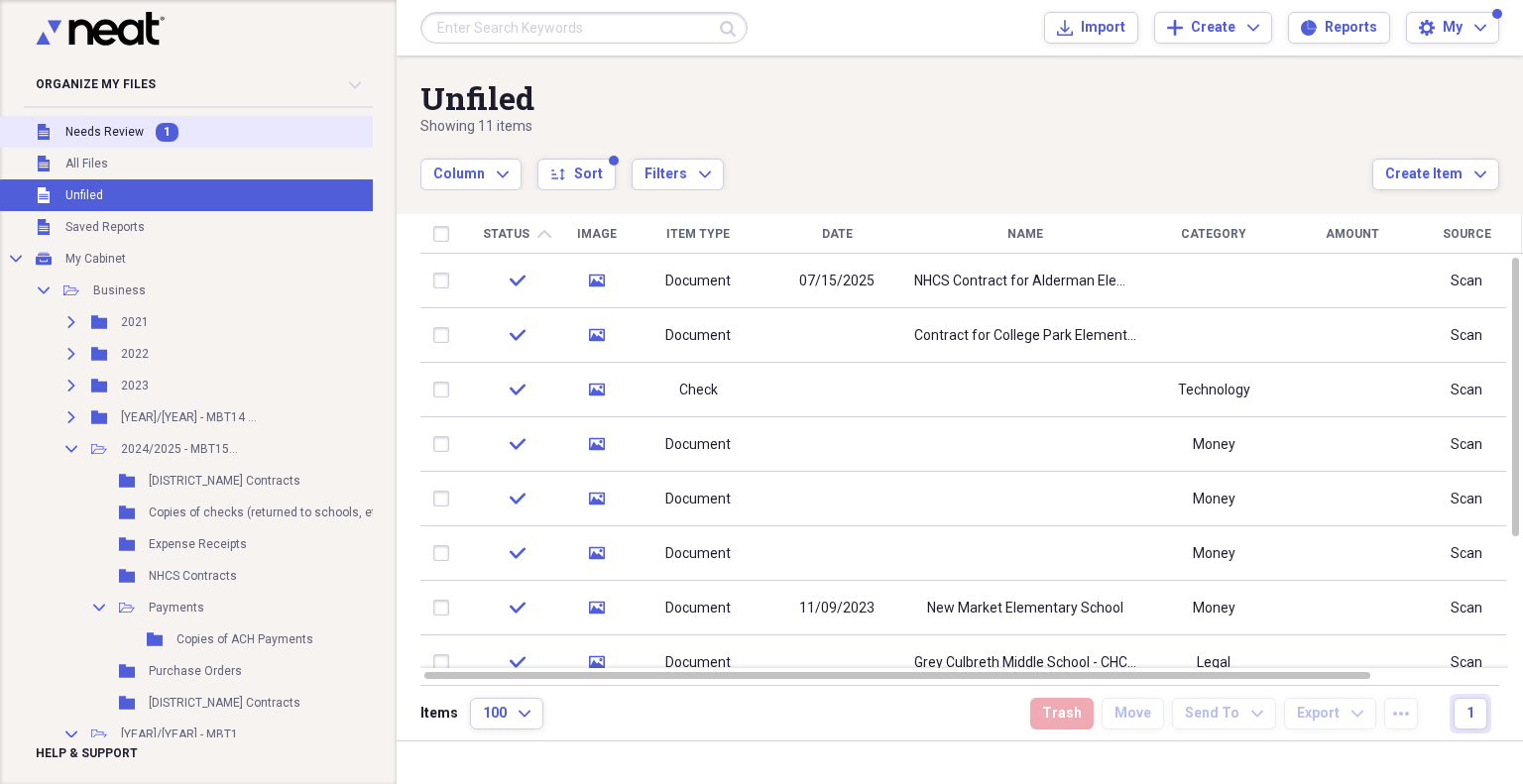 click on "Needs Review" at bounding box center [104, 132] 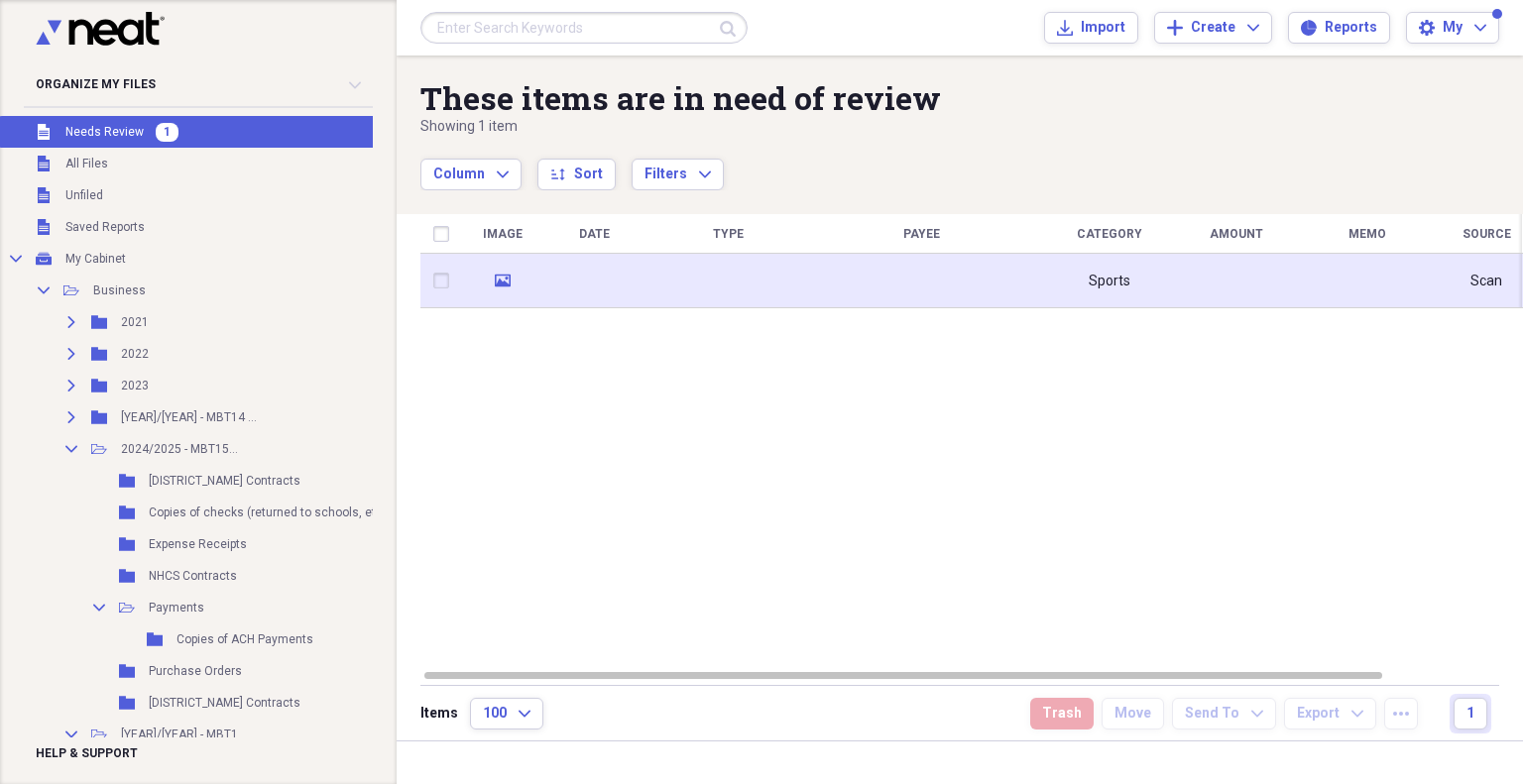 click at bounding box center [594, 280] 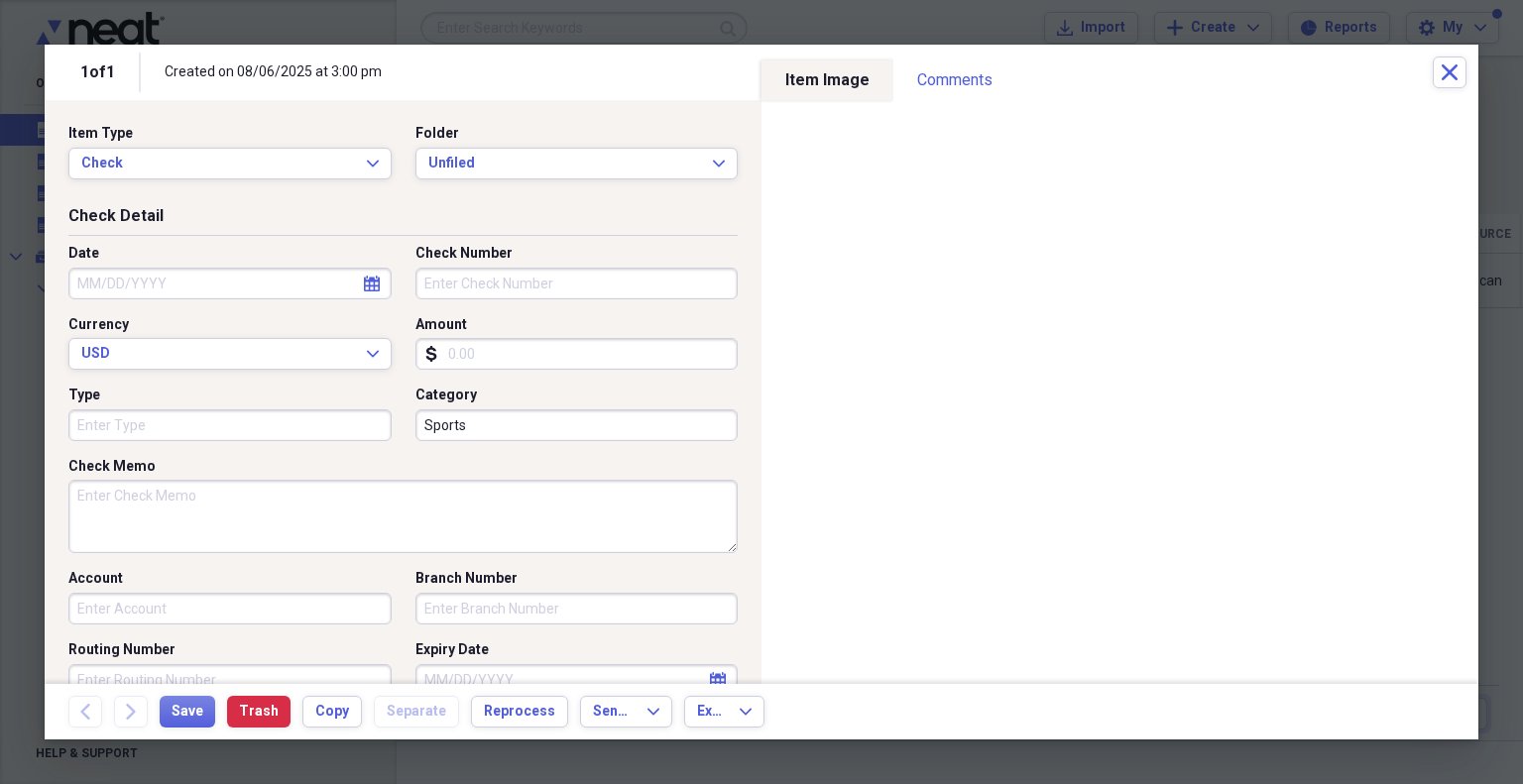 click on "Date" at bounding box center (230, 283) 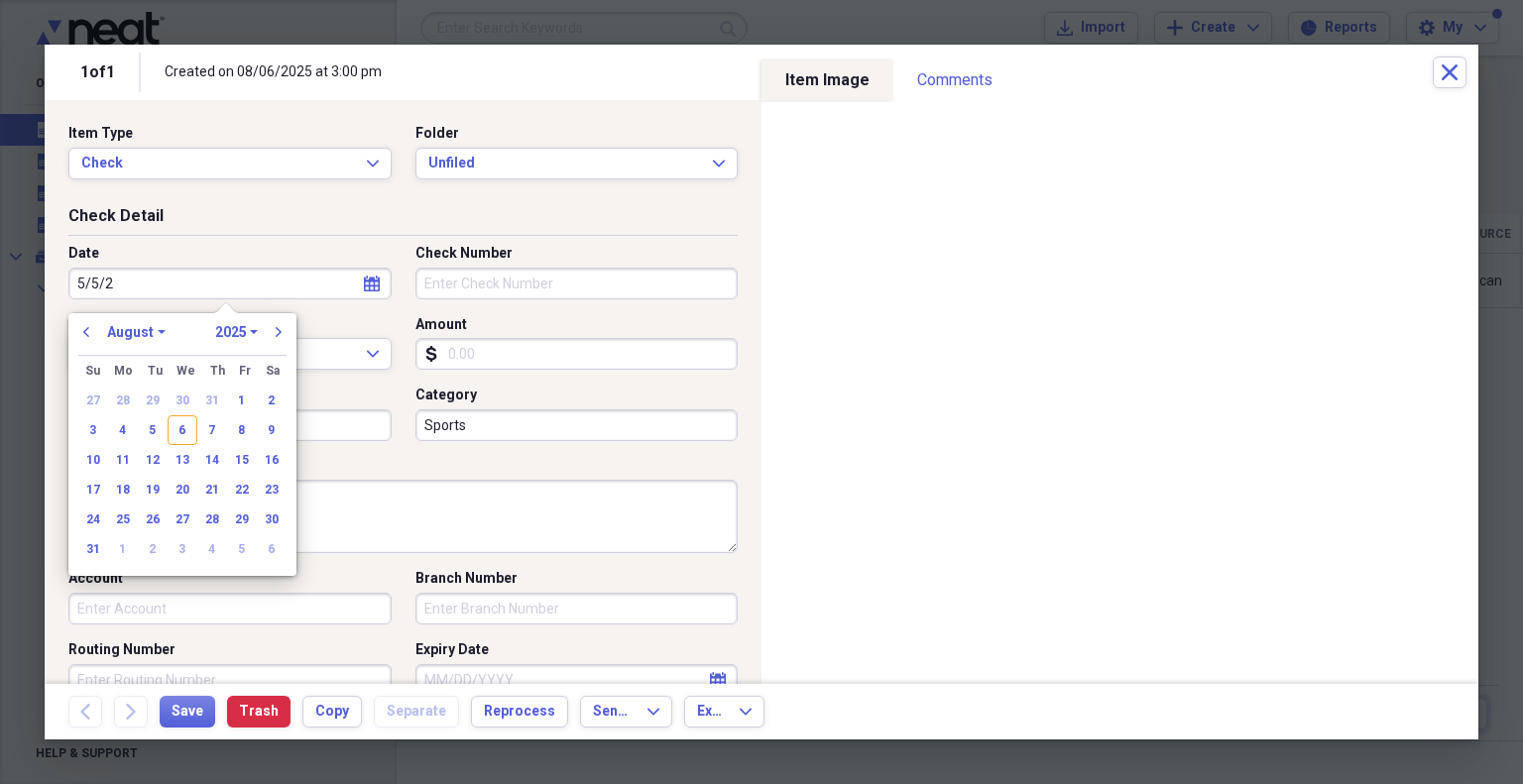 type on "5/5/25" 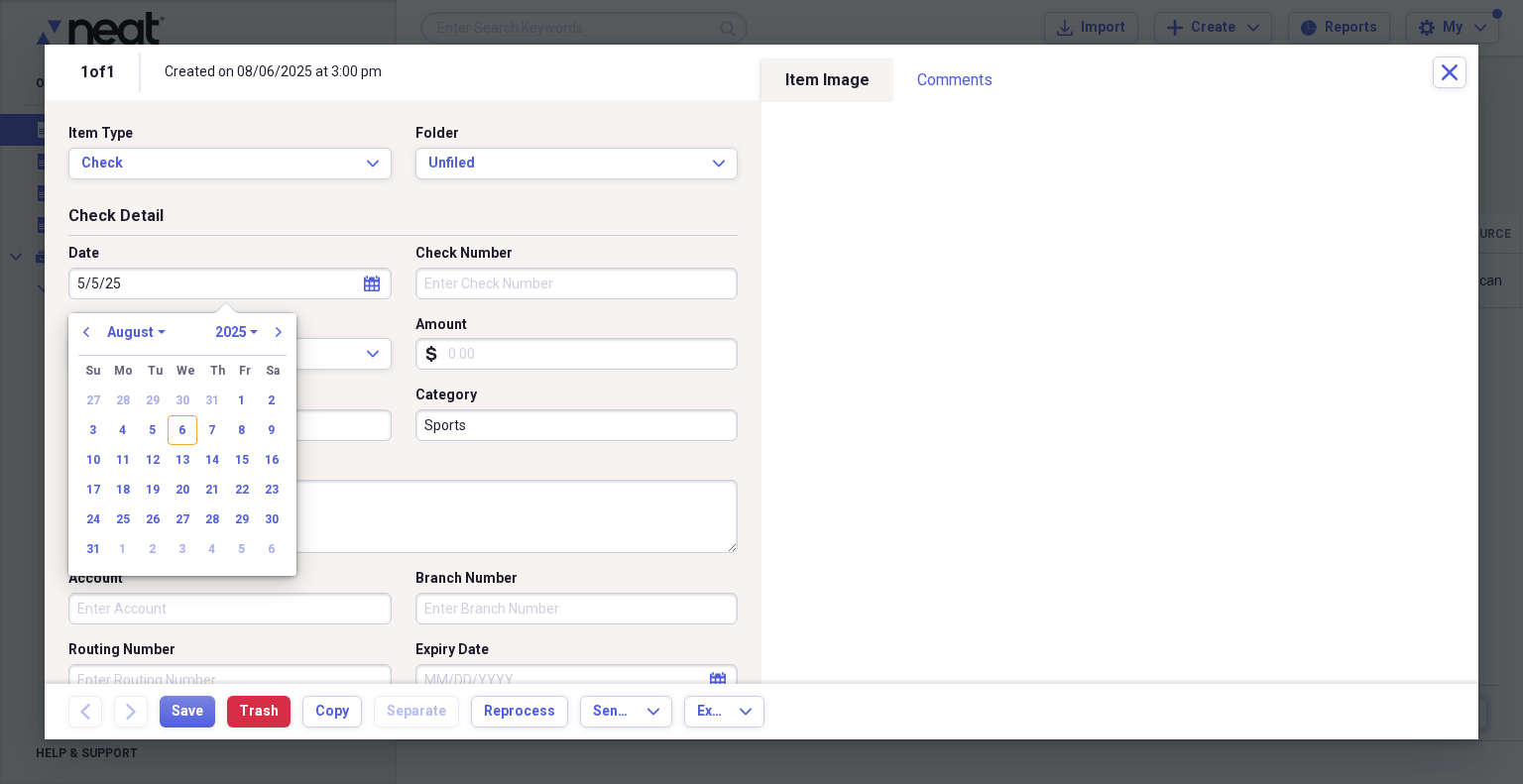 select on "4" 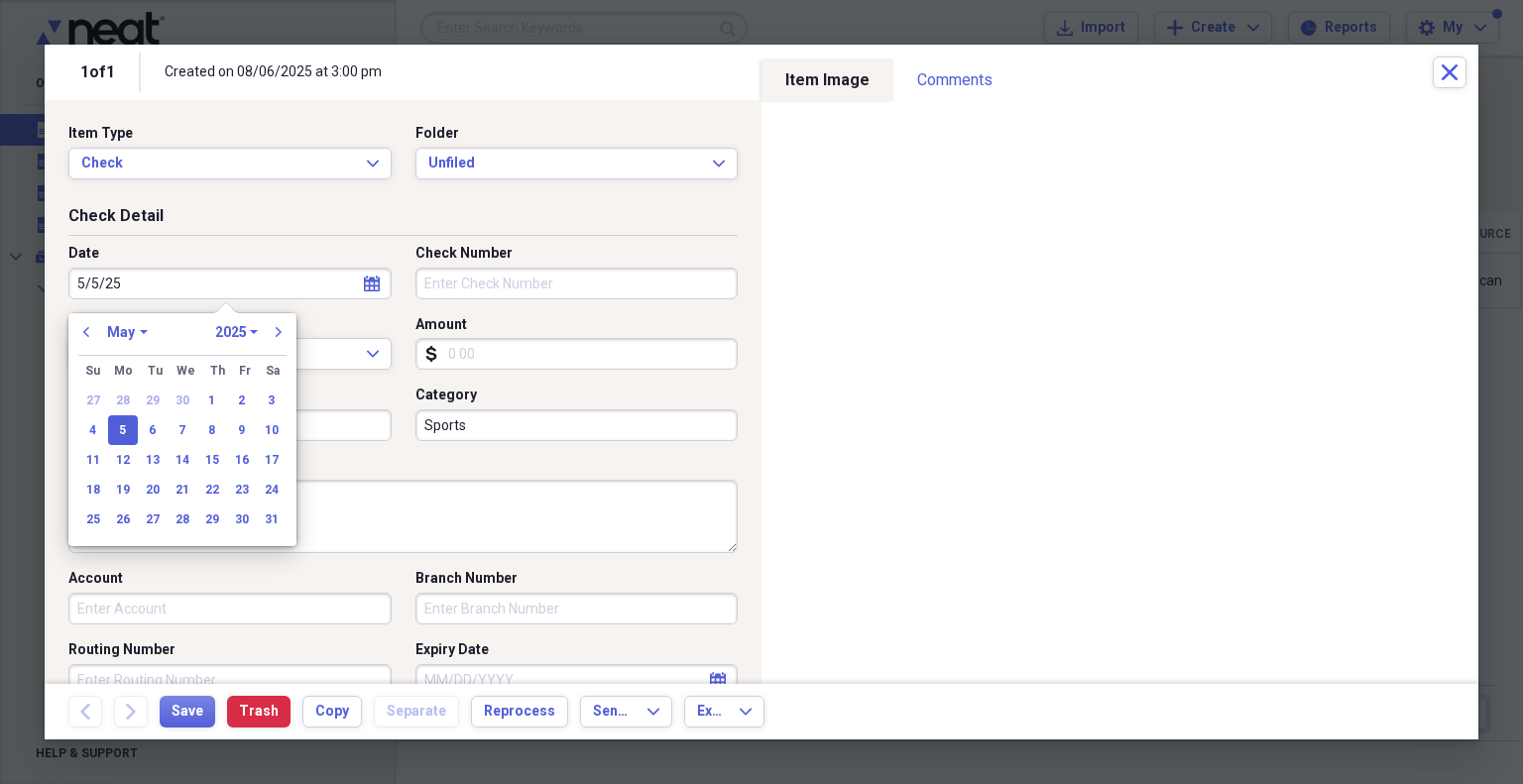 type on "05/05/2025" 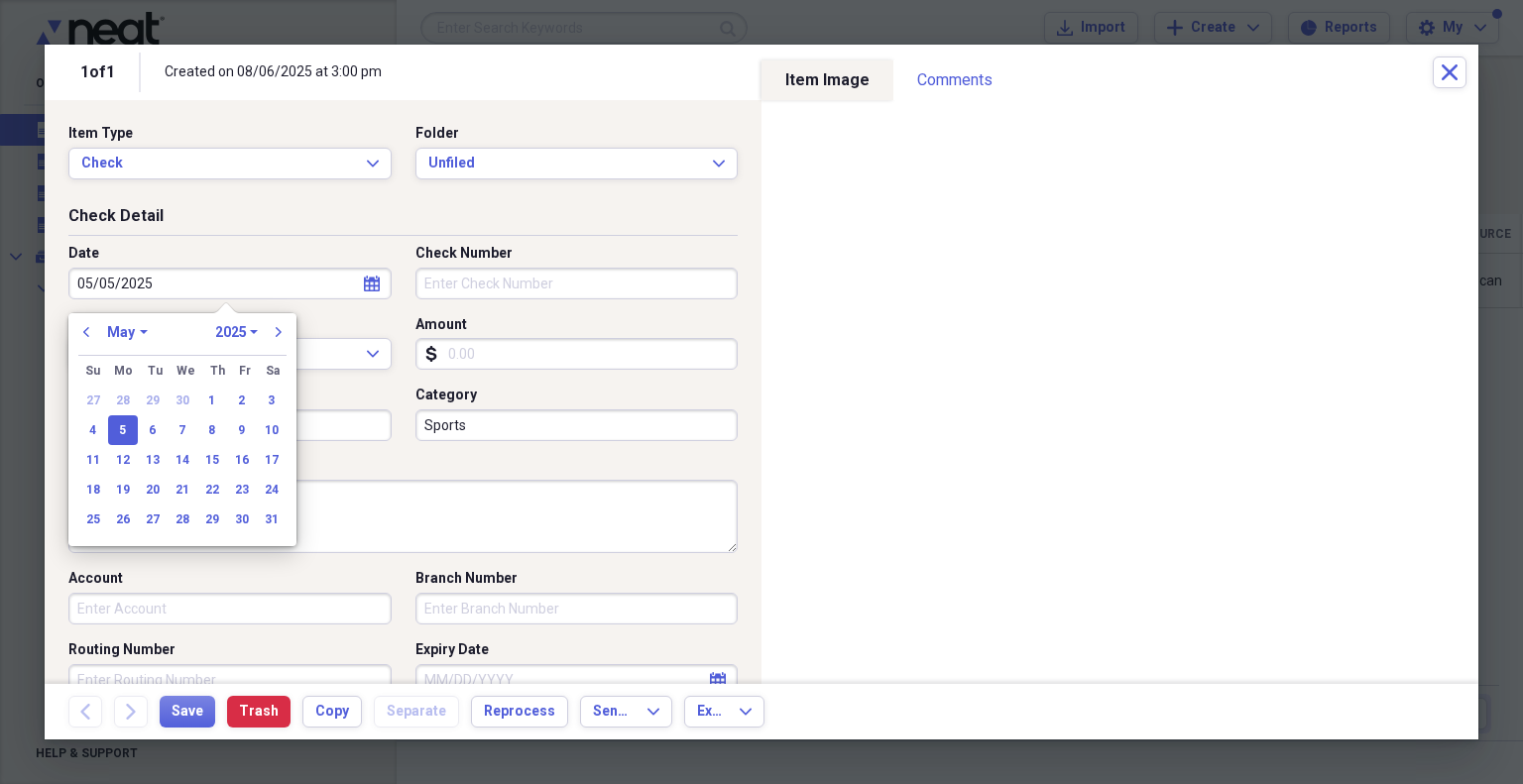 type 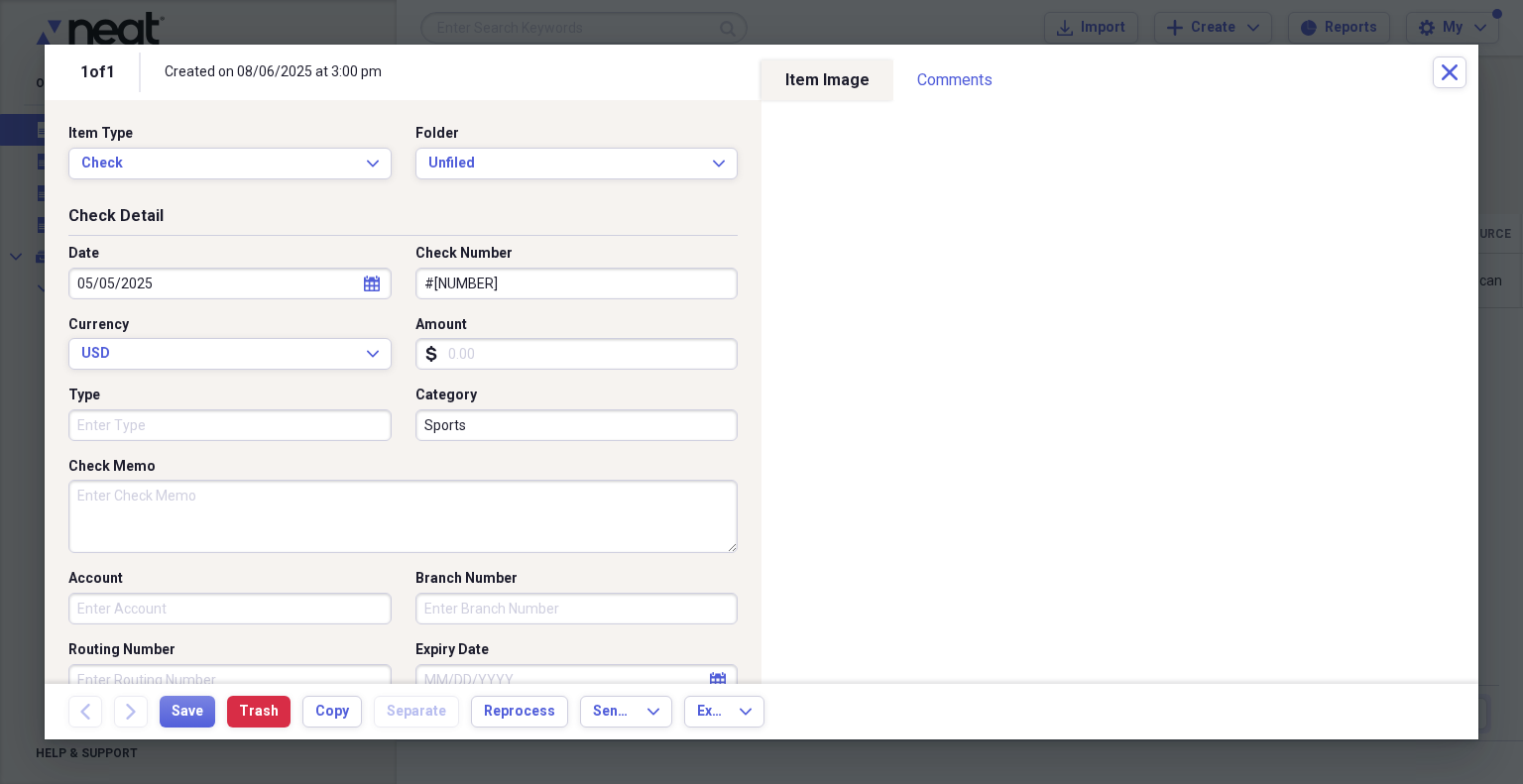 type on "#[NUMBER]" 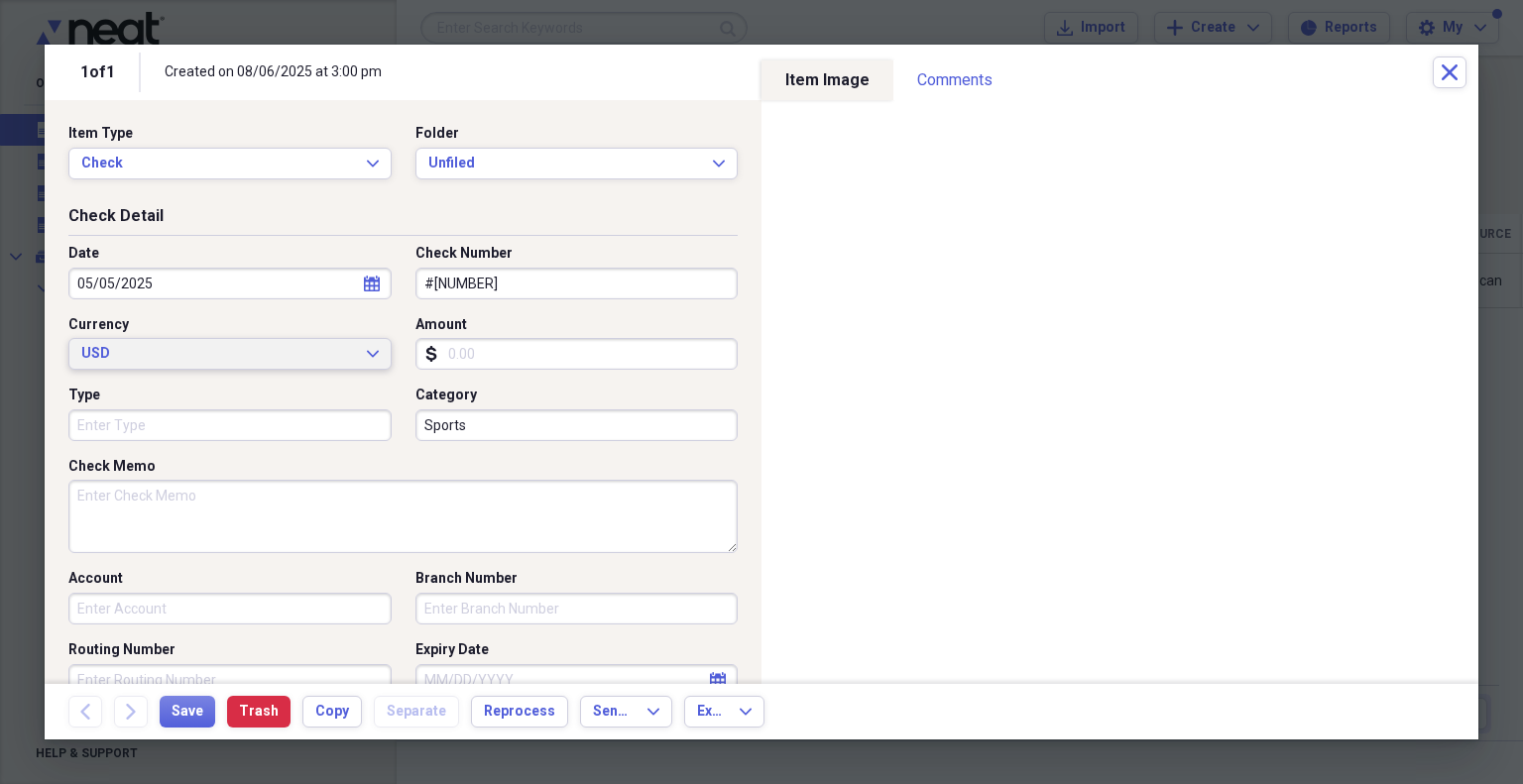 type 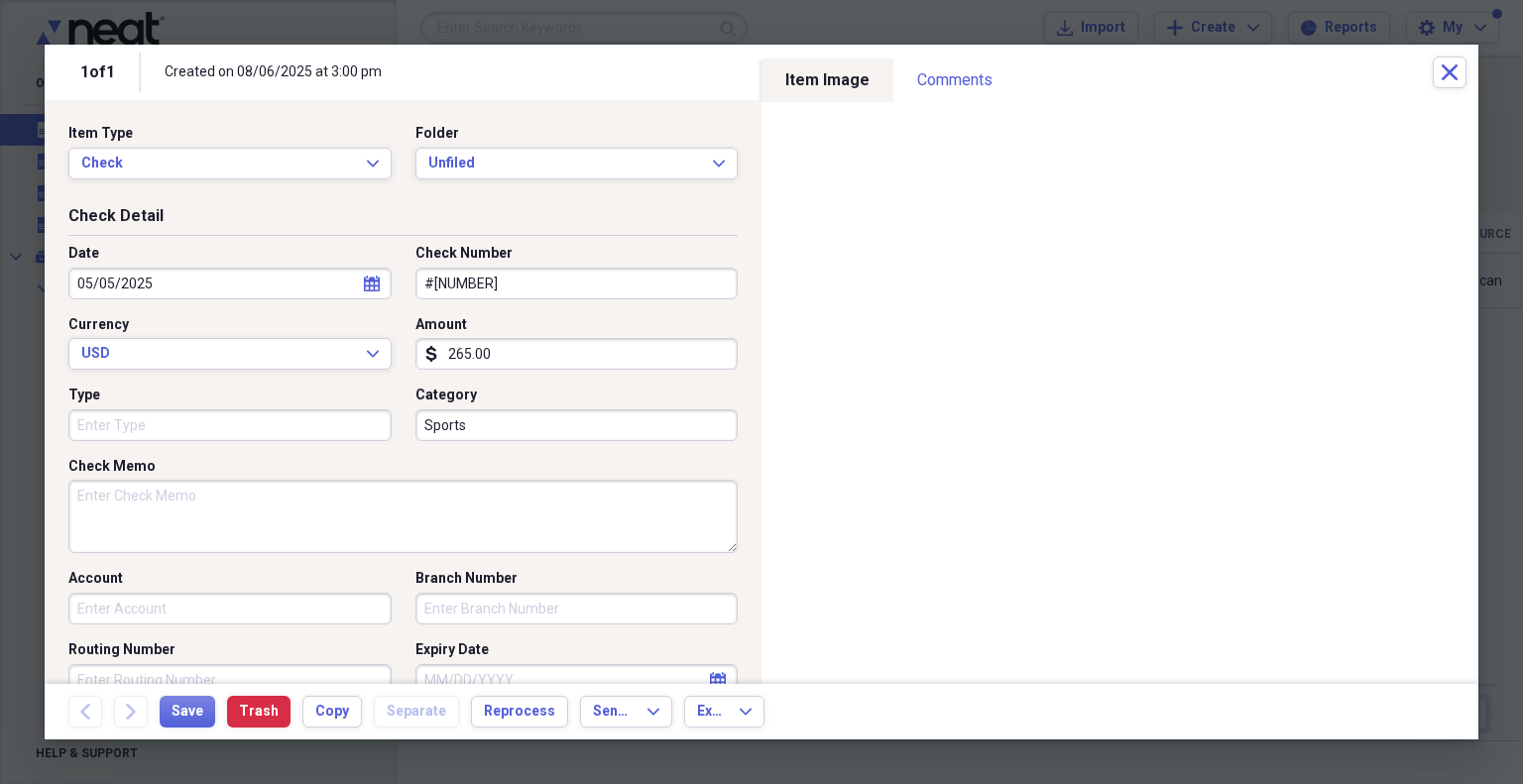 type on "265.00" 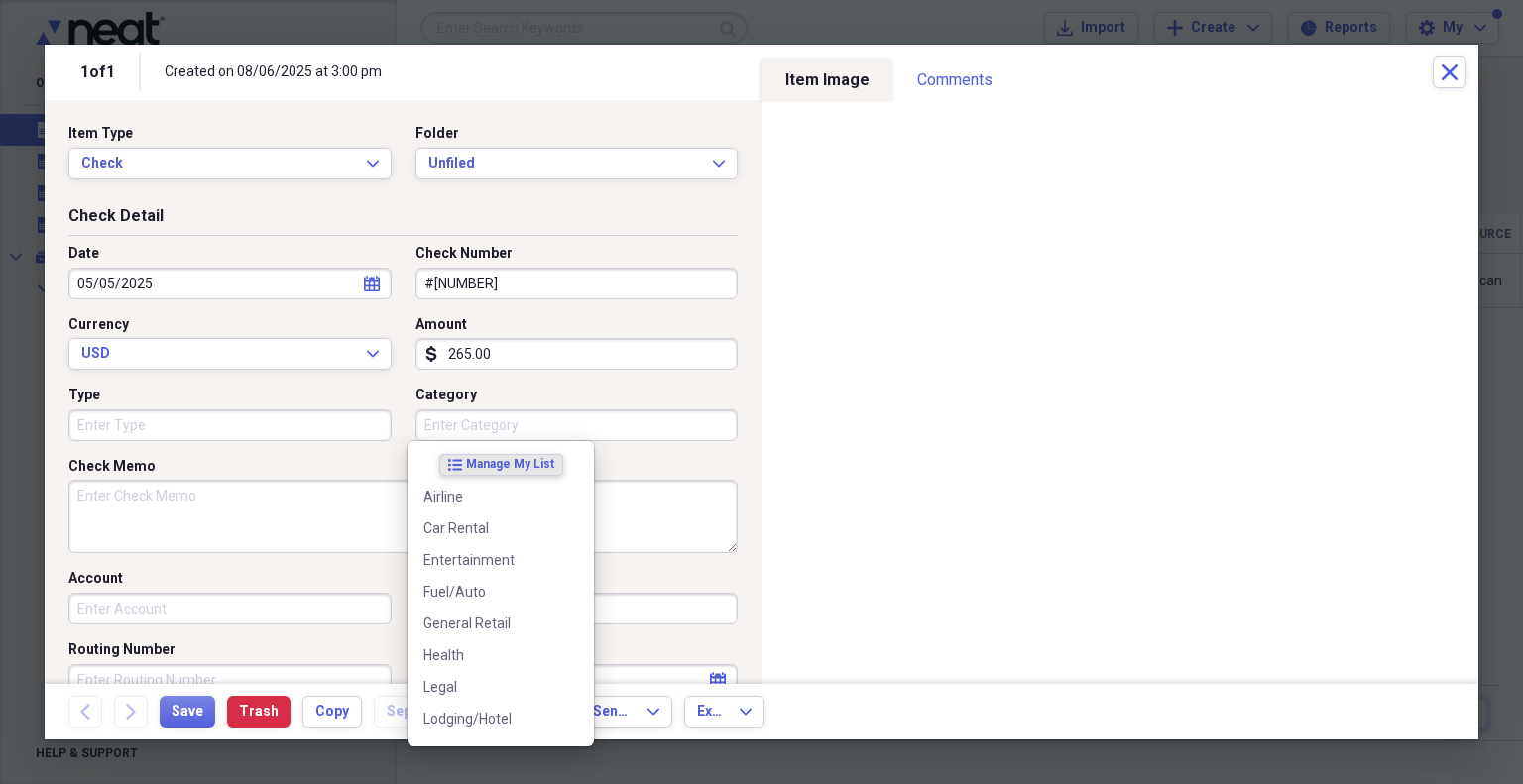 type 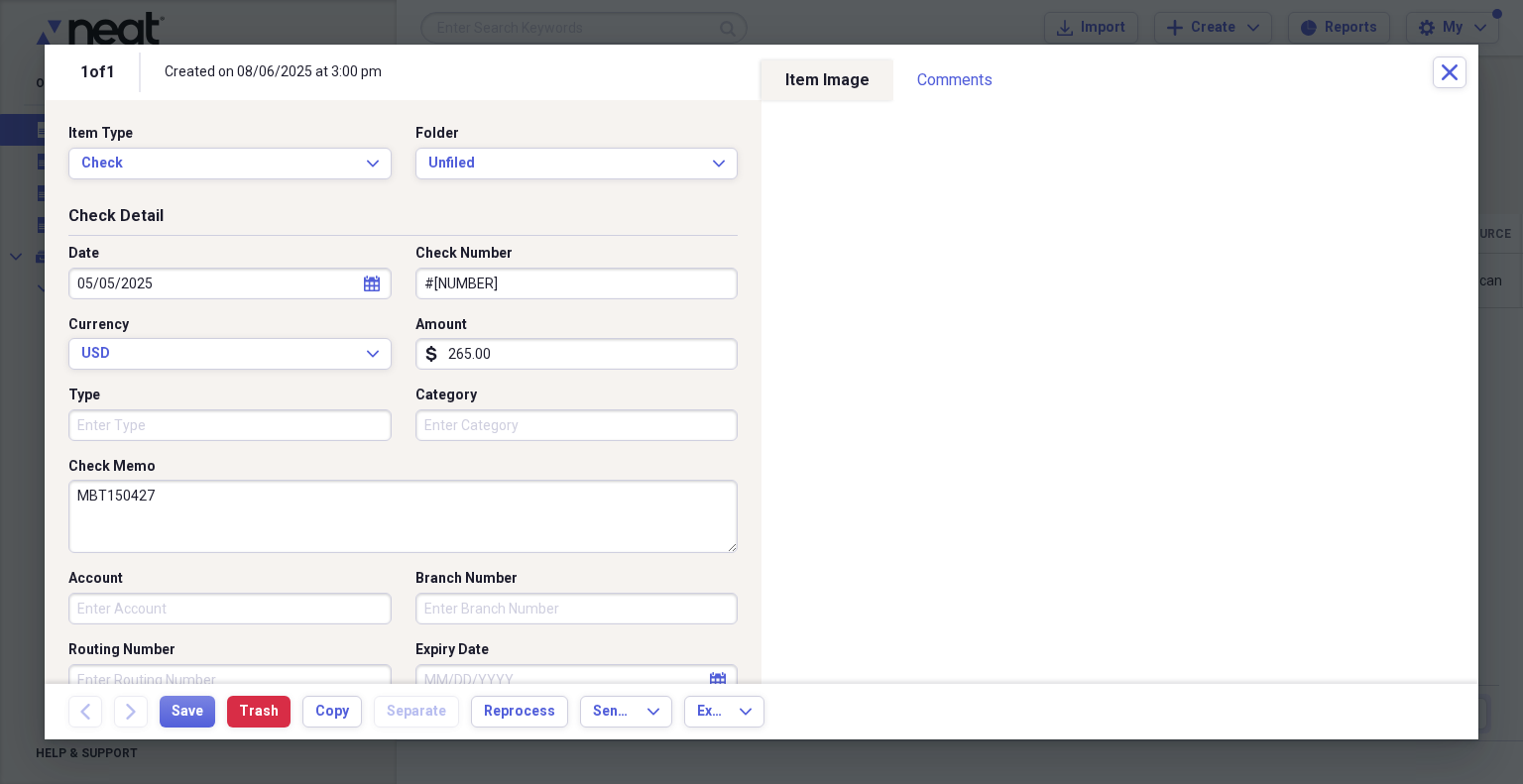 scroll, scrollTop: 5, scrollLeft: 0, axis: vertical 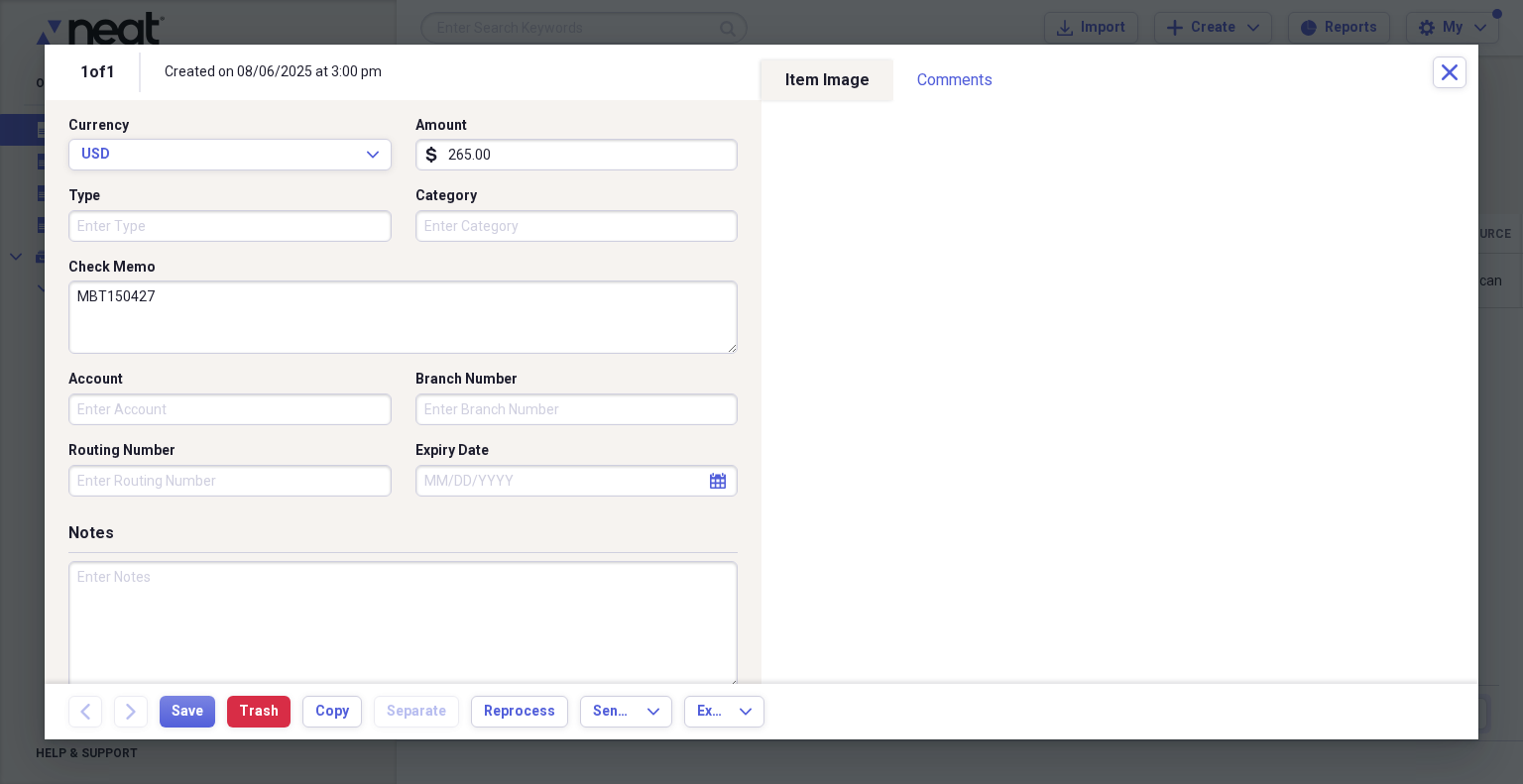 type on "MBT150427" 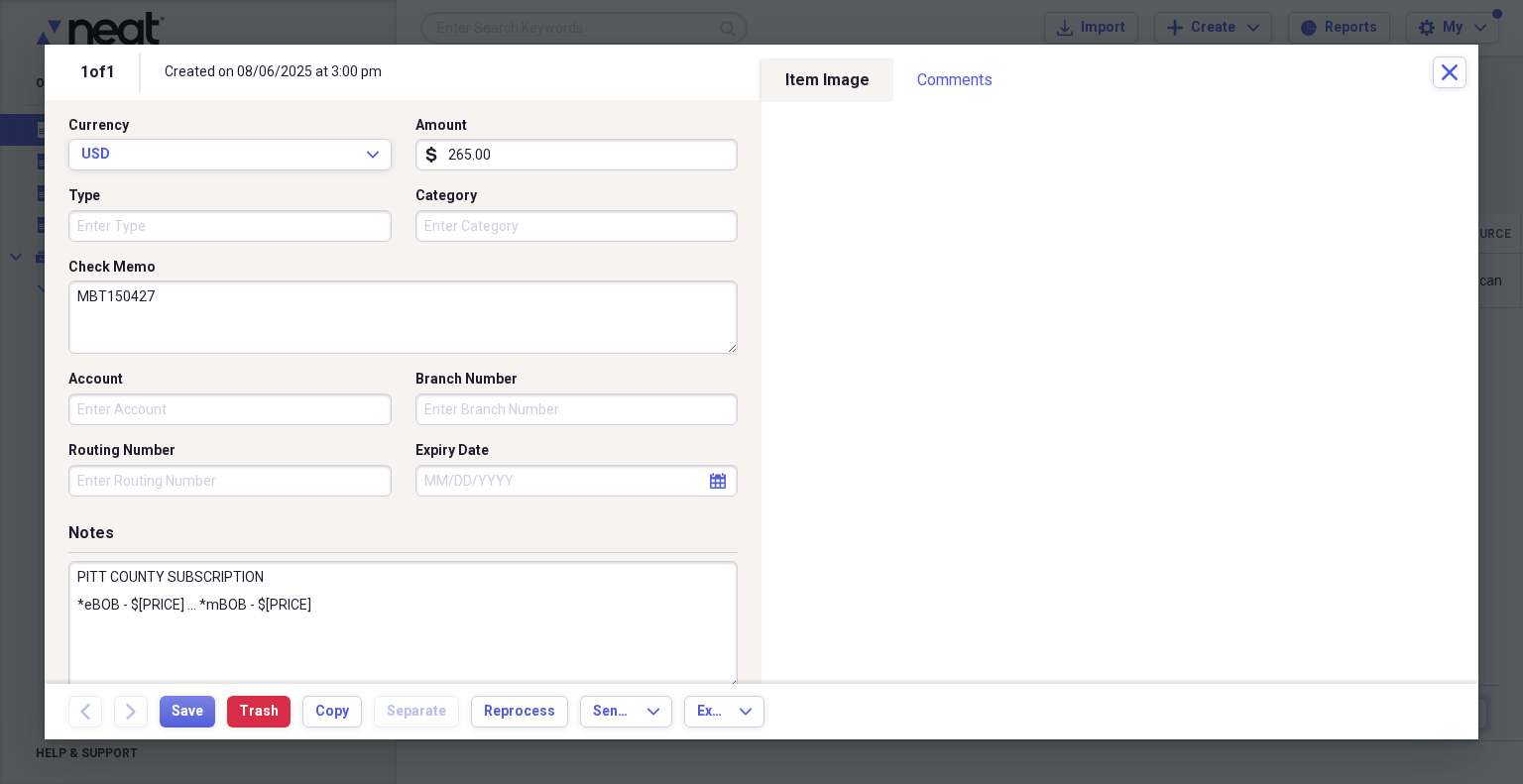 scroll, scrollTop: 376, scrollLeft: 0, axis: vertical 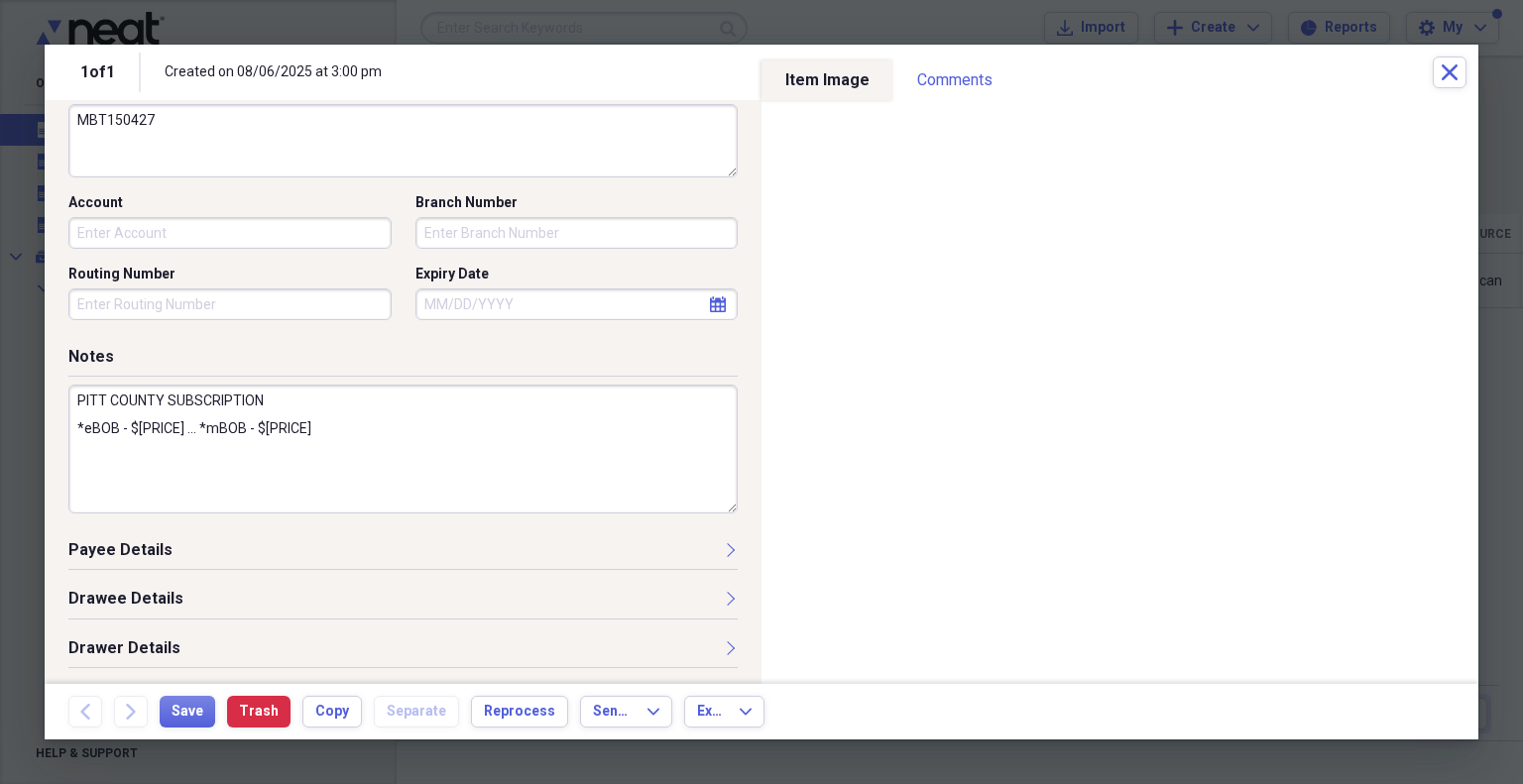 type on "PITT COUNTY SUBSCRIPTION
*eBOB - $[PRICE] ... *mBOB - $[PRICE]" 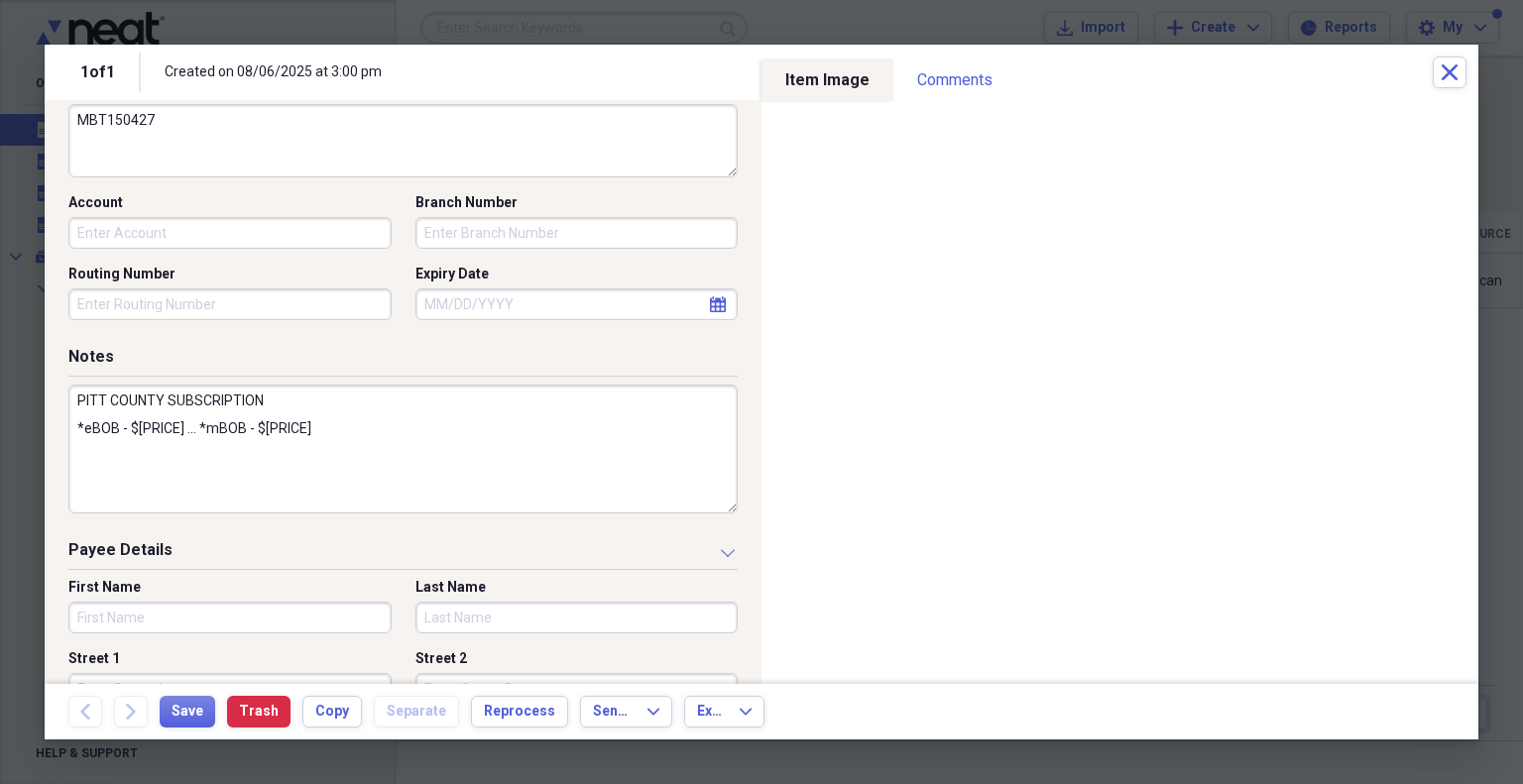 click on "First Name" at bounding box center [230, 617] 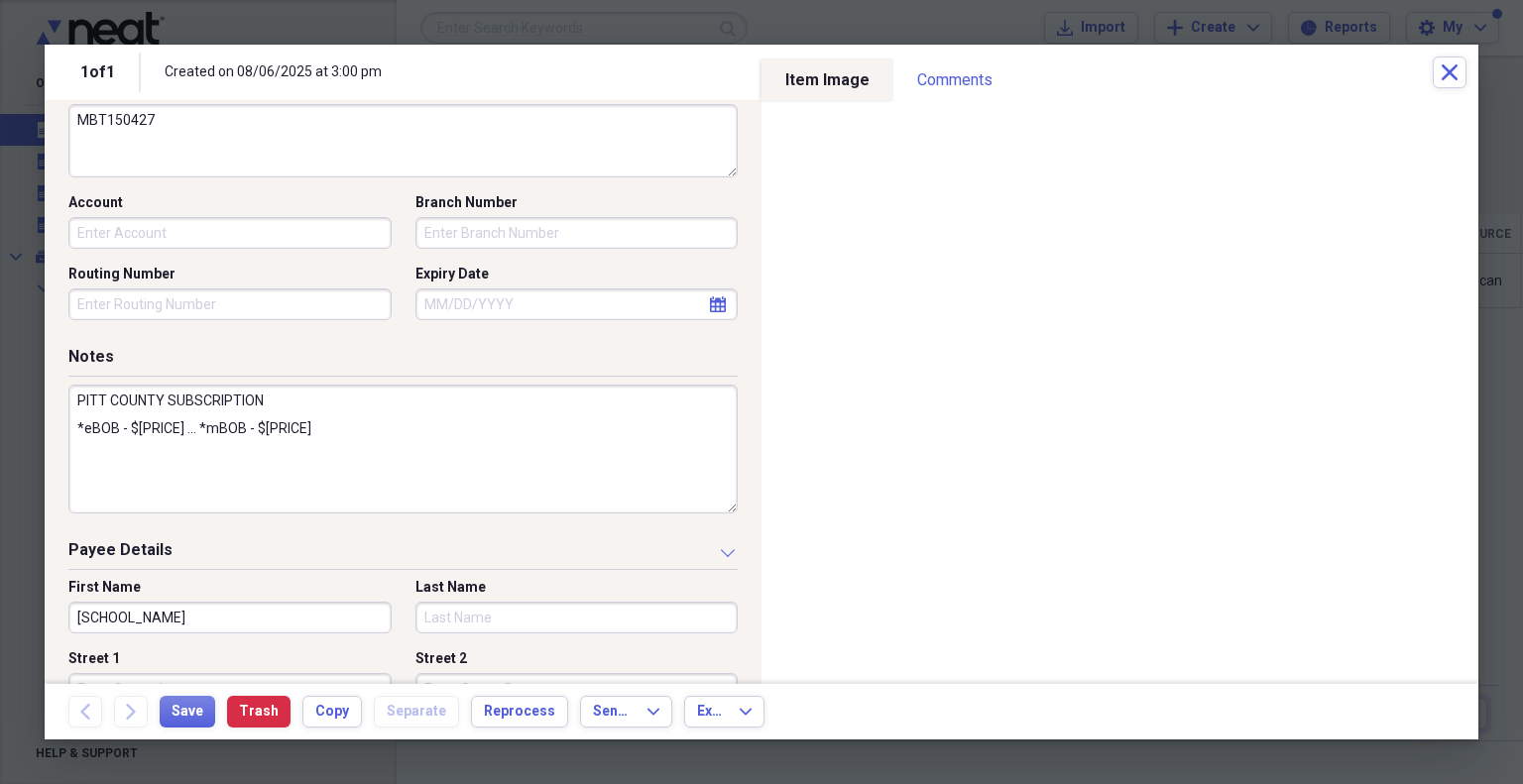 type on "[SCHOOL_NAME]" 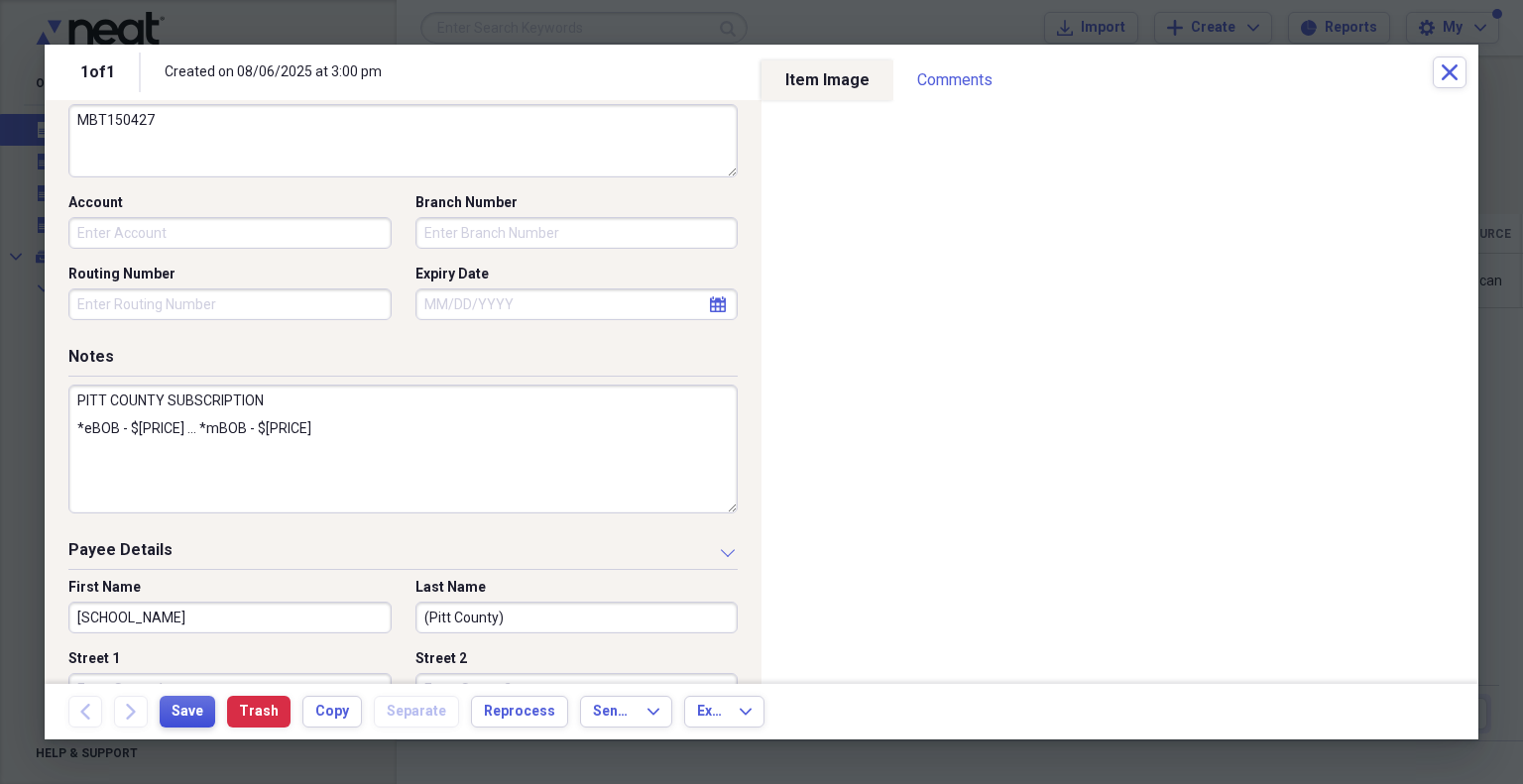 type on "(Pitt County)" 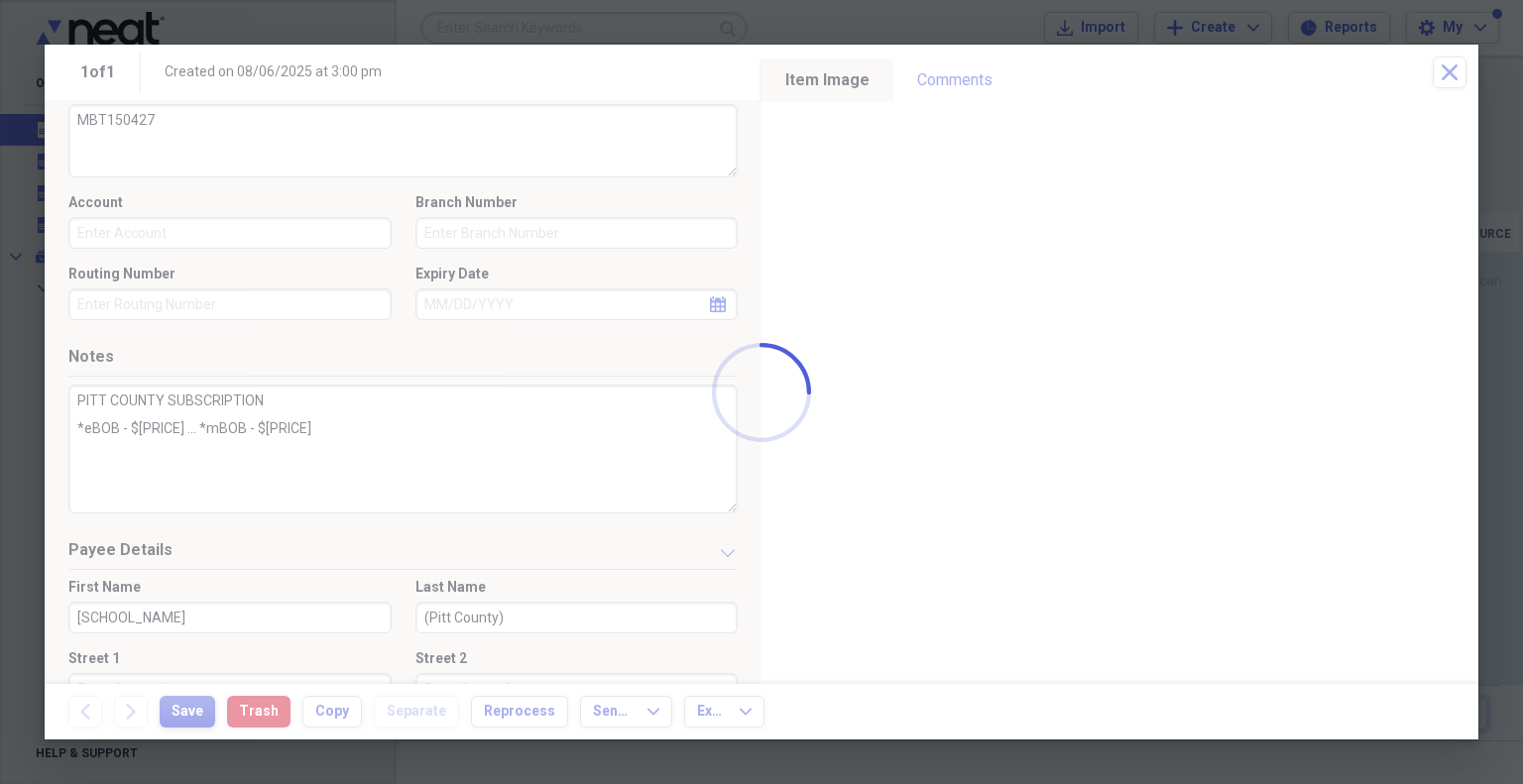 type on "MBT150427" 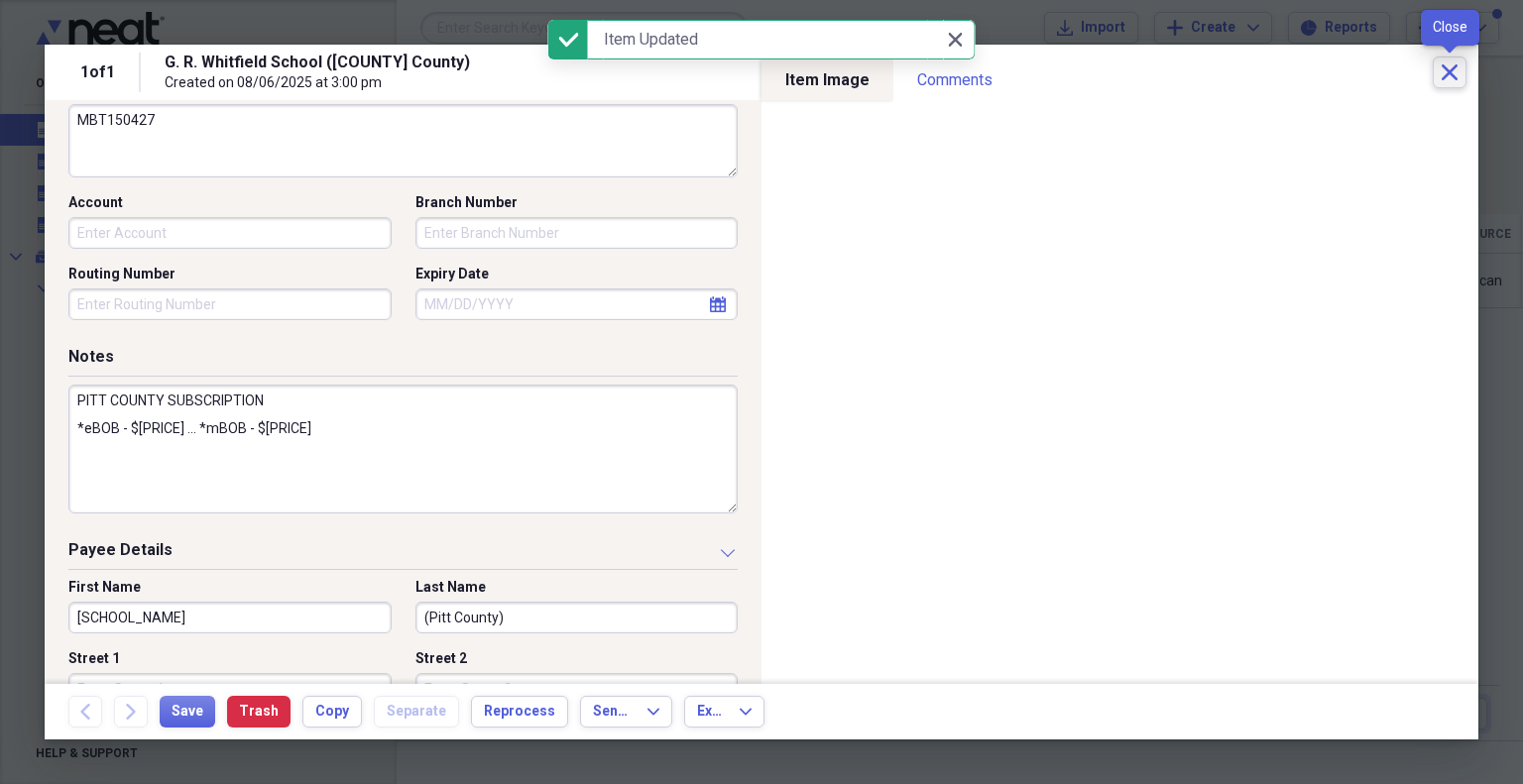 click on "Close" 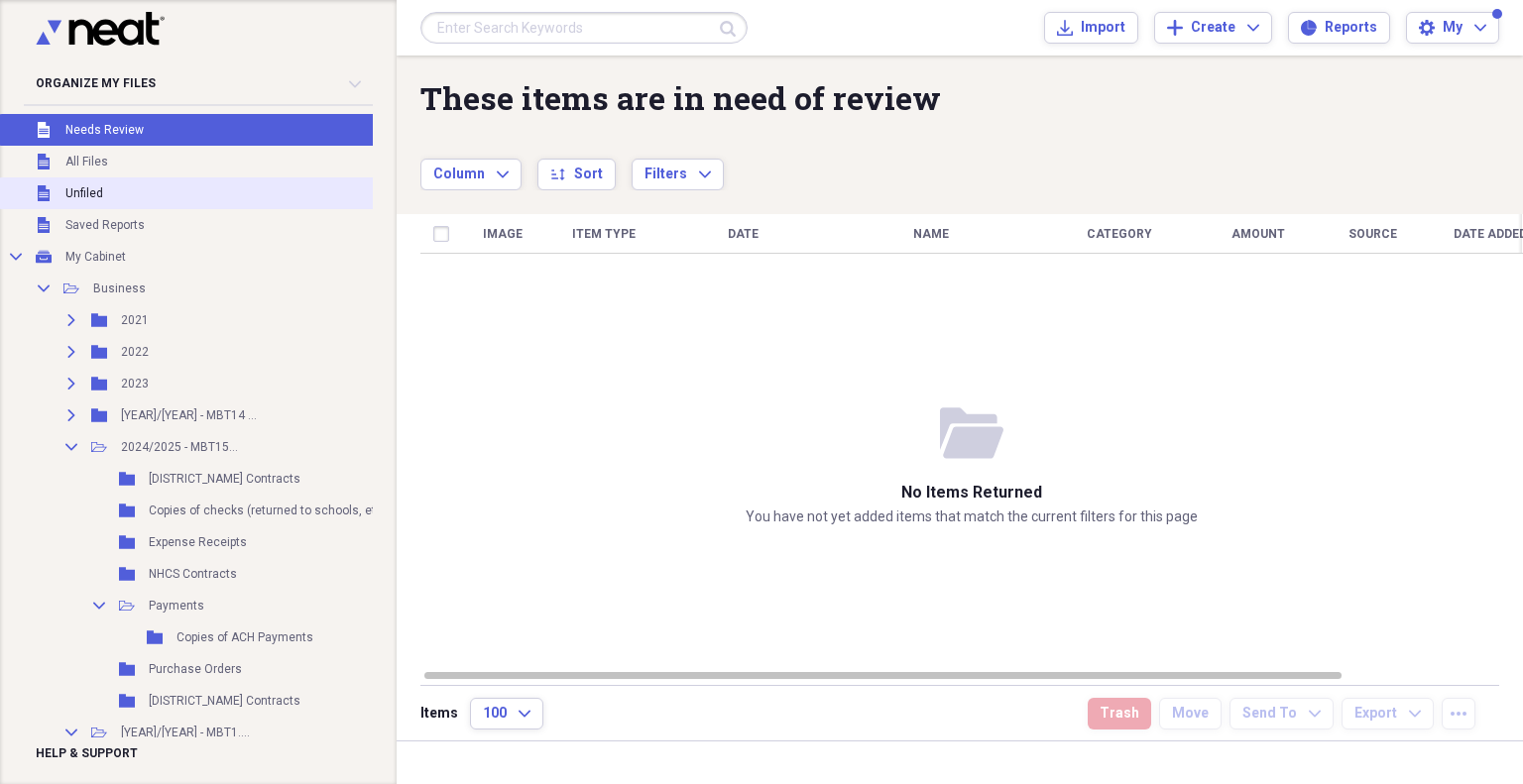click on "Unfiled Unfiled" at bounding box center (223, 193) 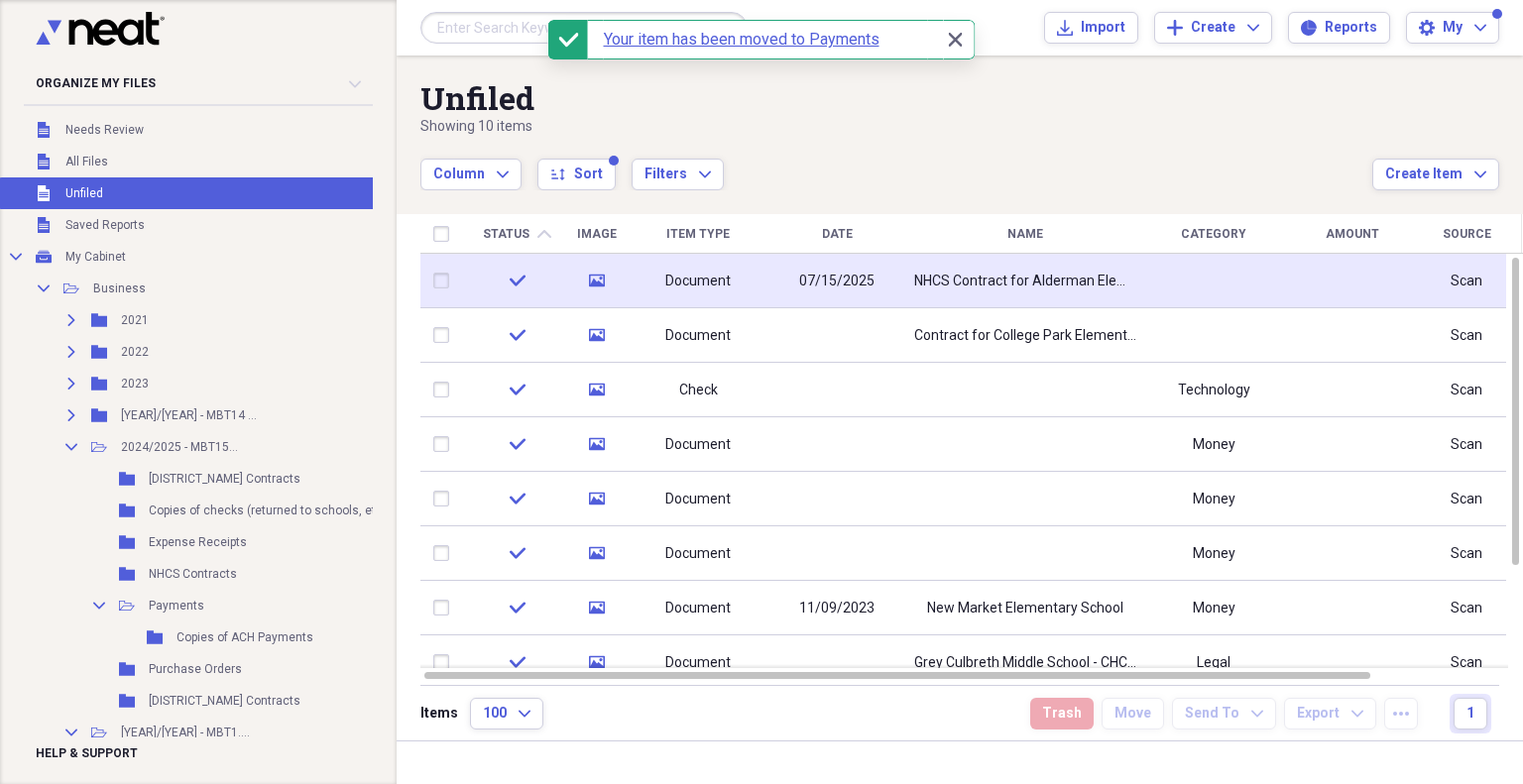 click on "Collapse Open Folder Payments Add Folder" at bounding box center [223, 606] 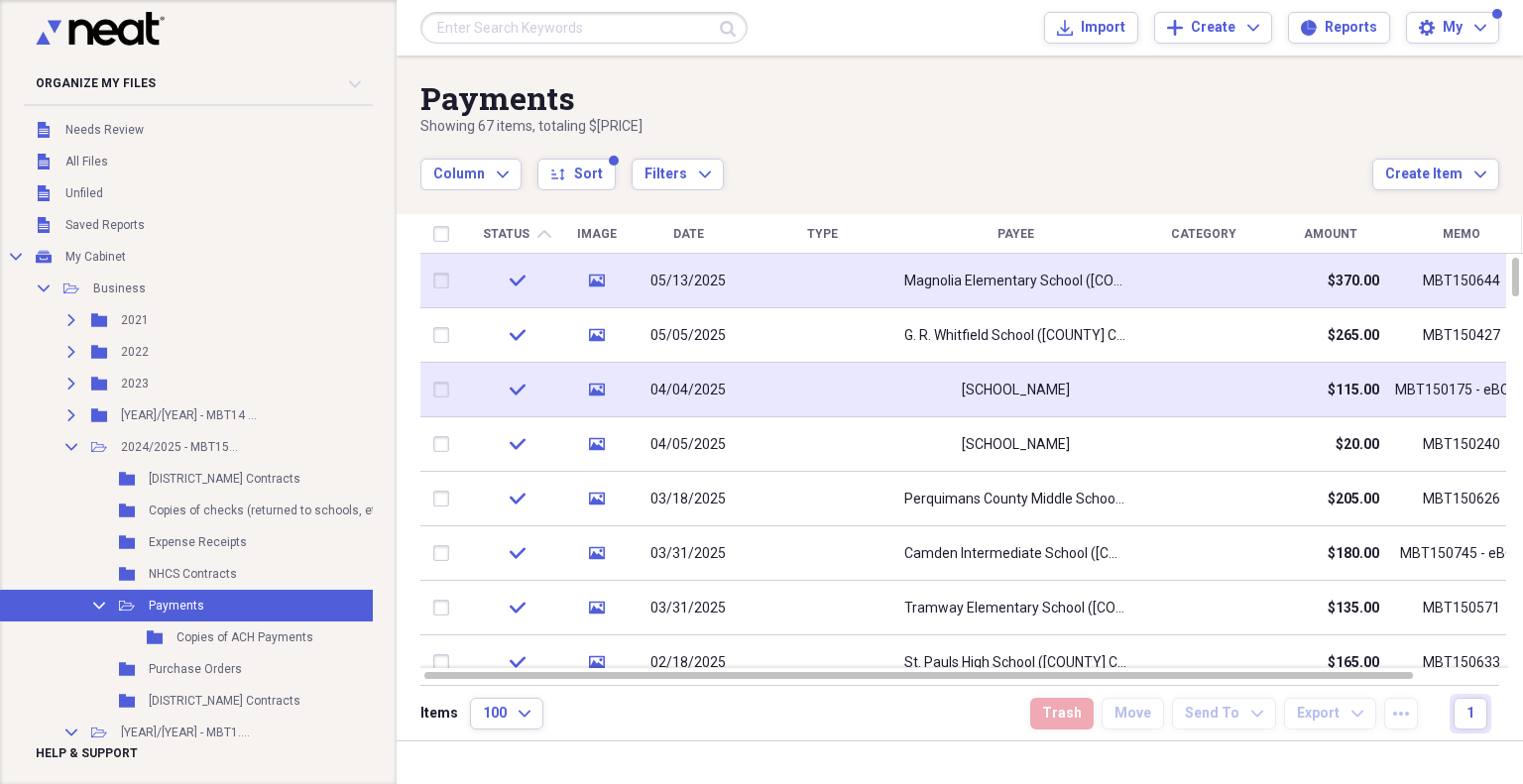 click on "MBT150175 - eBOB Coach Only Account" at bounding box center (1462, 391) 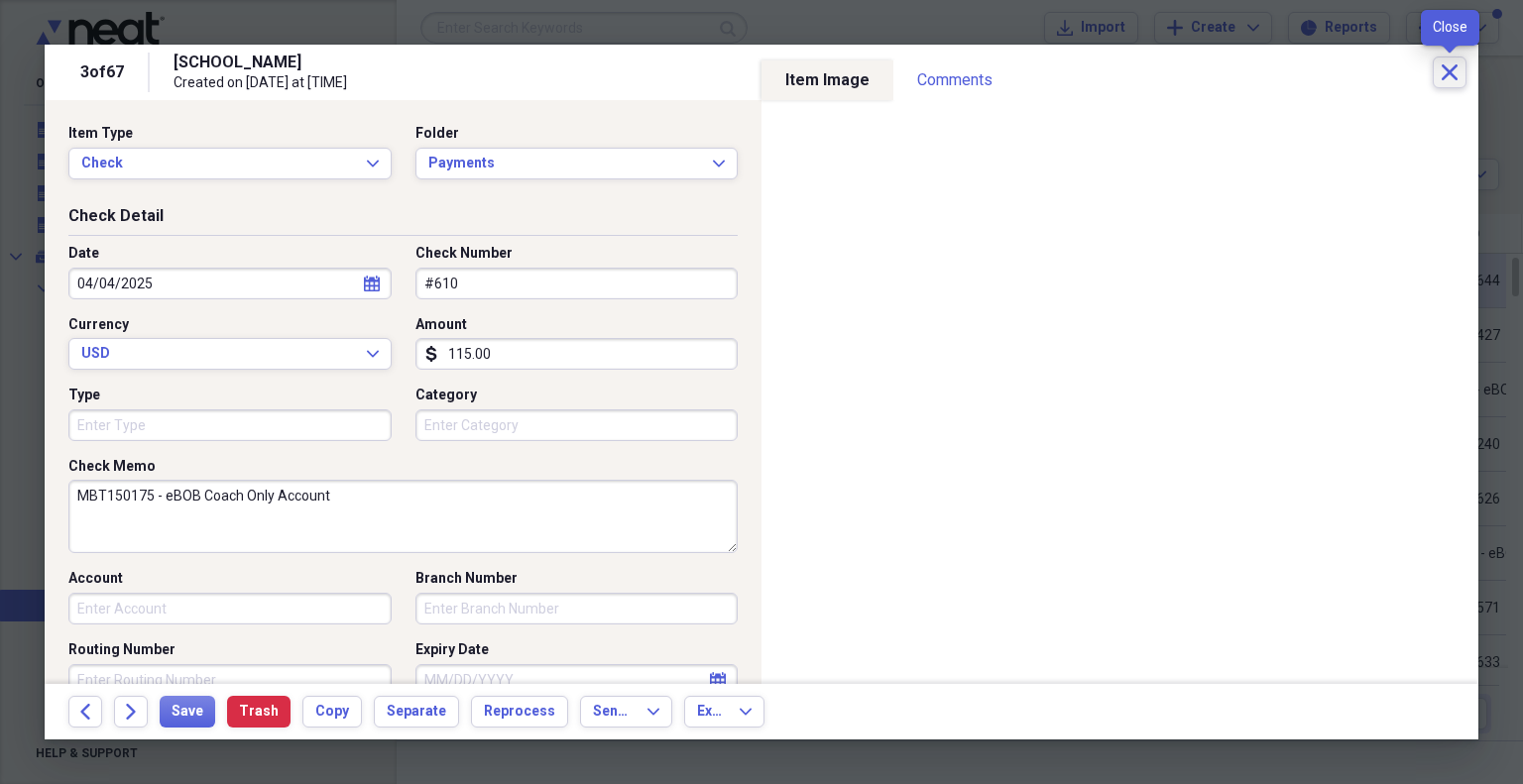 click on "Close" 